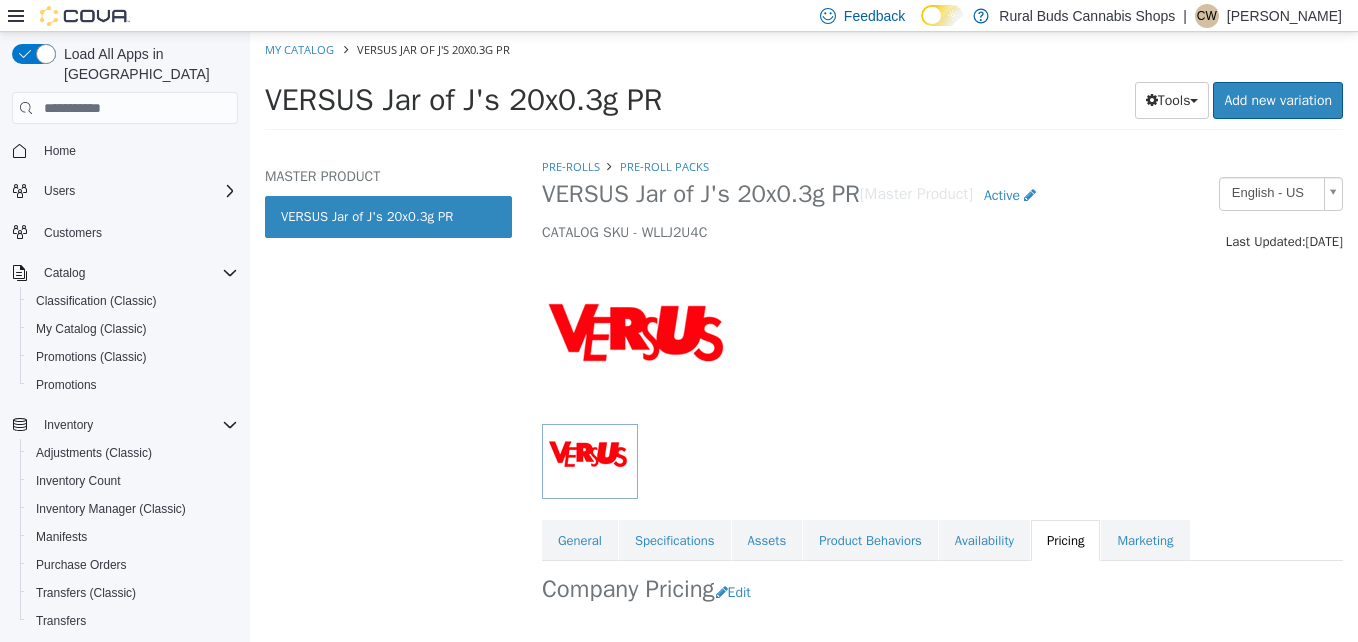 scroll, scrollTop: 0, scrollLeft: 0, axis: both 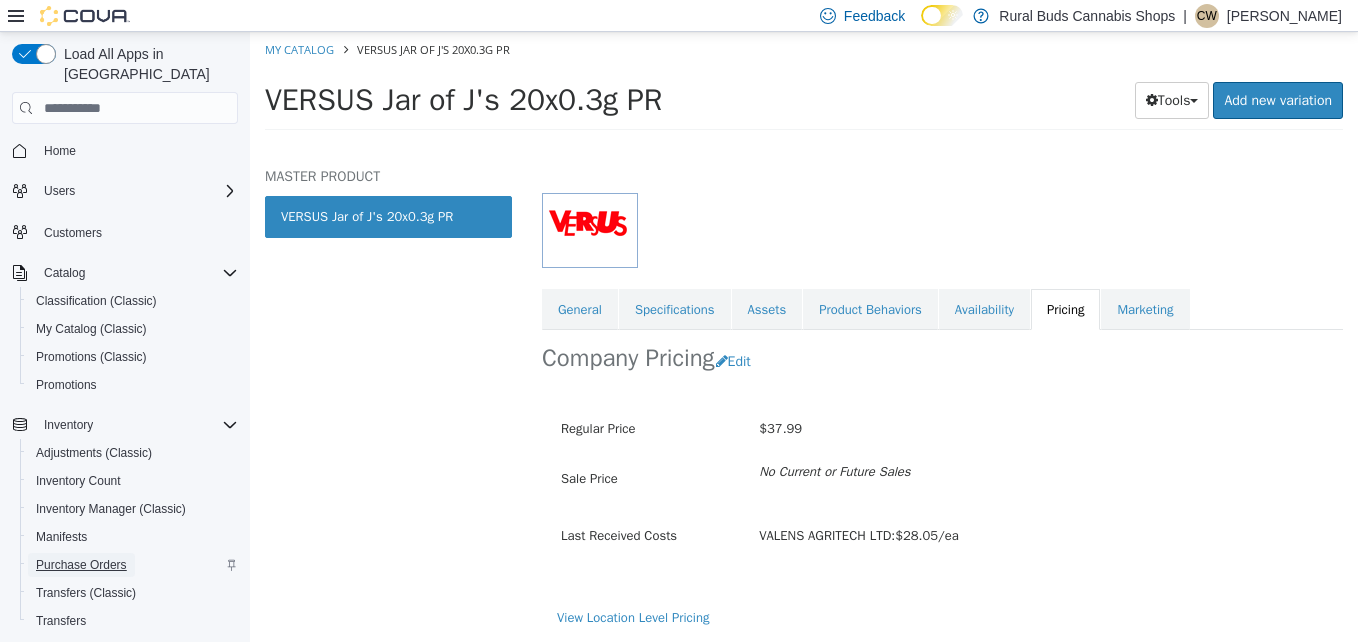 click on "Purchase Orders" at bounding box center (81, 565) 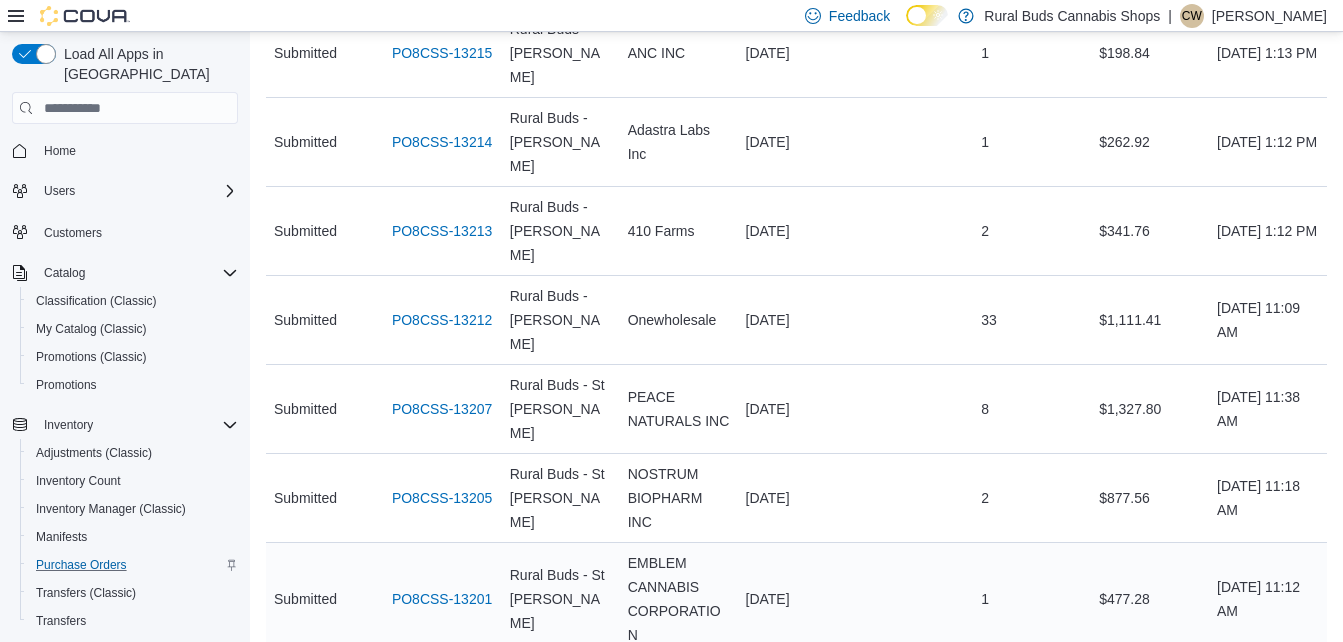 scroll, scrollTop: 2667, scrollLeft: 0, axis: vertical 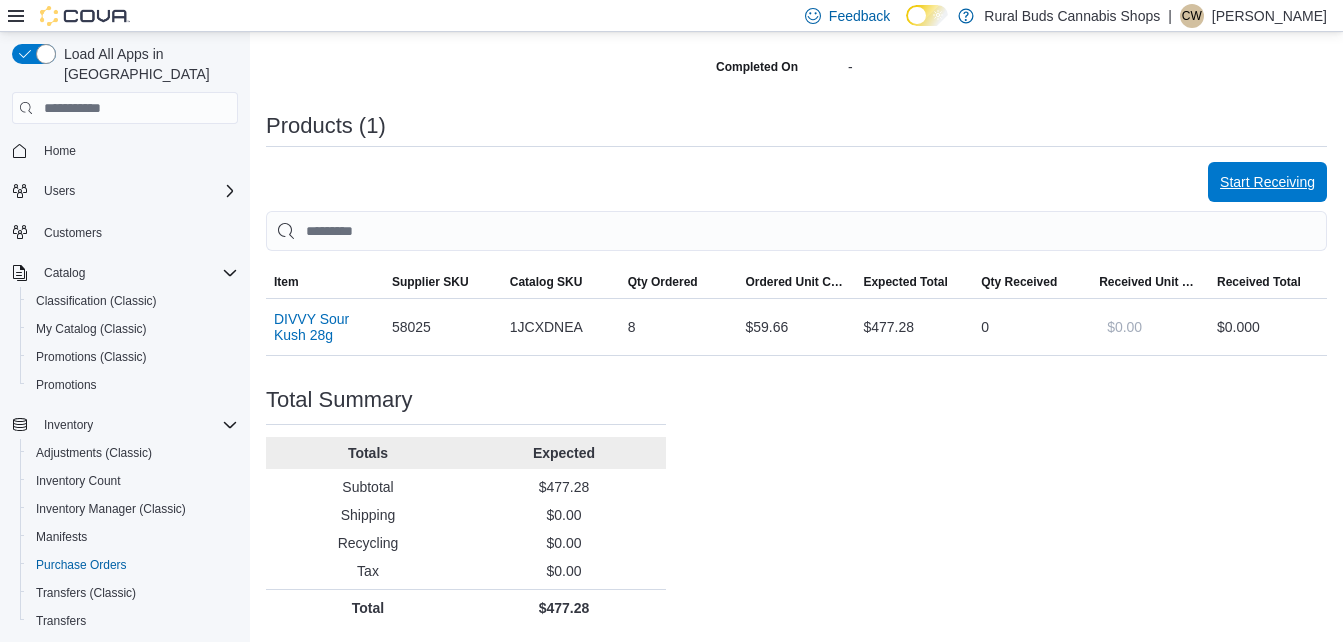 click on "Start Receiving" at bounding box center [1267, 182] 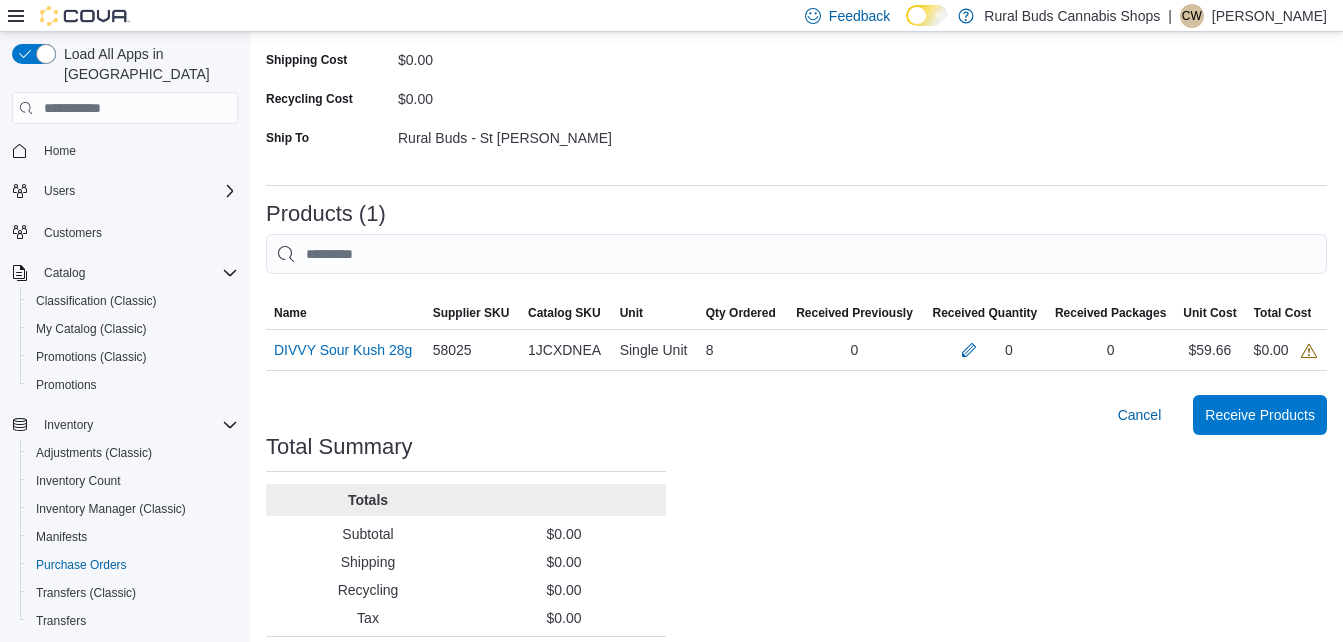 scroll, scrollTop: 341, scrollLeft: 0, axis: vertical 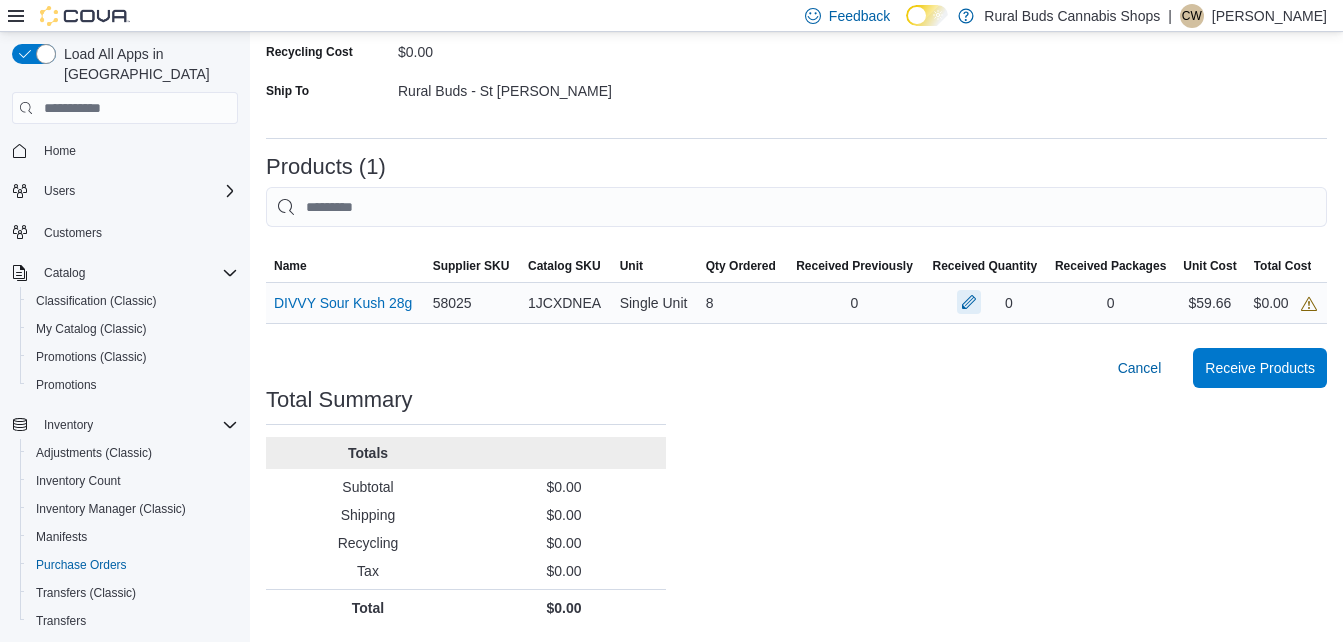 click at bounding box center (969, 302) 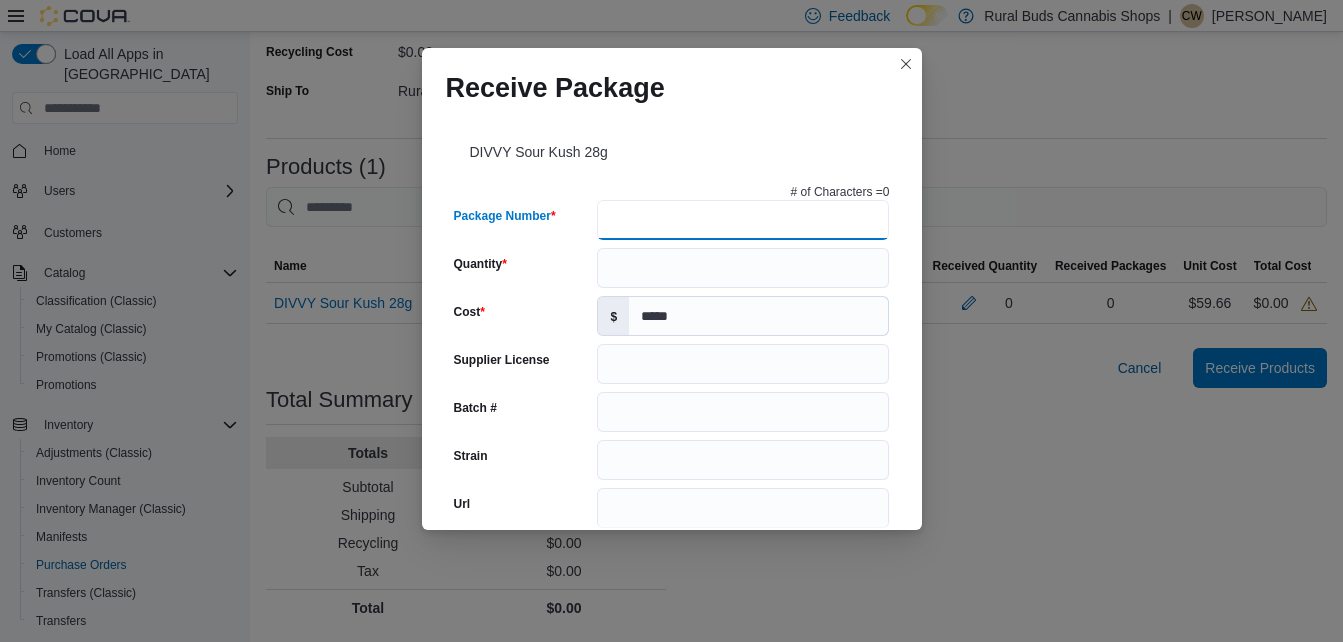 click on "Package Number" at bounding box center [743, 220] 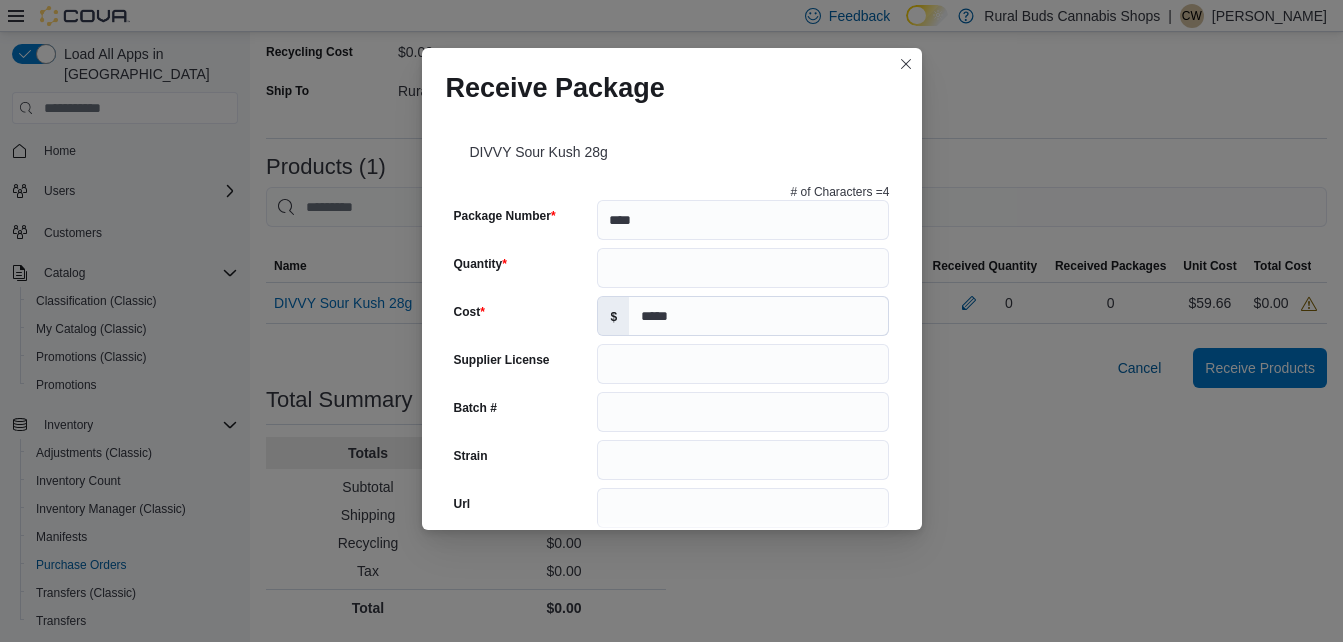 scroll, scrollTop: 41, scrollLeft: 0, axis: vertical 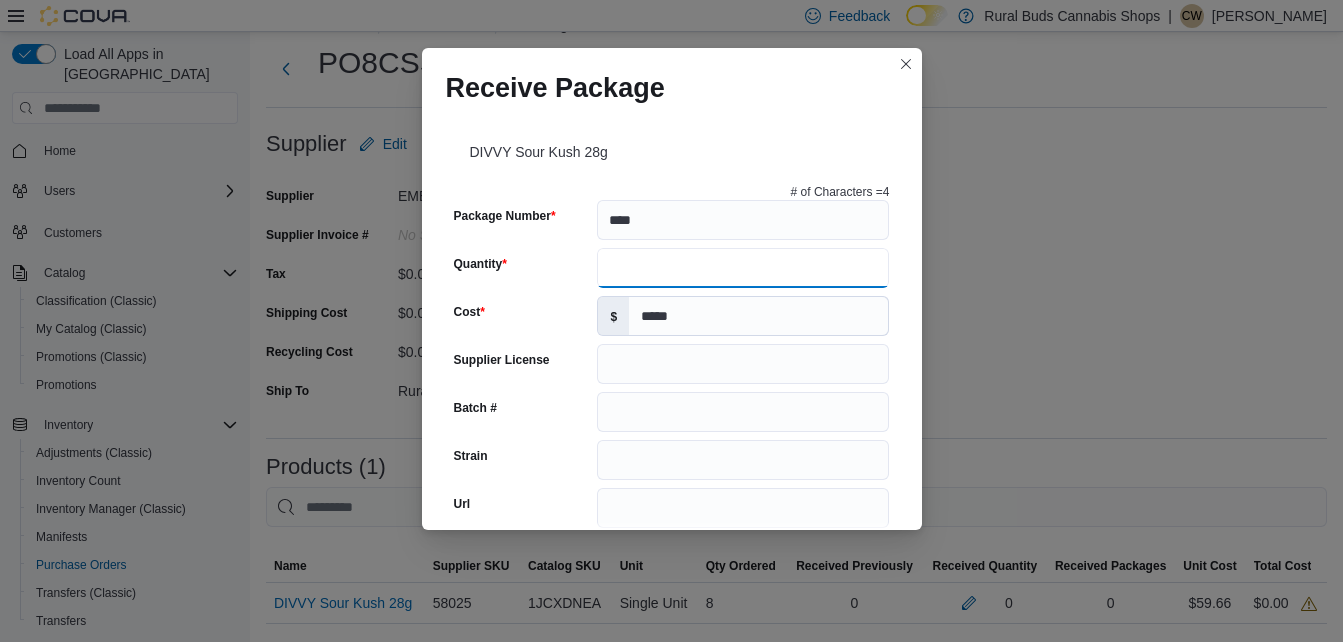 click on "Quantity" at bounding box center [743, 268] 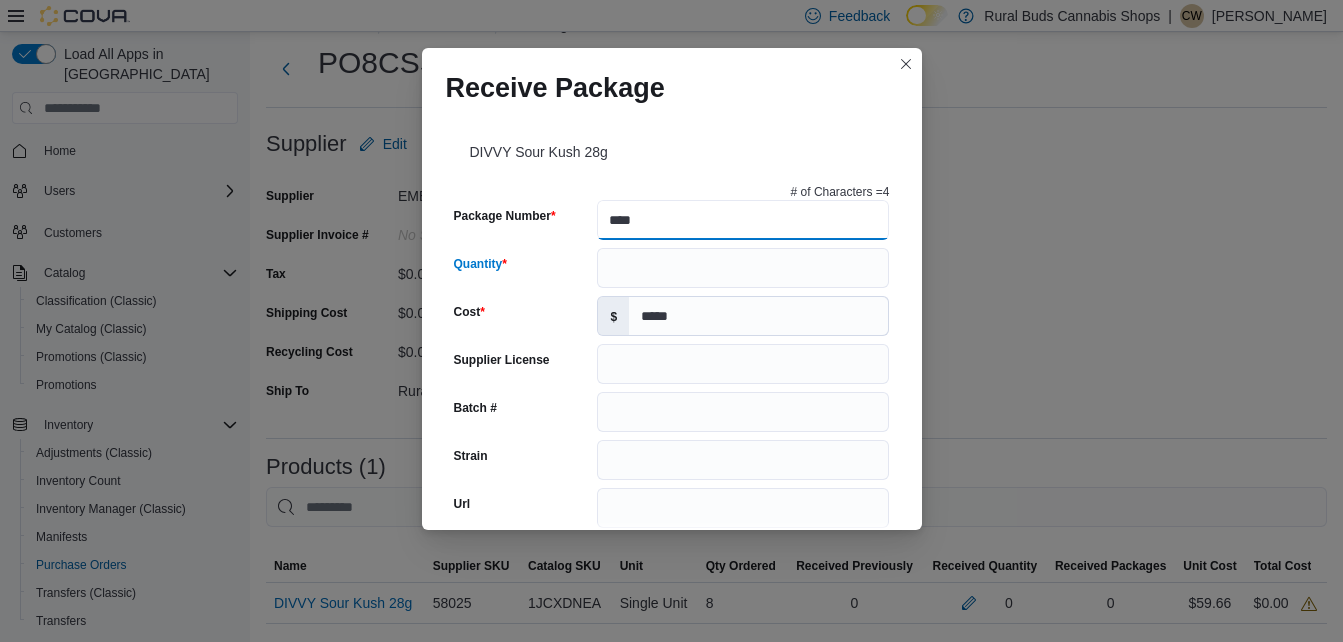 click on "****" at bounding box center [743, 220] 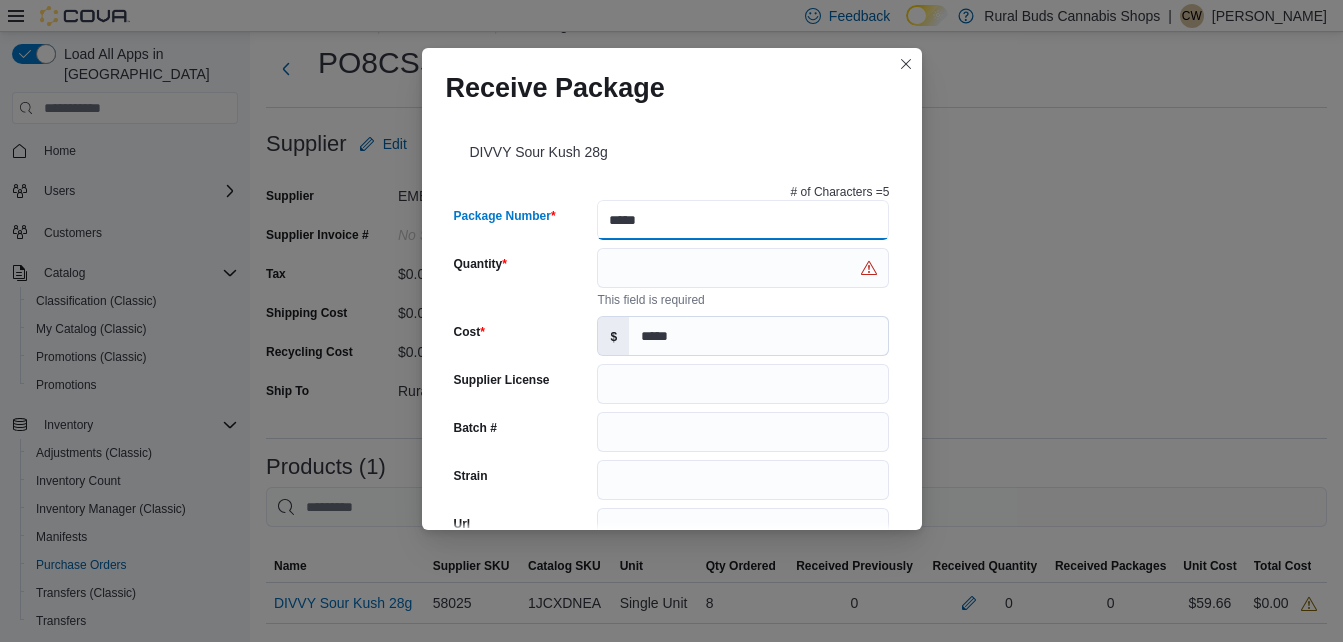 type on "*****" 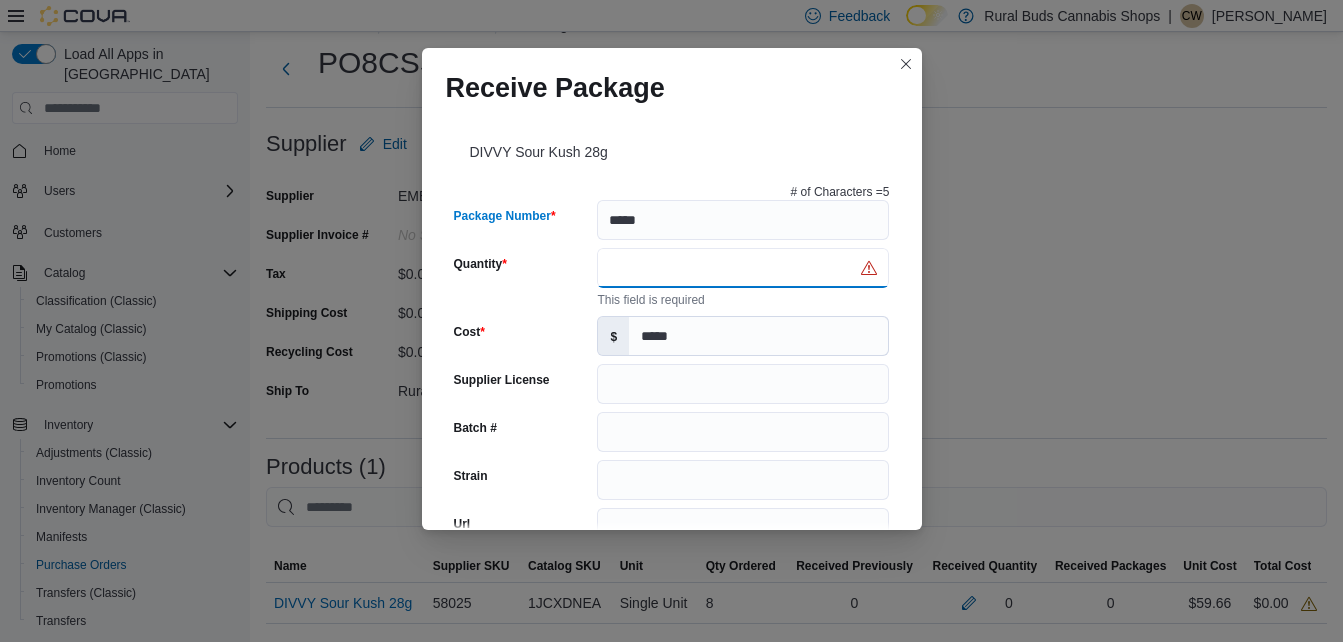 click on "Quantity" at bounding box center [743, 268] 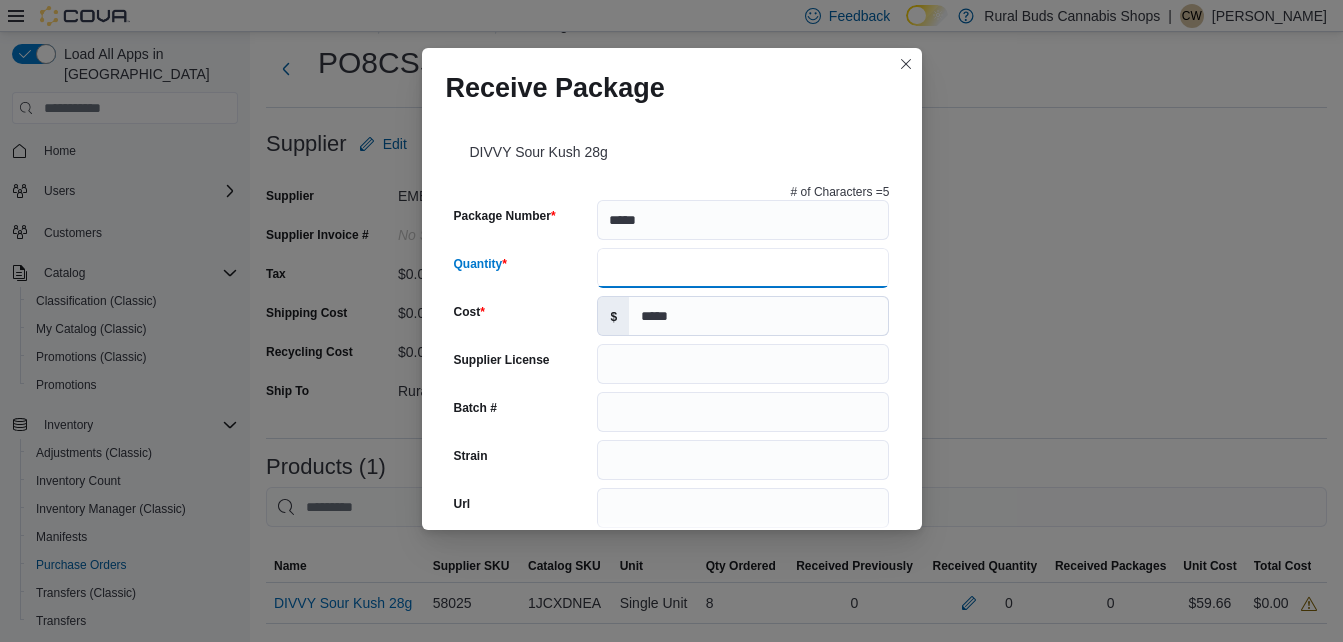 type on "*" 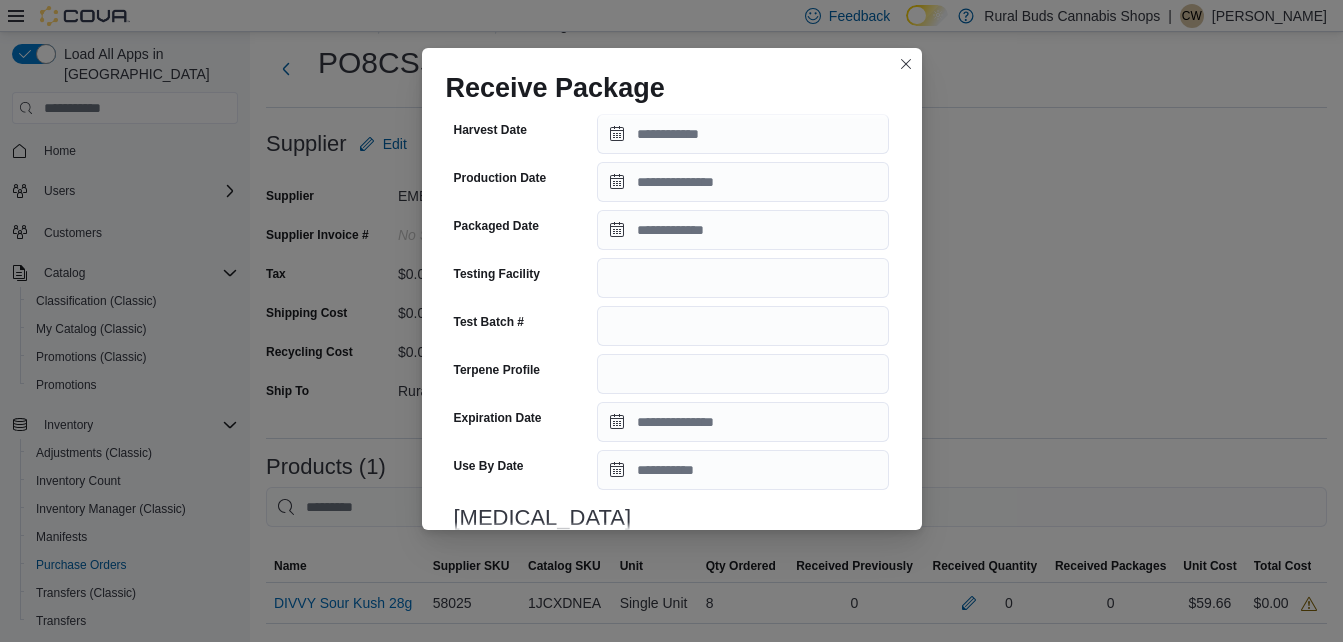 scroll, scrollTop: 500, scrollLeft: 0, axis: vertical 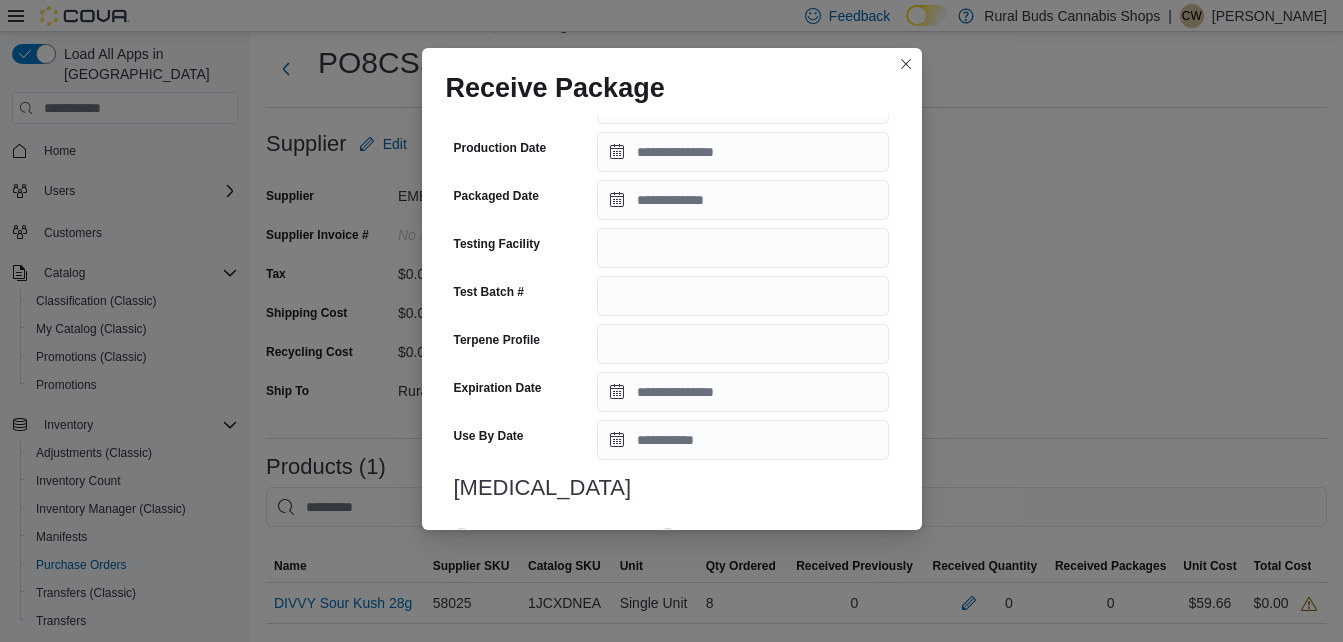 type on "*" 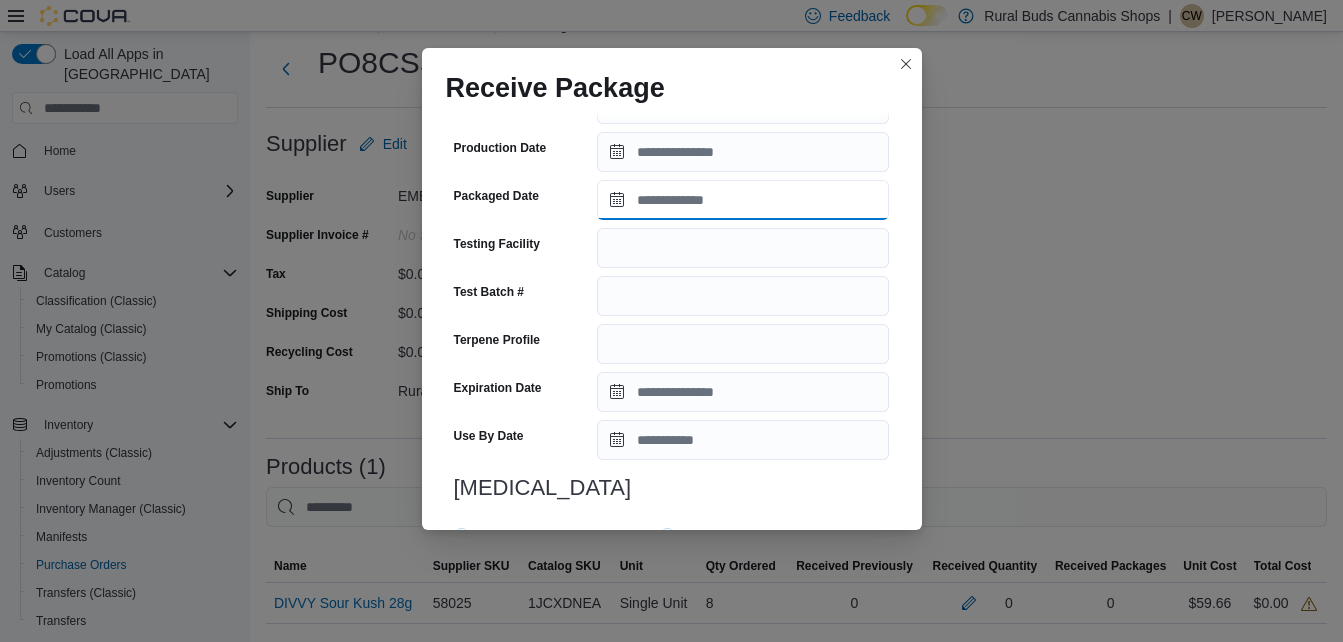 click on "Packaged Date" at bounding box center (743, 200) 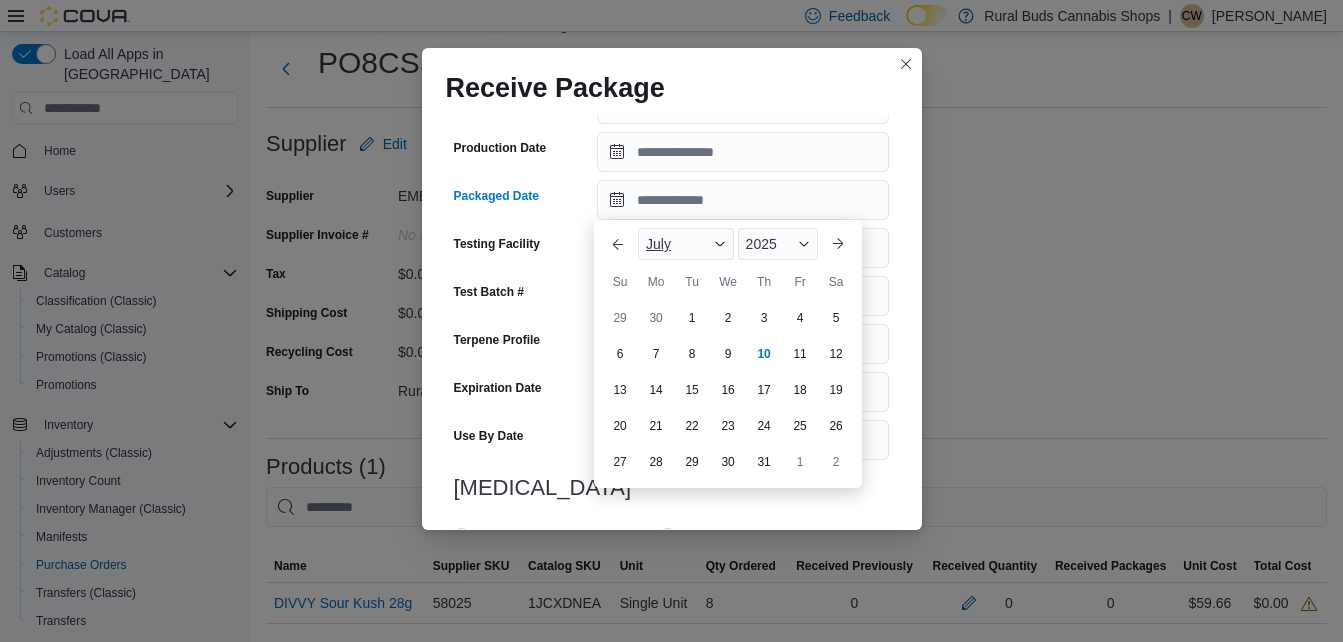 click at bounding box center (720, 244) 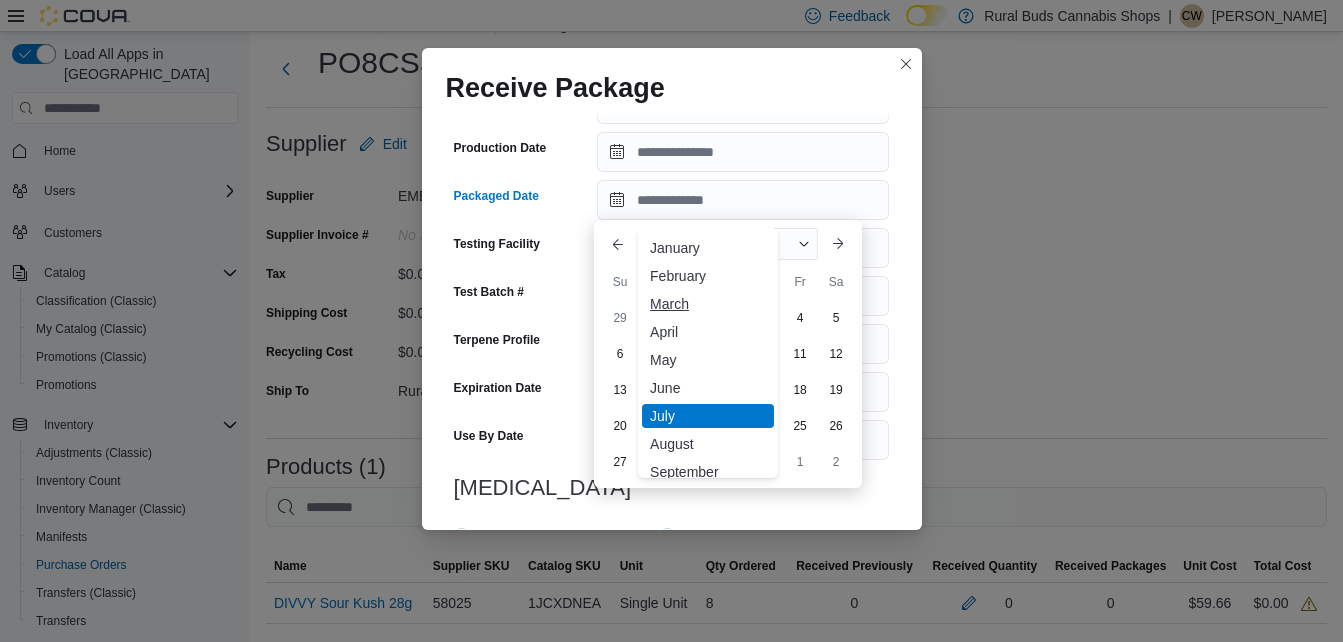 click on "March" at bounding box center (708, 304) 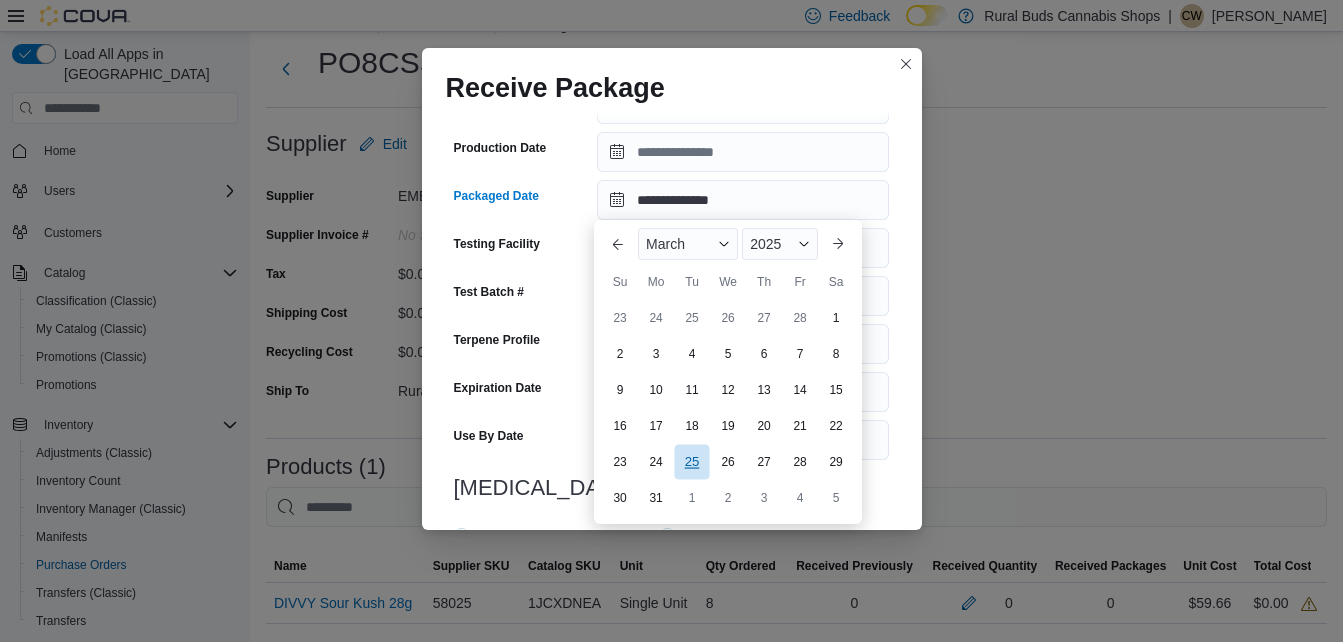 click on "25" at bounding box center (691, 462) 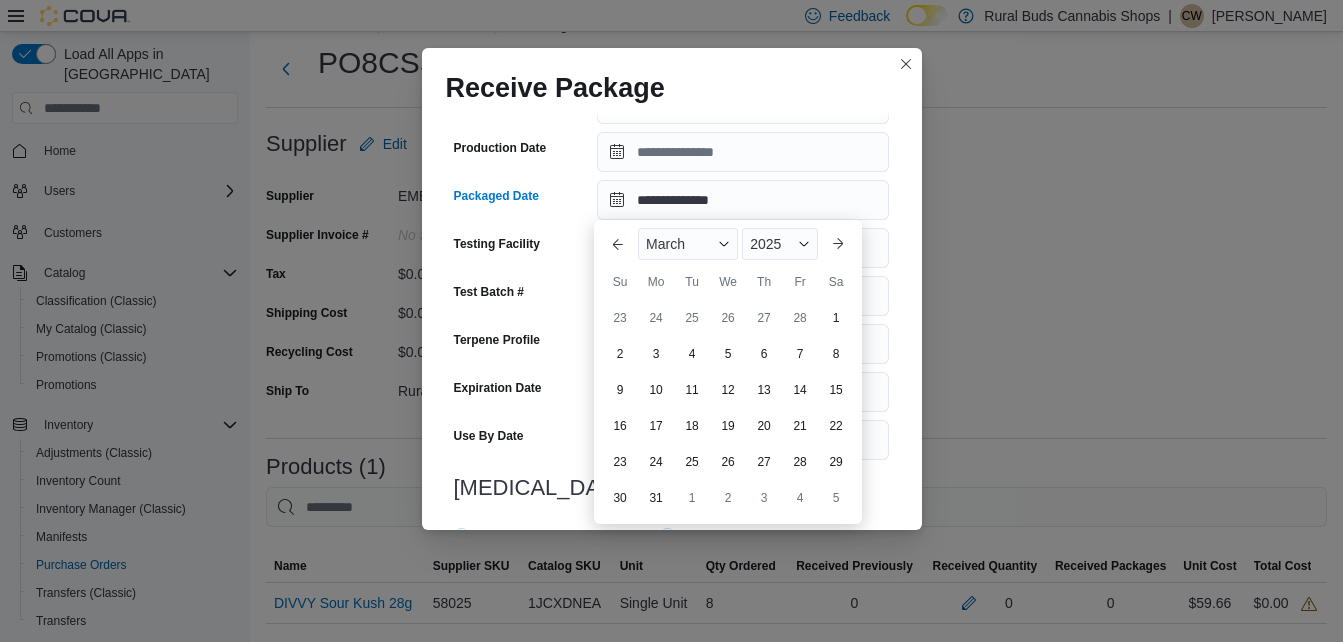 type on "**********" 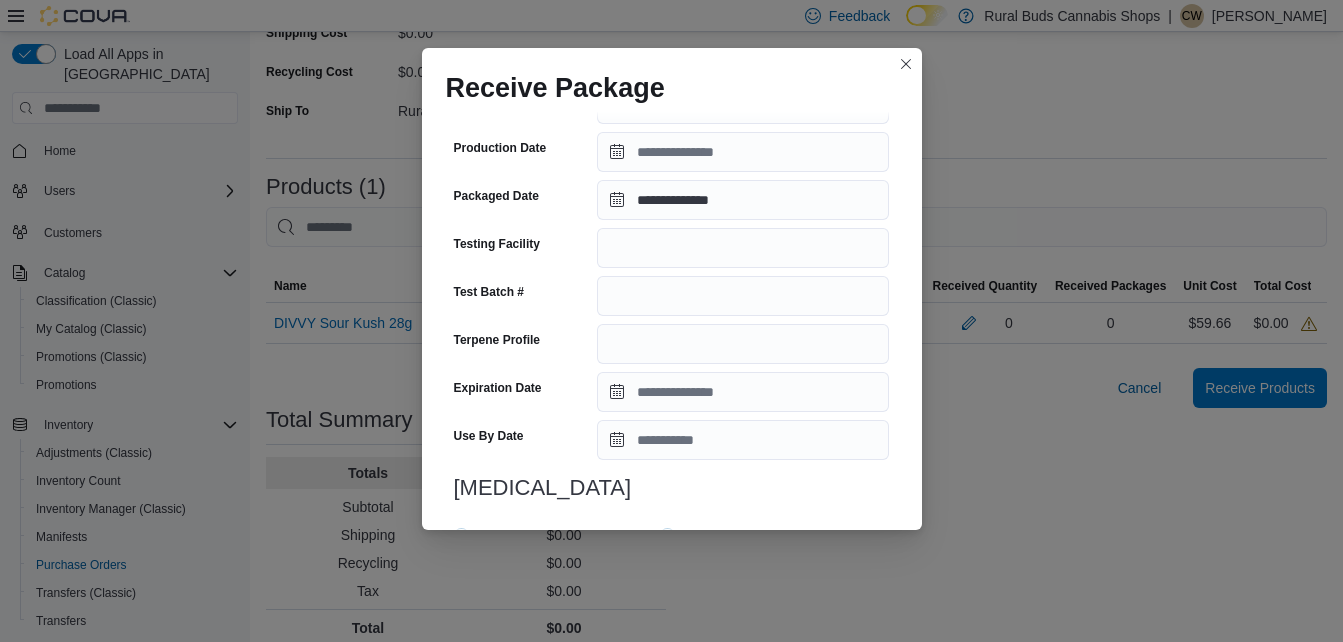 scroll, scrollTop: 341, scrollLeft: 0, axis: vertical 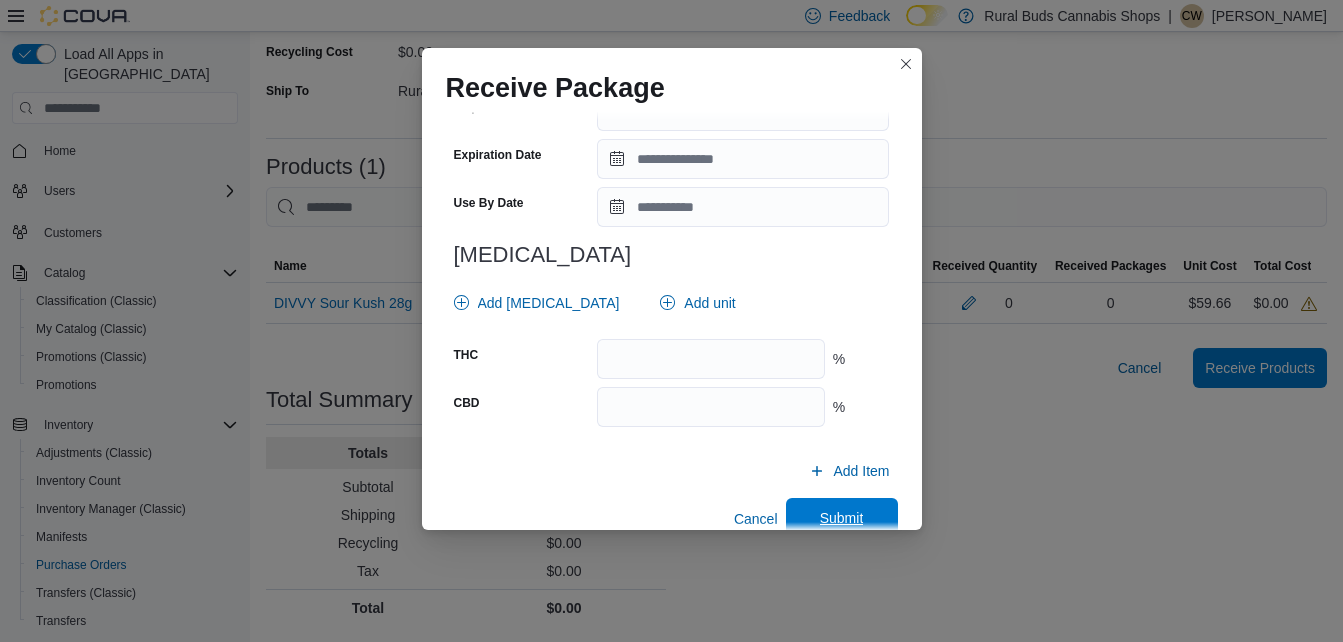 click on "Submit" at bounding box center [842, 518] 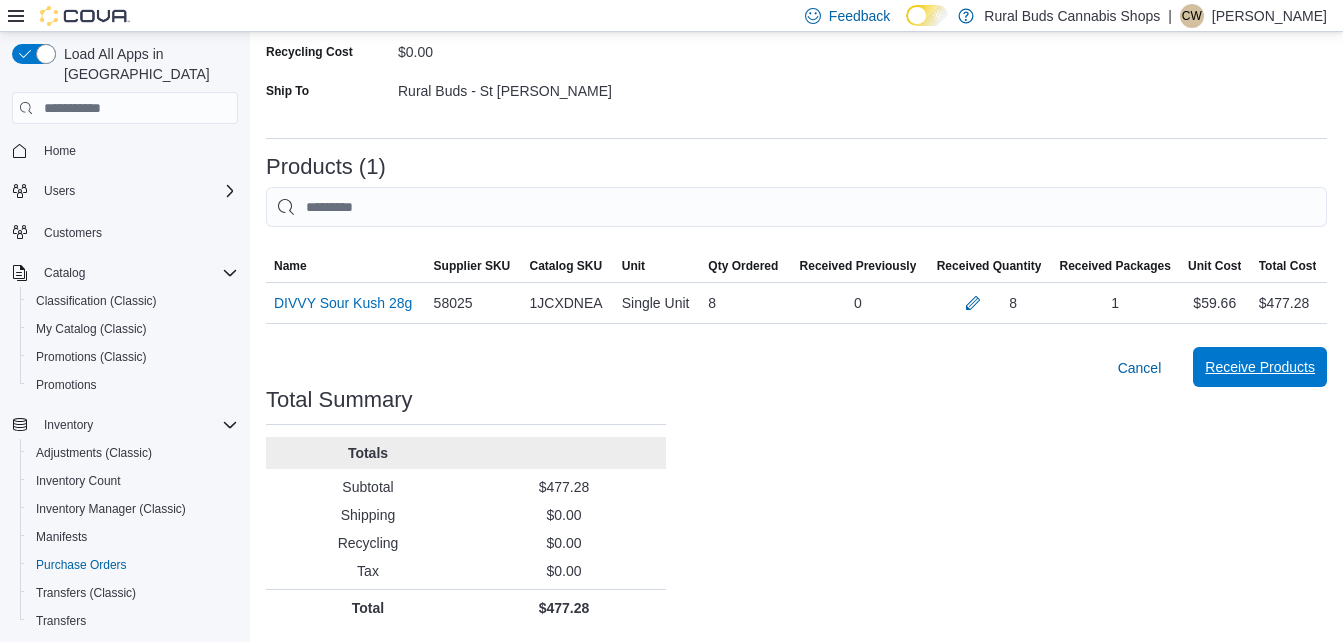 click on "Receive Products" at bounding box center (1260, 367) 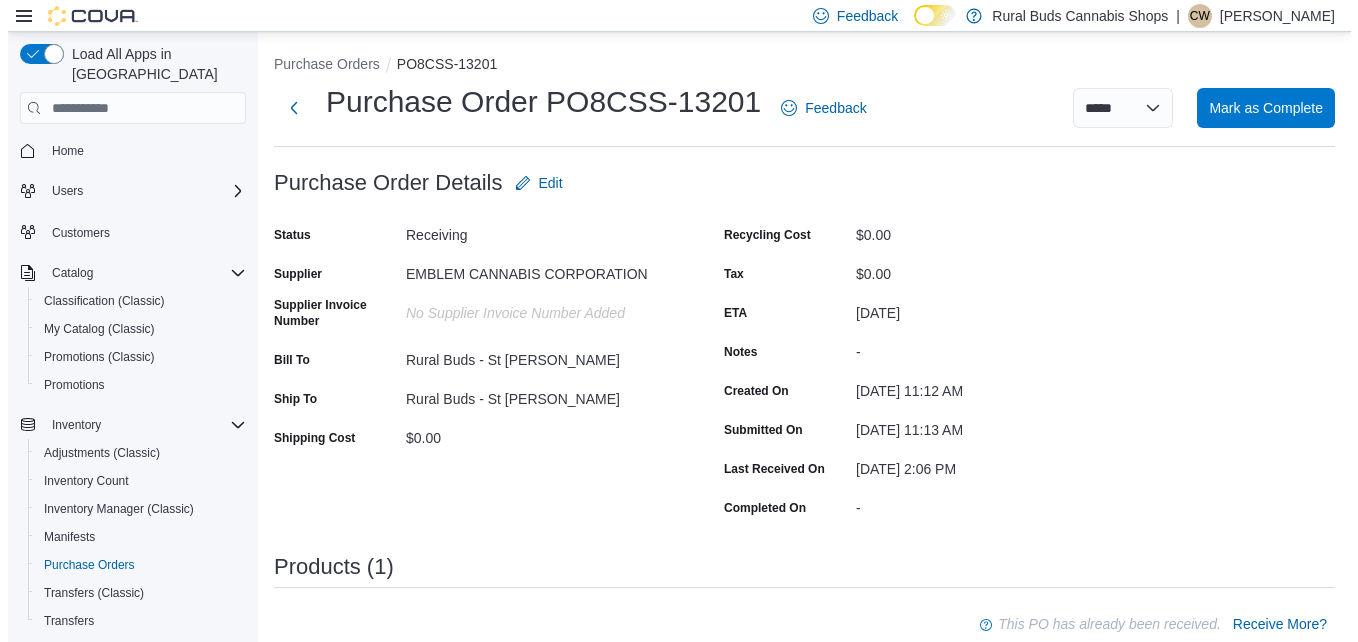 scroll, scrollTop: 0, scrollLeft: 0, axis: both 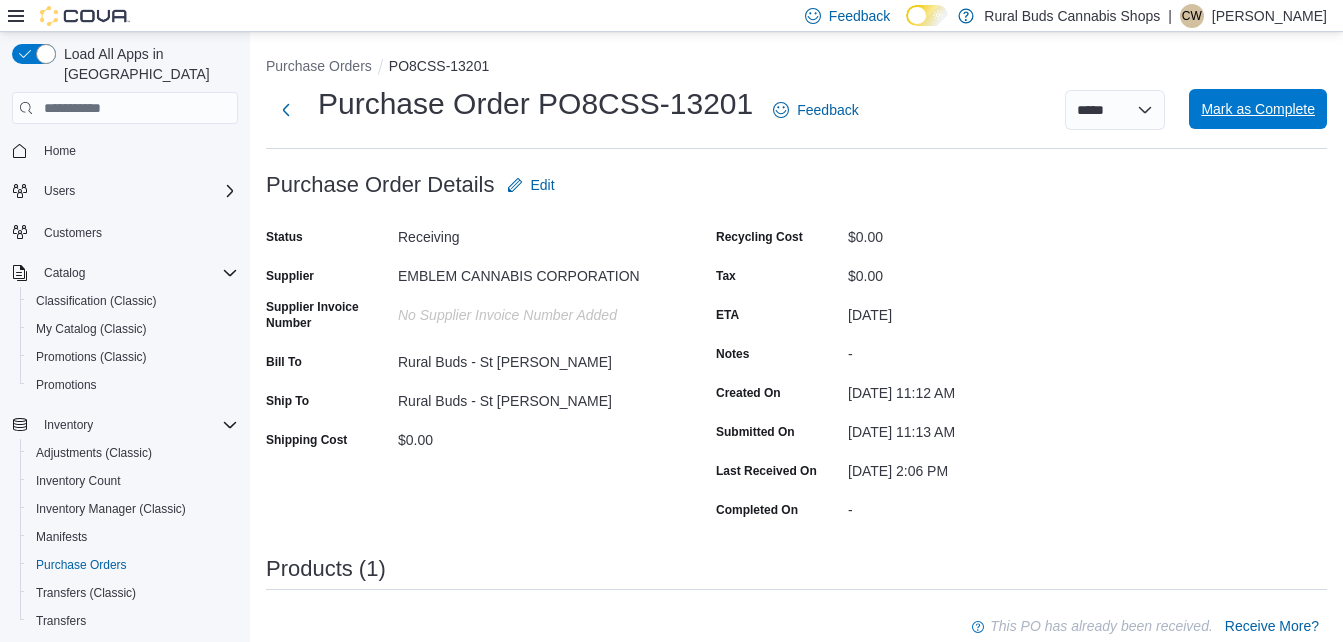 drag, startPoint x: 1293, startPoint y: 110, endPoint x: 1281, endPoint y: 110, distance: 12 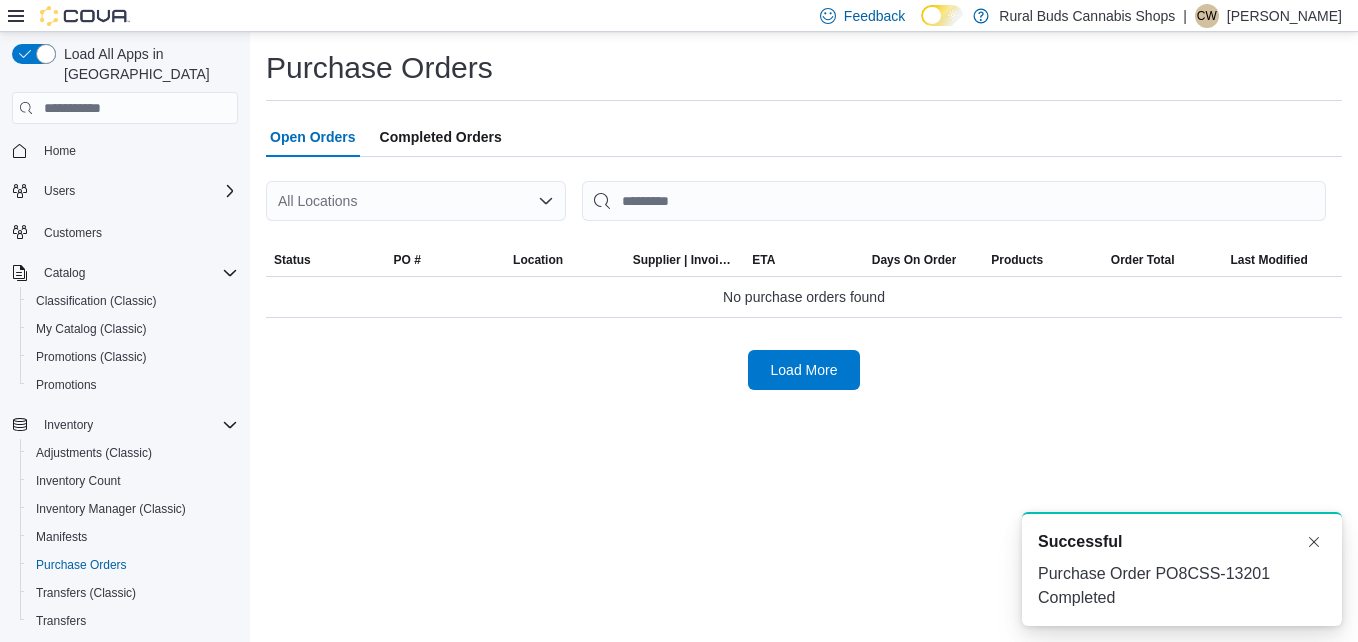 scroll, scrollTop: 0, scrollLeft: 0, axis: both 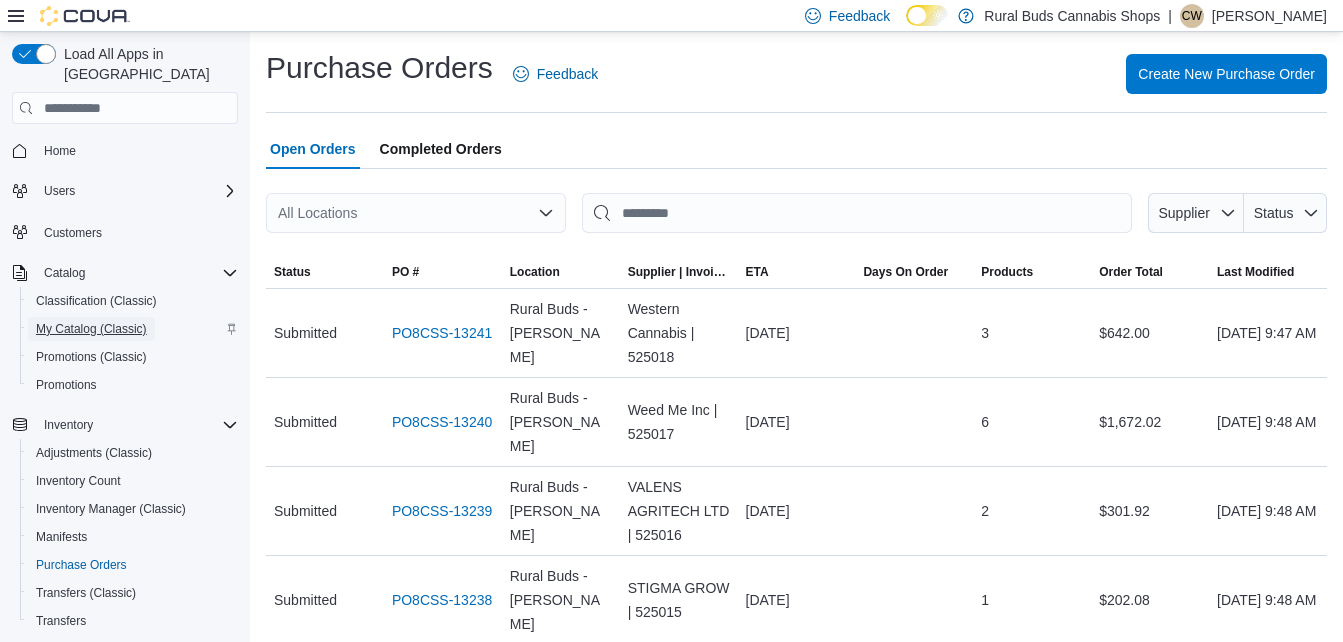 click on "My Catalog (Classic)" at bounding box center [91, 329] 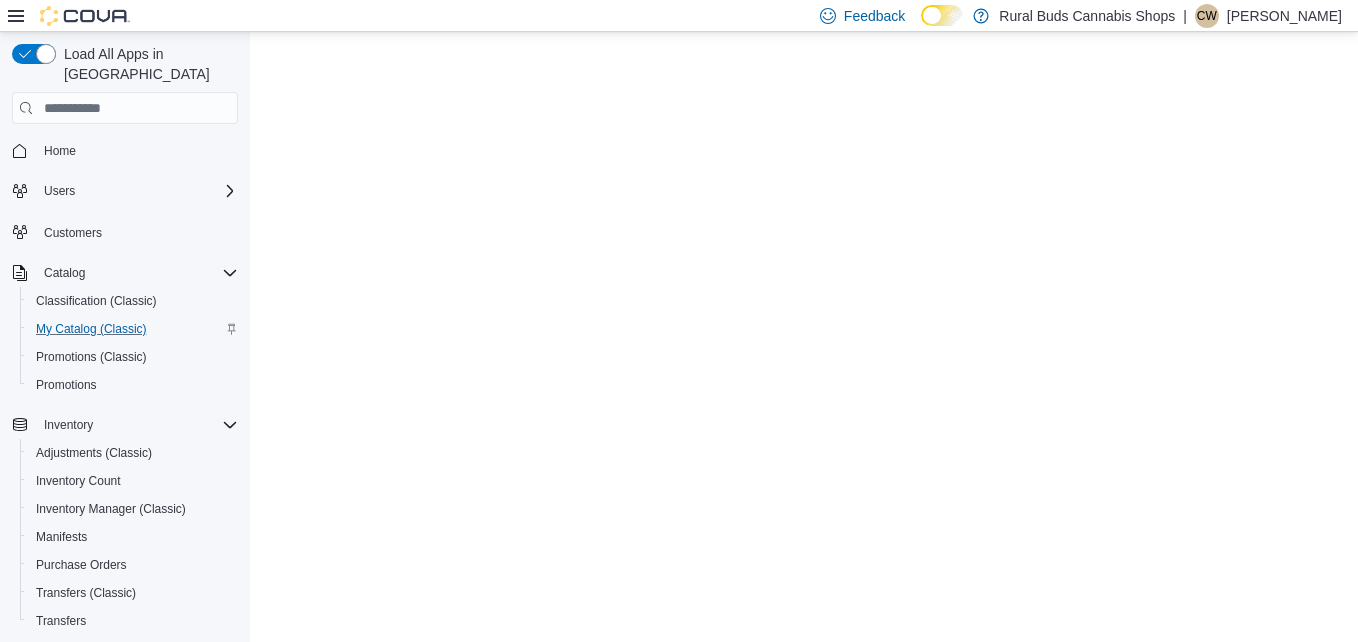 scroll, scrollTop: 0, scrollLeft: 0, axis: both 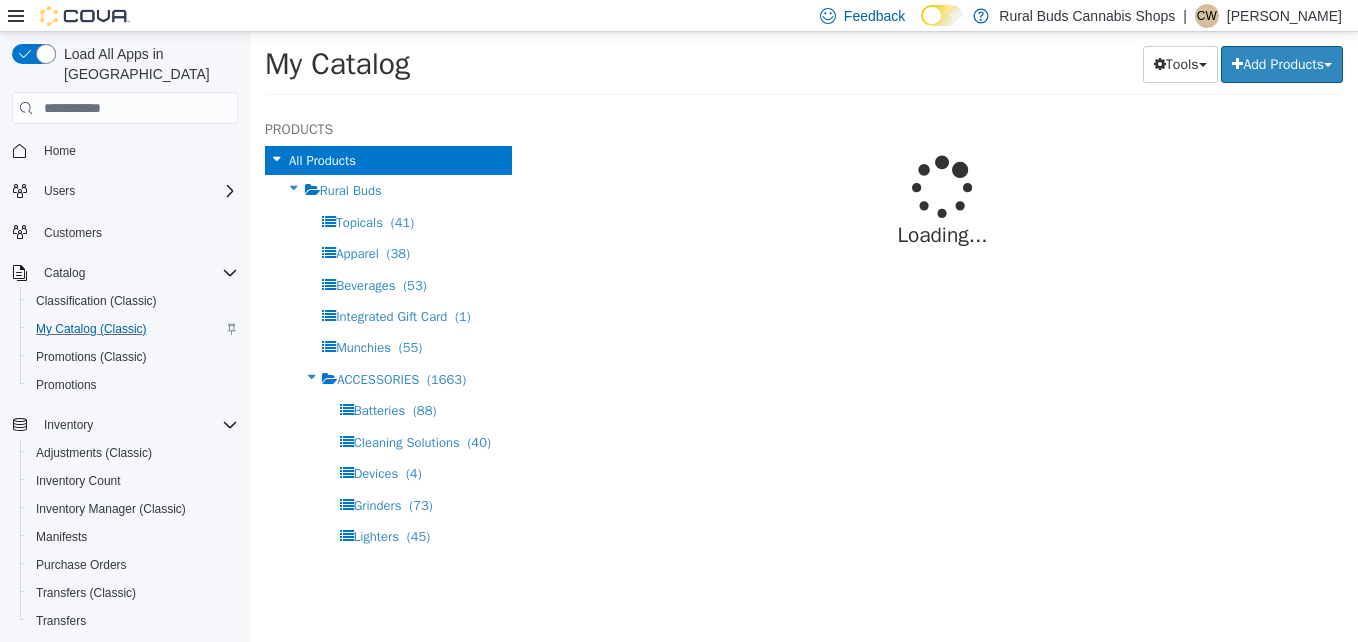 select on "**********" 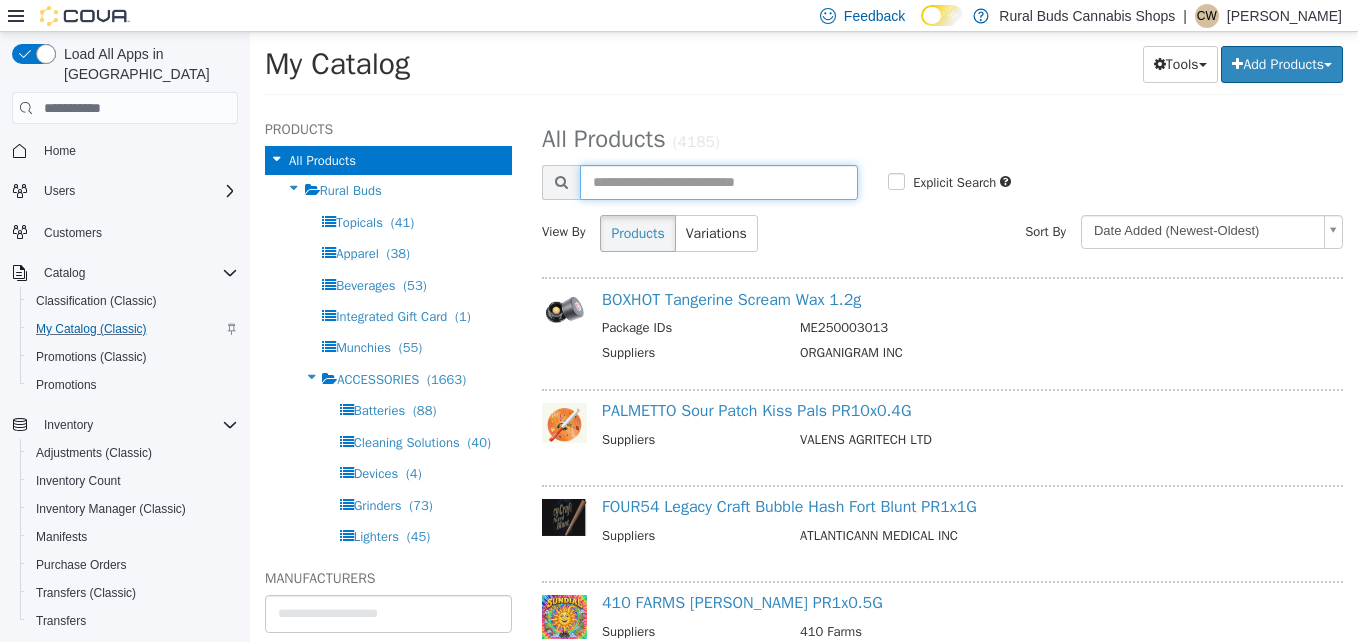click at bounding box center (719, 182) 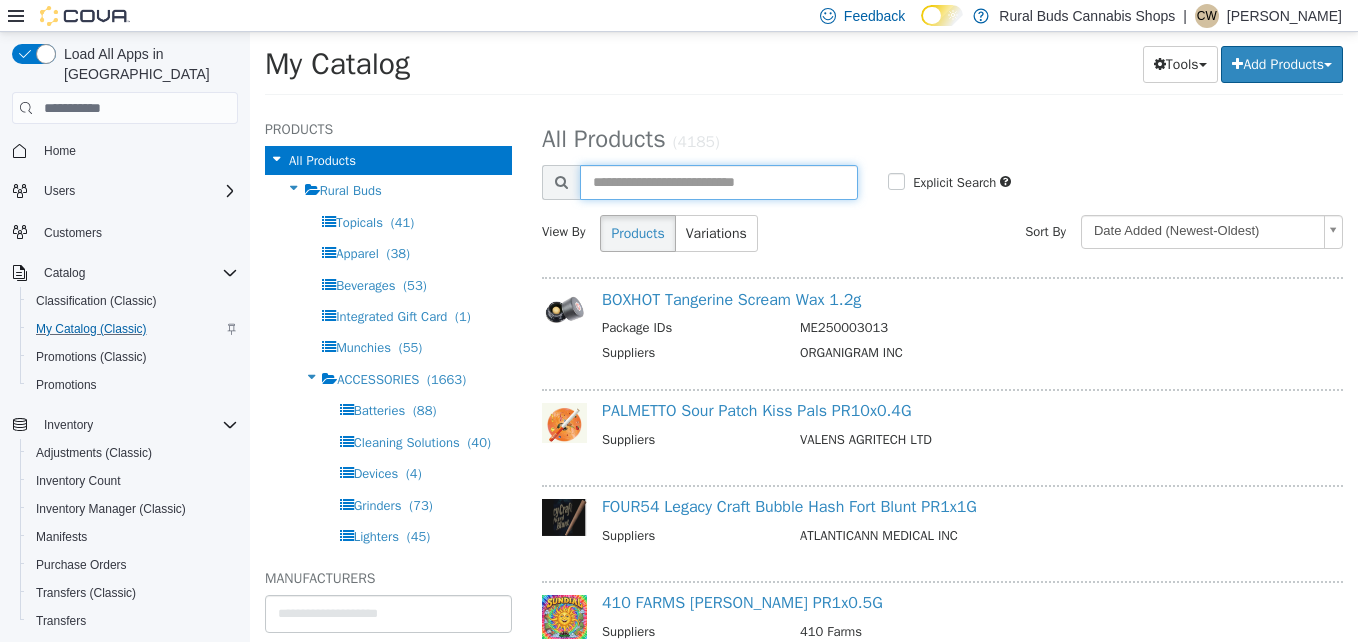 click at bounding box center (719, 182) 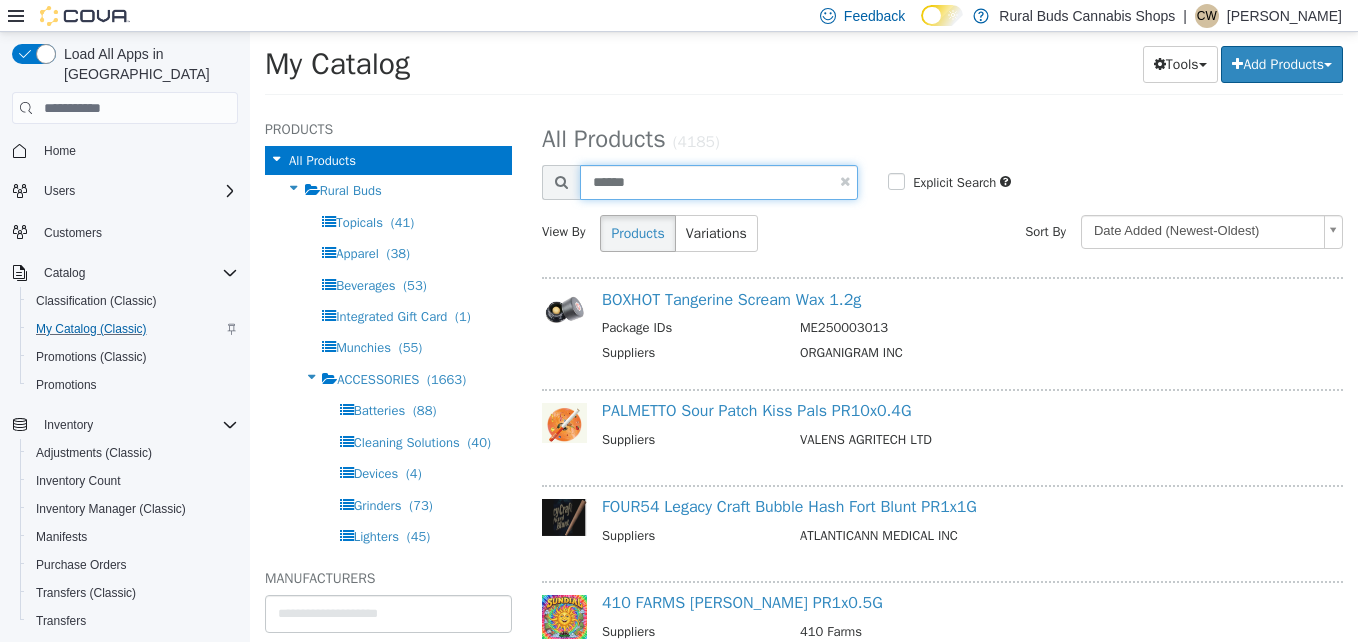 type on "******" 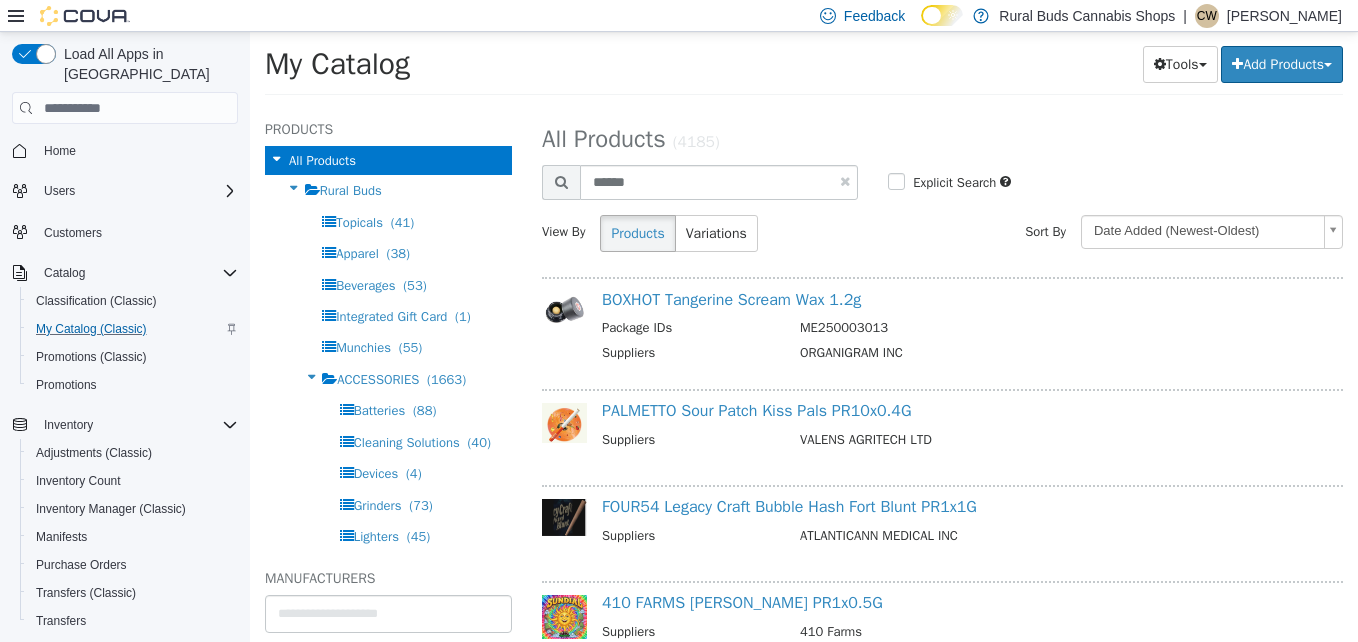 select on "**********" 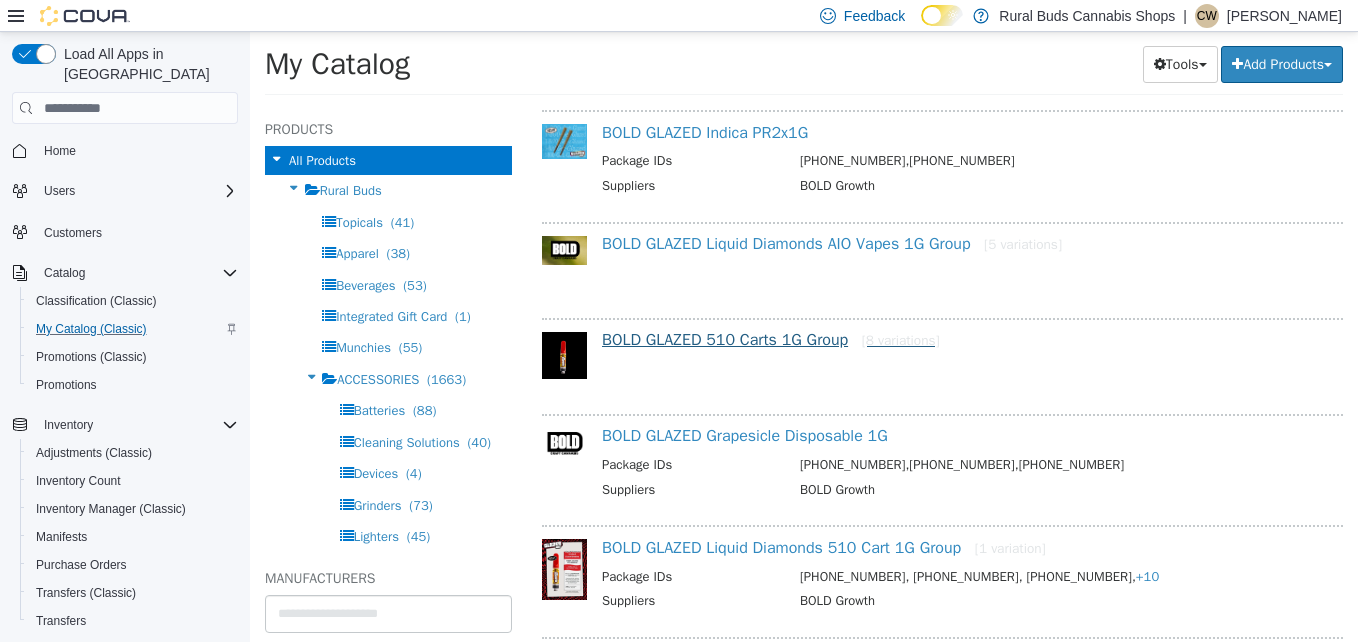 scroll, scrollTop: 200, scrollLeft: 0, axis: vertical 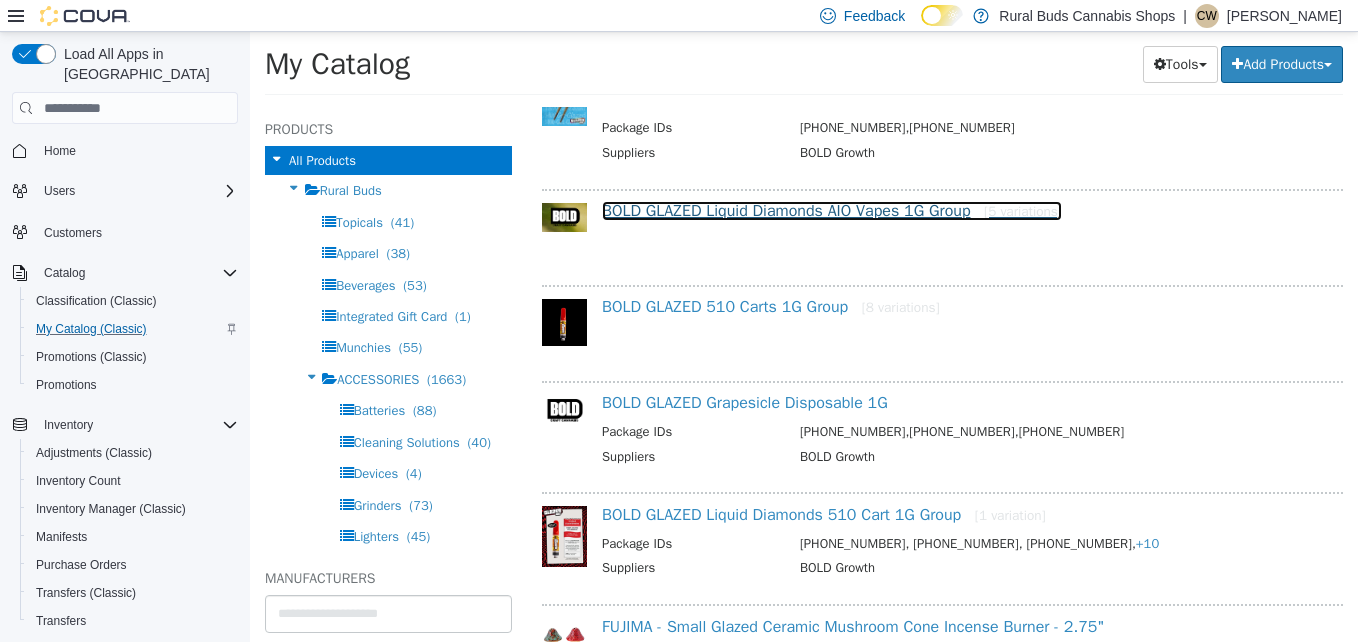 click on "BOLD GLAZED Liquid Diamonds AIO Vapes 1G Group
[5 variations]" at bounding box center (832, 211) 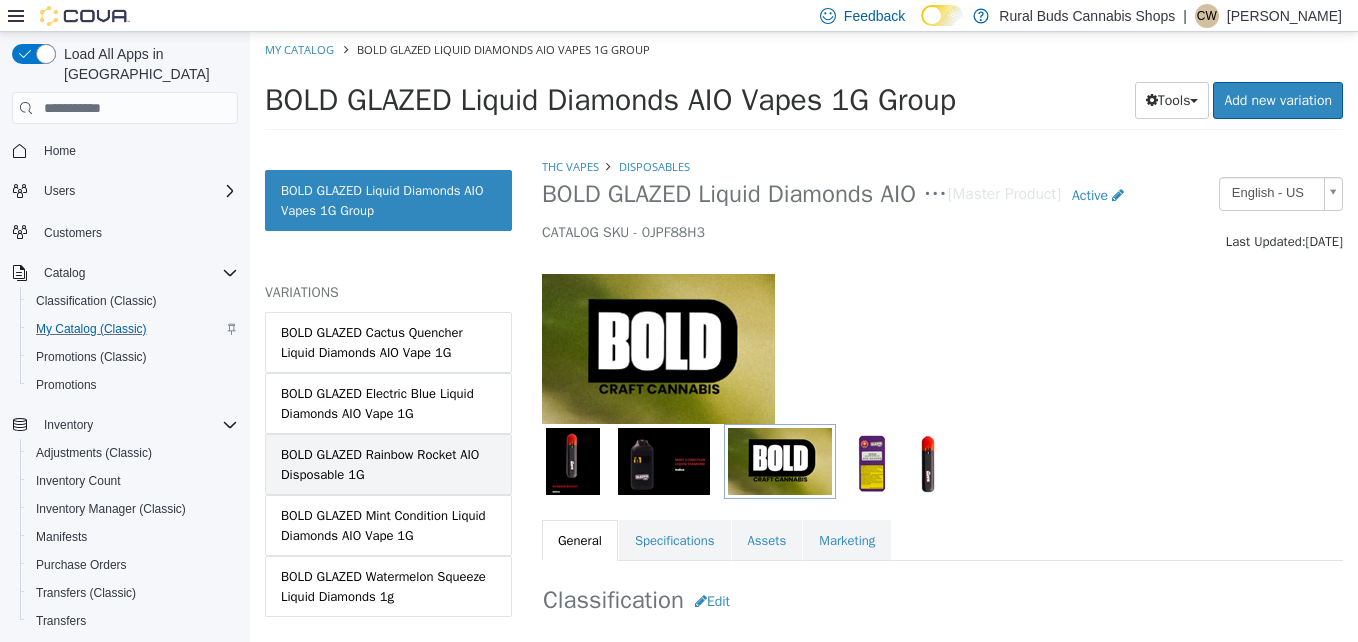 scroll, scrollTop: 33, scrollLeft: 0, axis: vertical 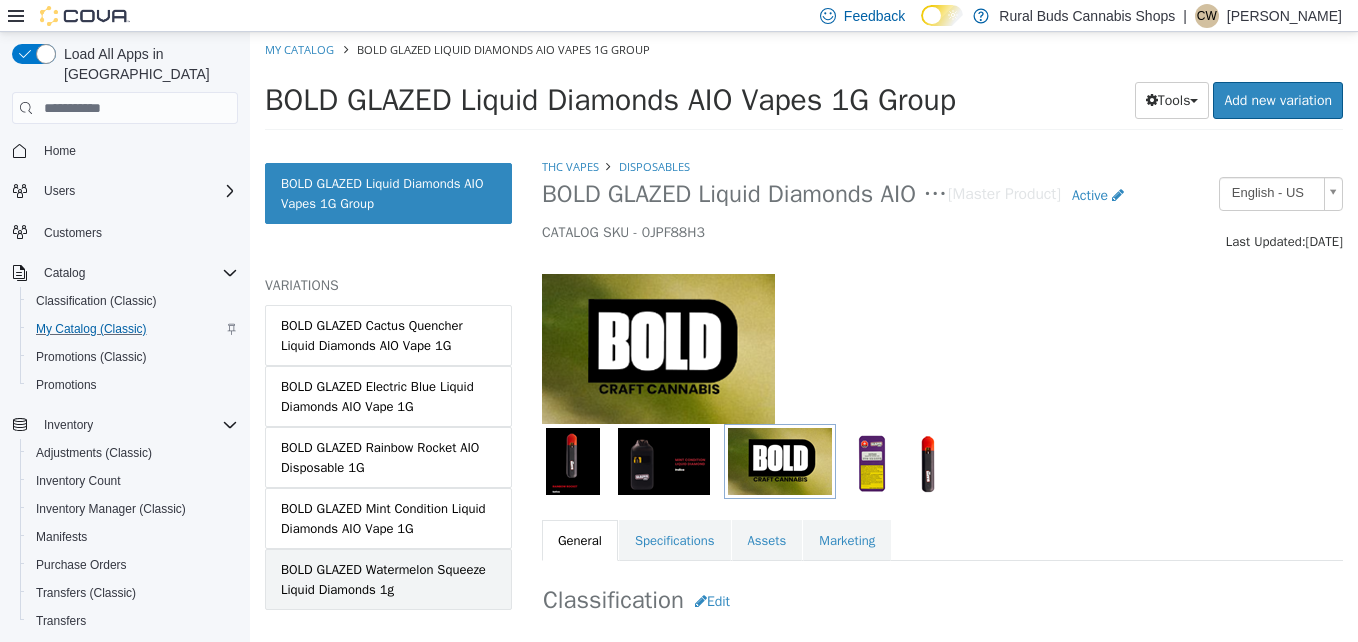 click on "BOLD GLAZED Watermelon Squeeze Liquid Diamonds 1g" at bounding box center [388, 579] 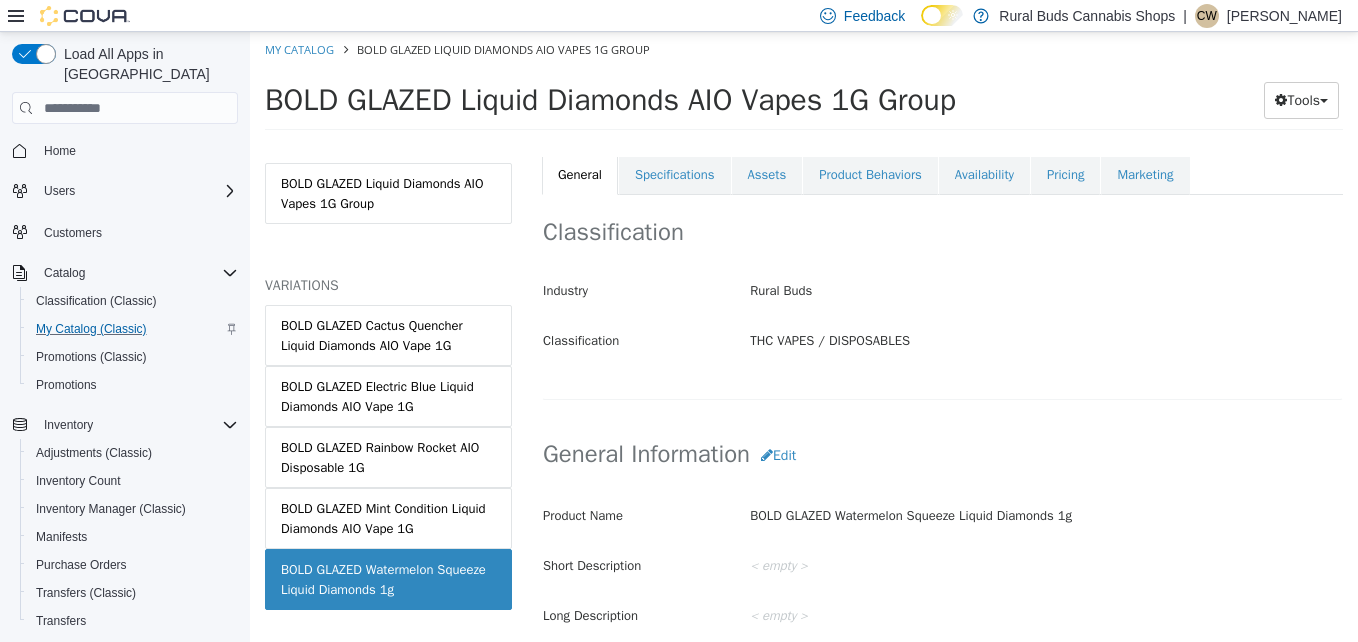 scroll, scrollTop: 300, scrollLeft: 0, axis: vertical 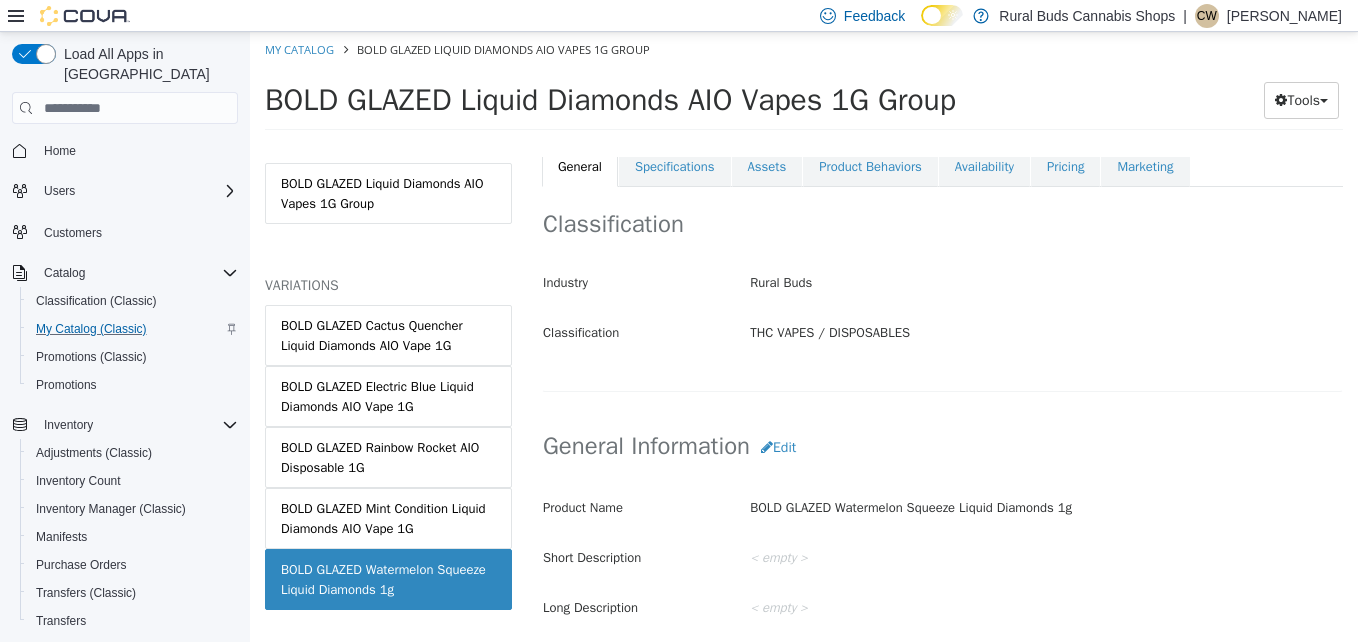 click on "BOLD GLAZED Watermelon Squeeze Liquid Diamonds 1g" at bounding box center (1046, 508) 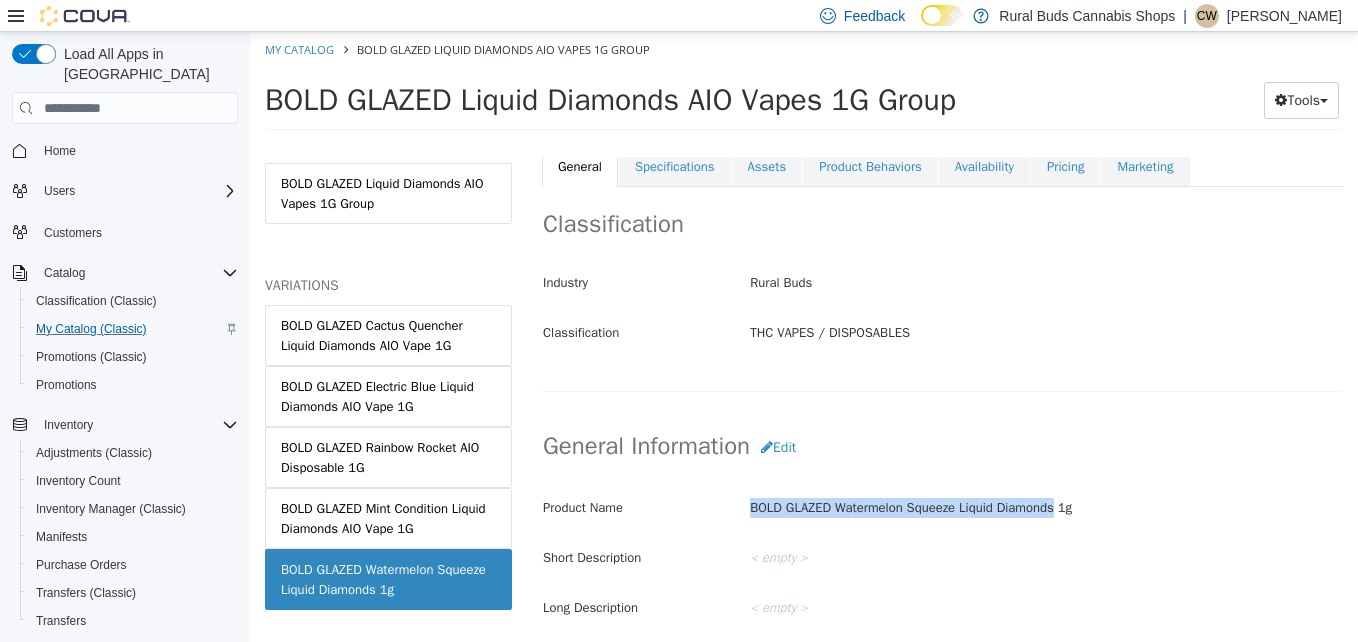 drag, startPoint x: 1053, startPoint y: 508, endPoint x: 736, endPoint y: 511, distance: 317.0142 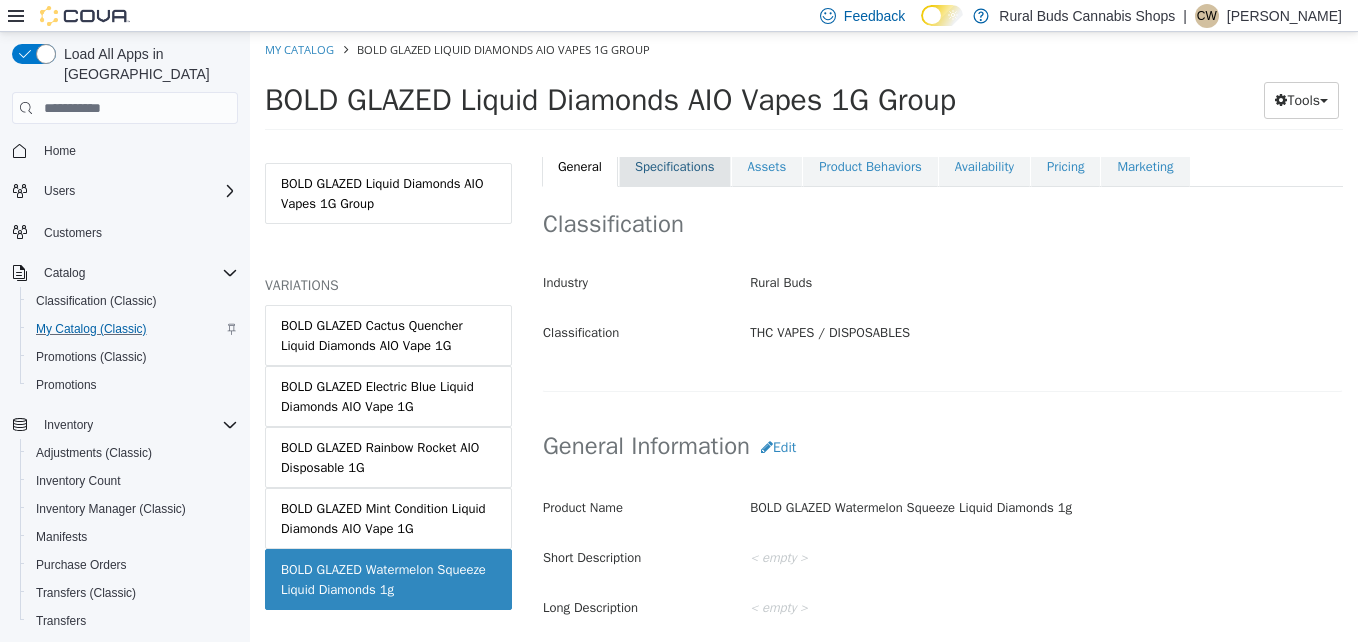 click on "Specifications" at bounding box center [675, 167] 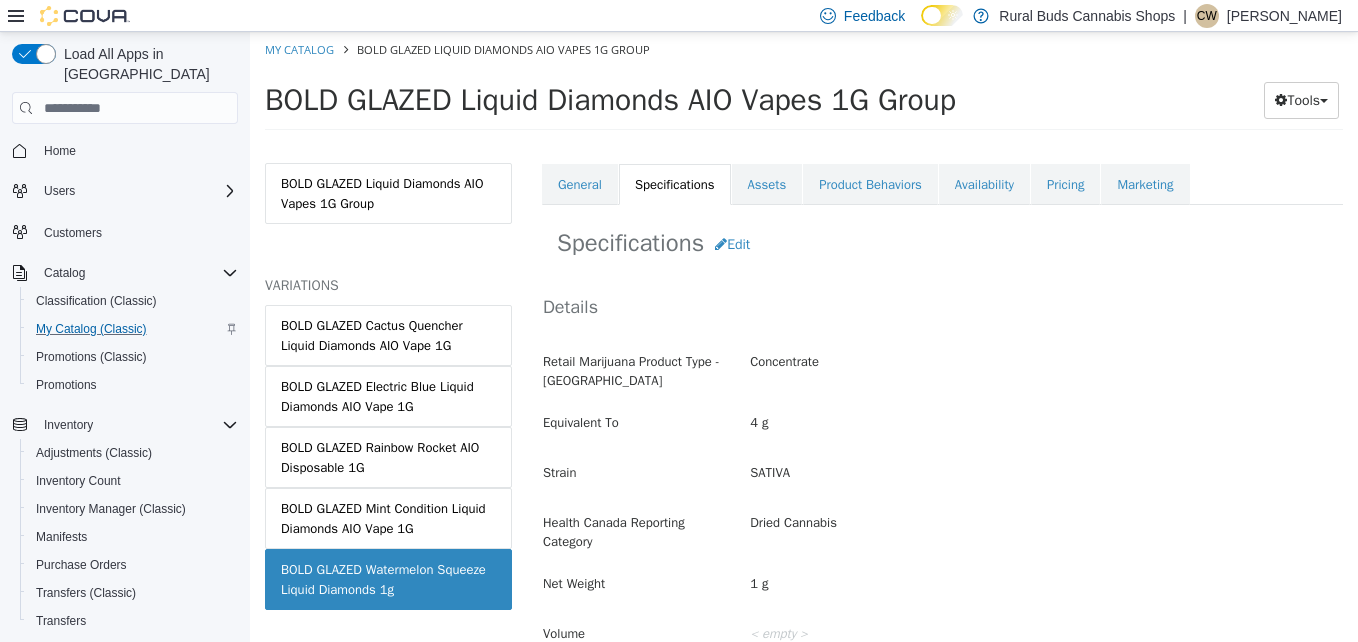 scroll, scrollTop: 267, scrollLeft: 0, axis: vertical 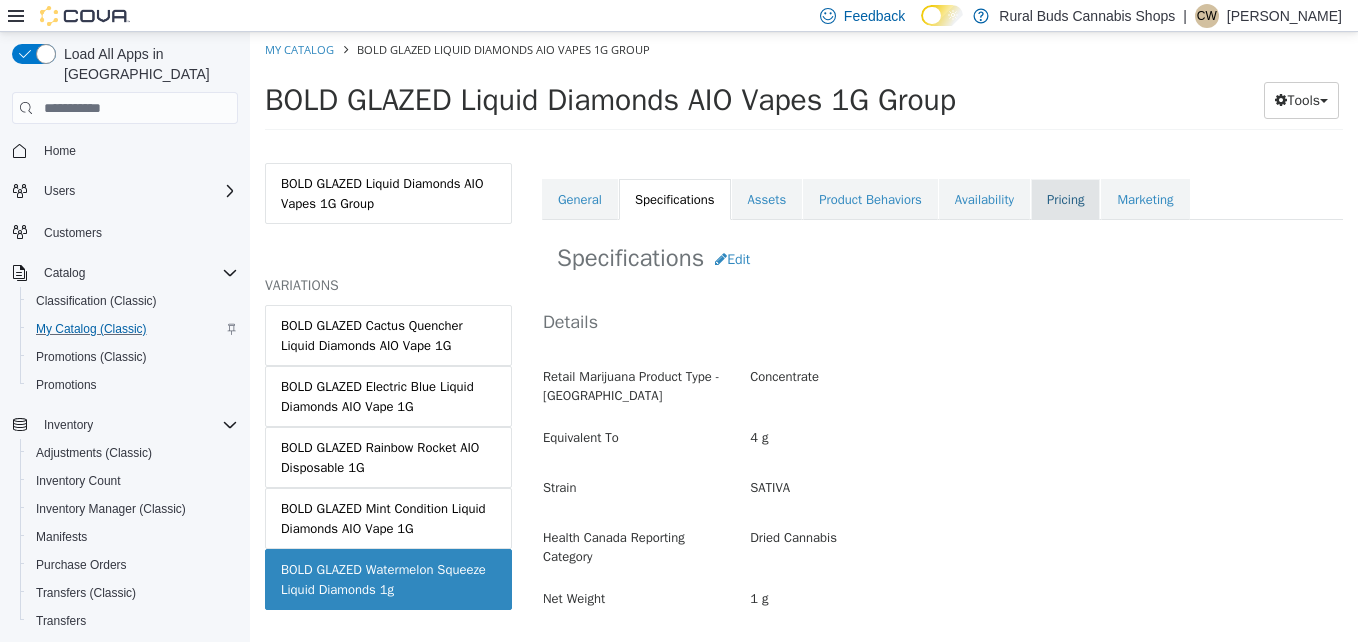 click on "Pricing" at bounding box center (1065, 200) 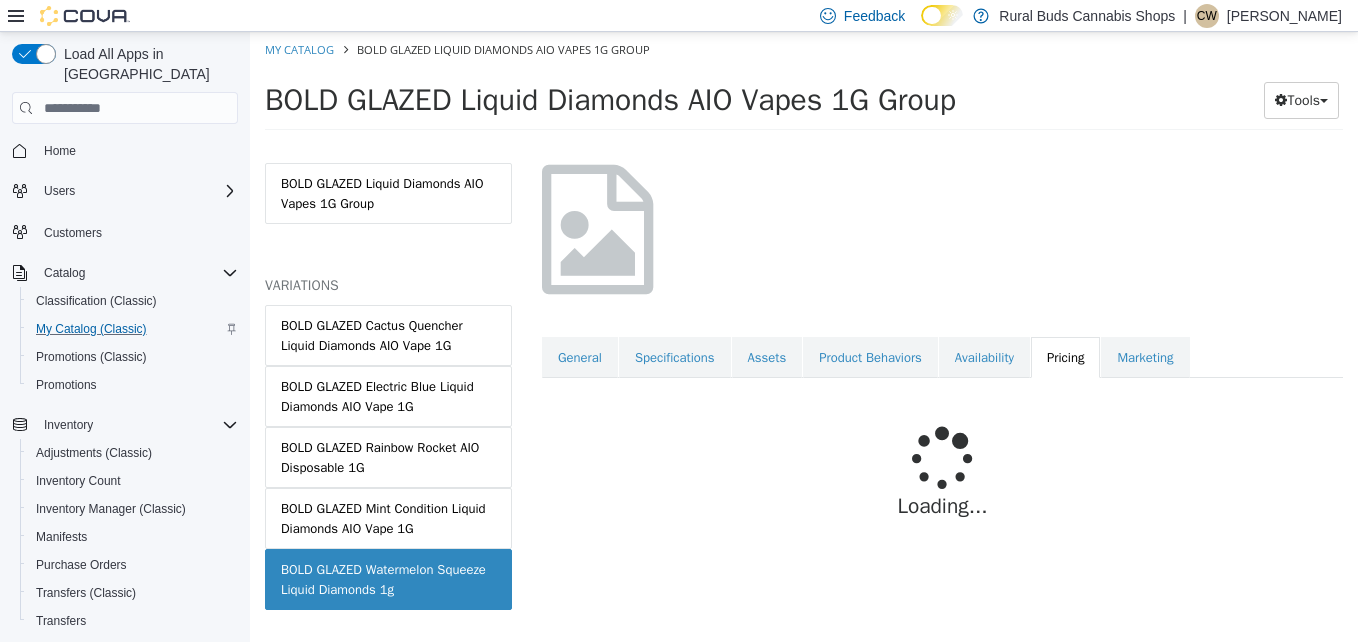 scroll, scrollTop: 158, scrollLeft: 0, axis: vertical 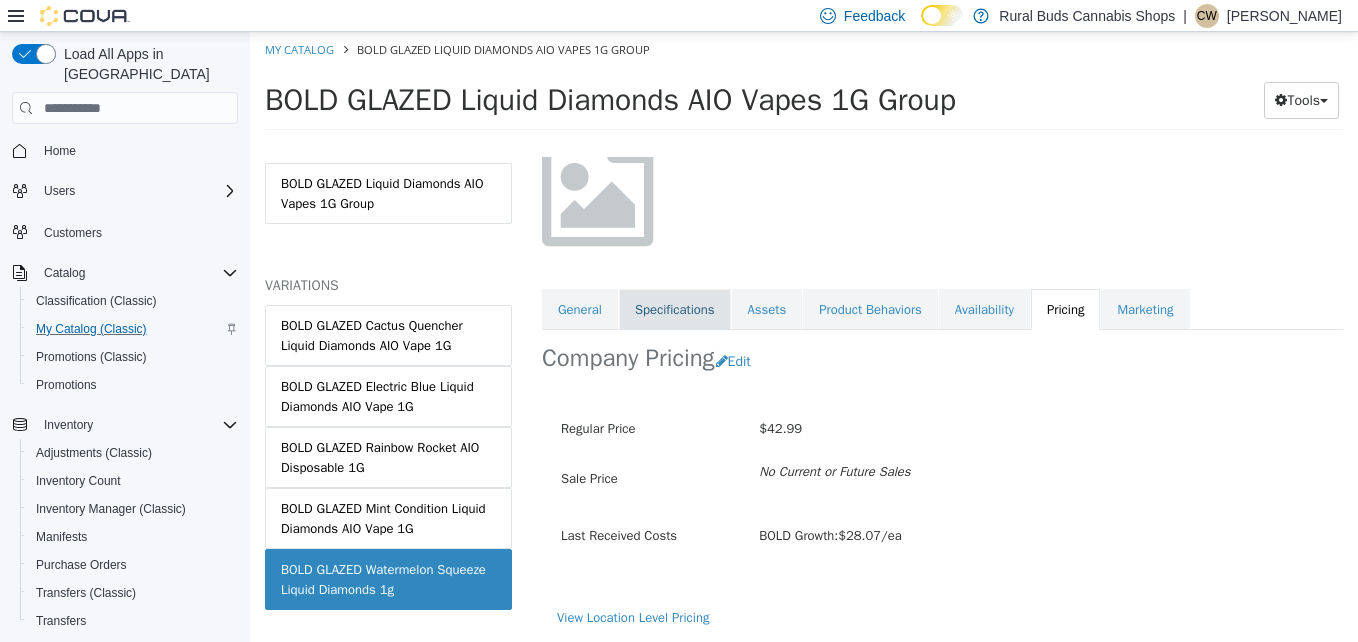 click on "Specifications" at bounding box center (675, 310) 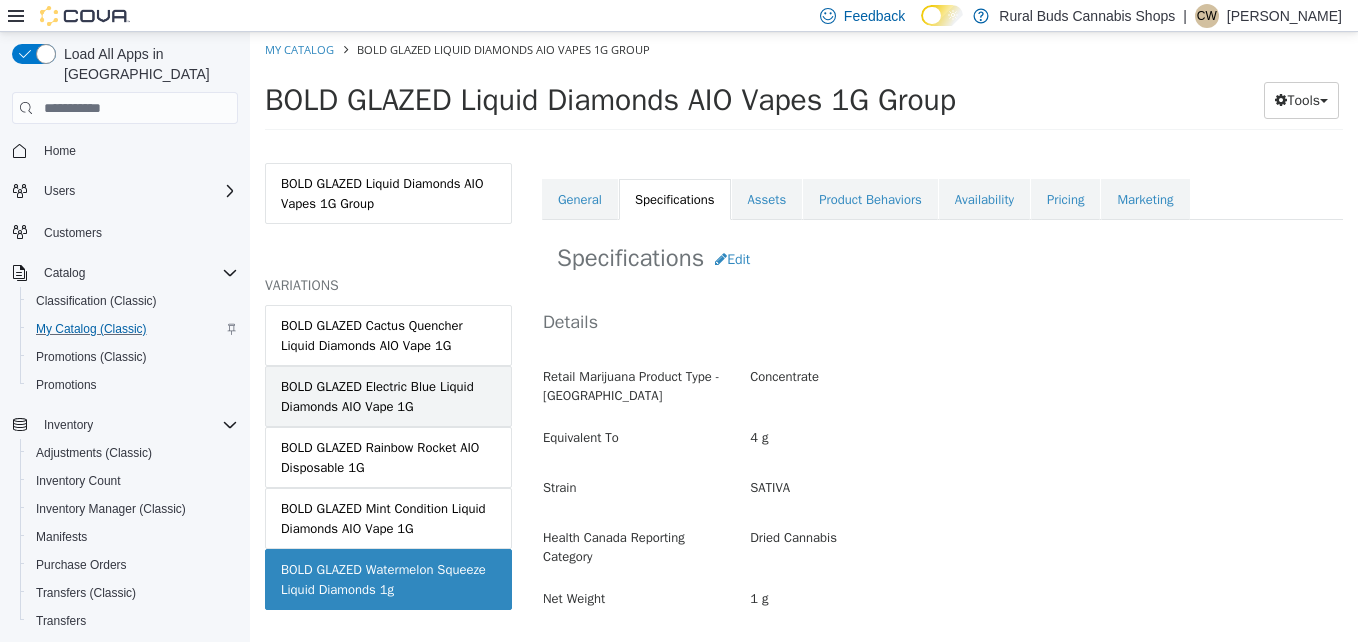 click on "BOLD GLAZED Electric Blue Liquid Diamonds AIO Vape 1G" at bounding box center [388, 396] 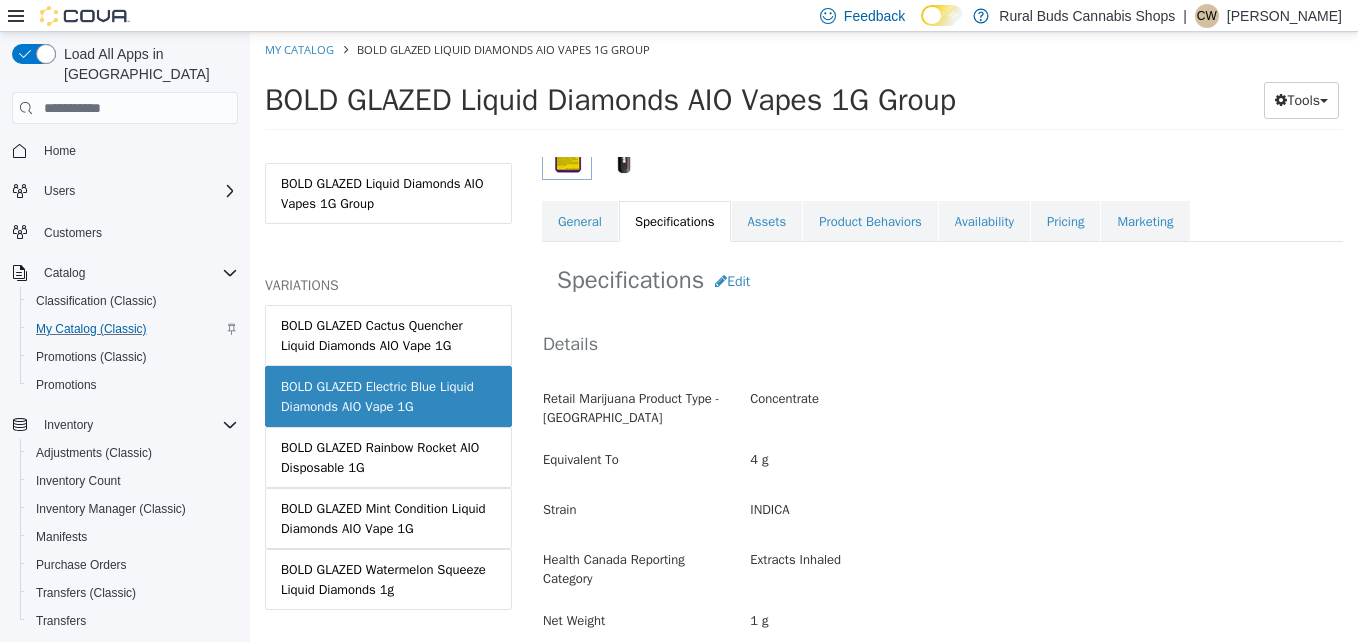 scroll, scrollTop: 267, scrollLeft: 0, axis: vertical 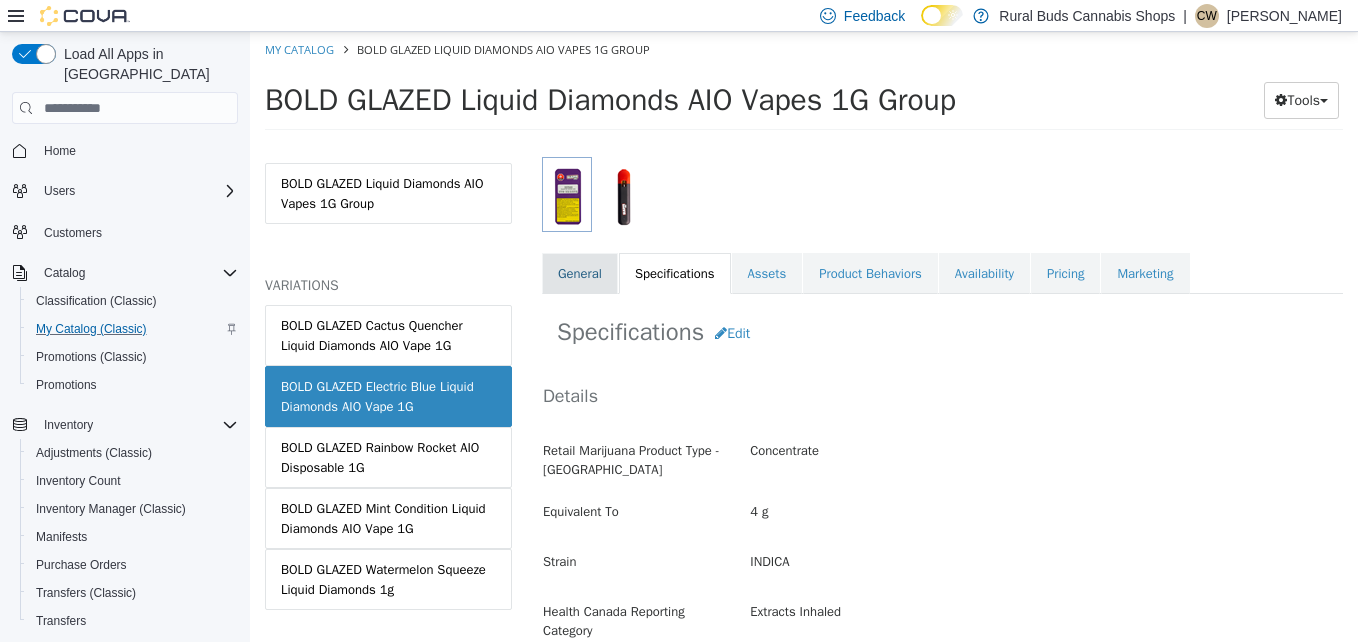 click on "General" at bounding box center (580, 274) 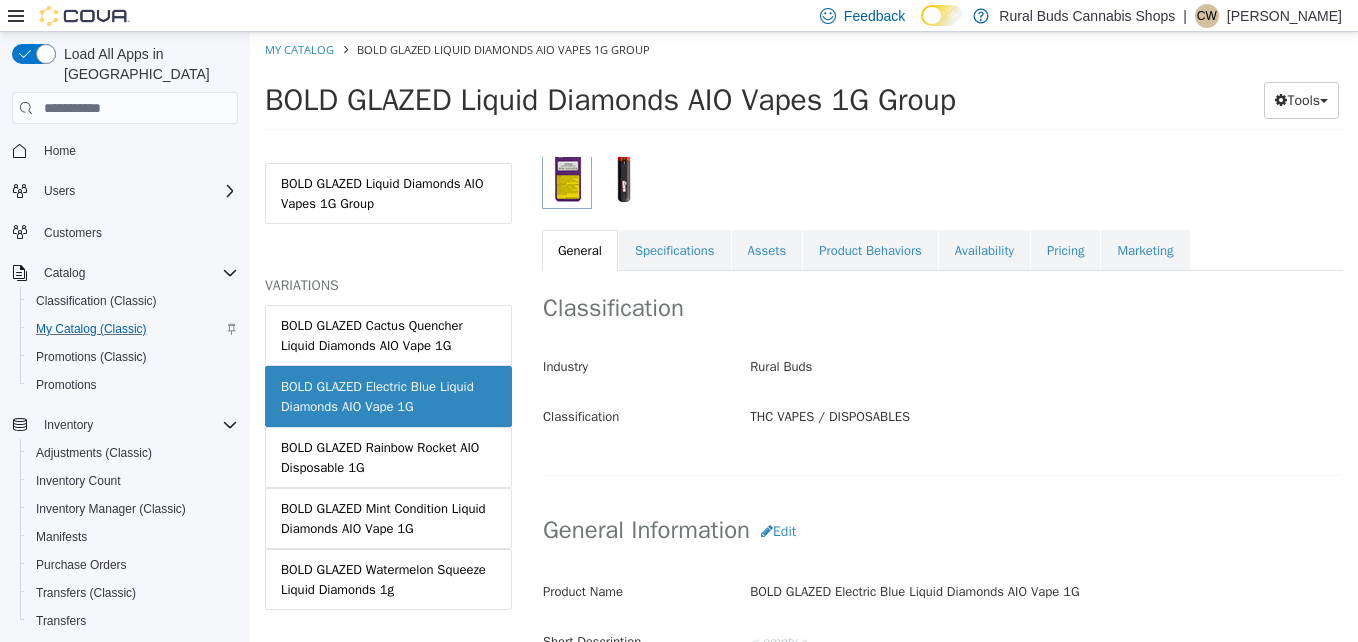 scroll, scrollTop: 302, scrollLeft: 0, axis: vertical 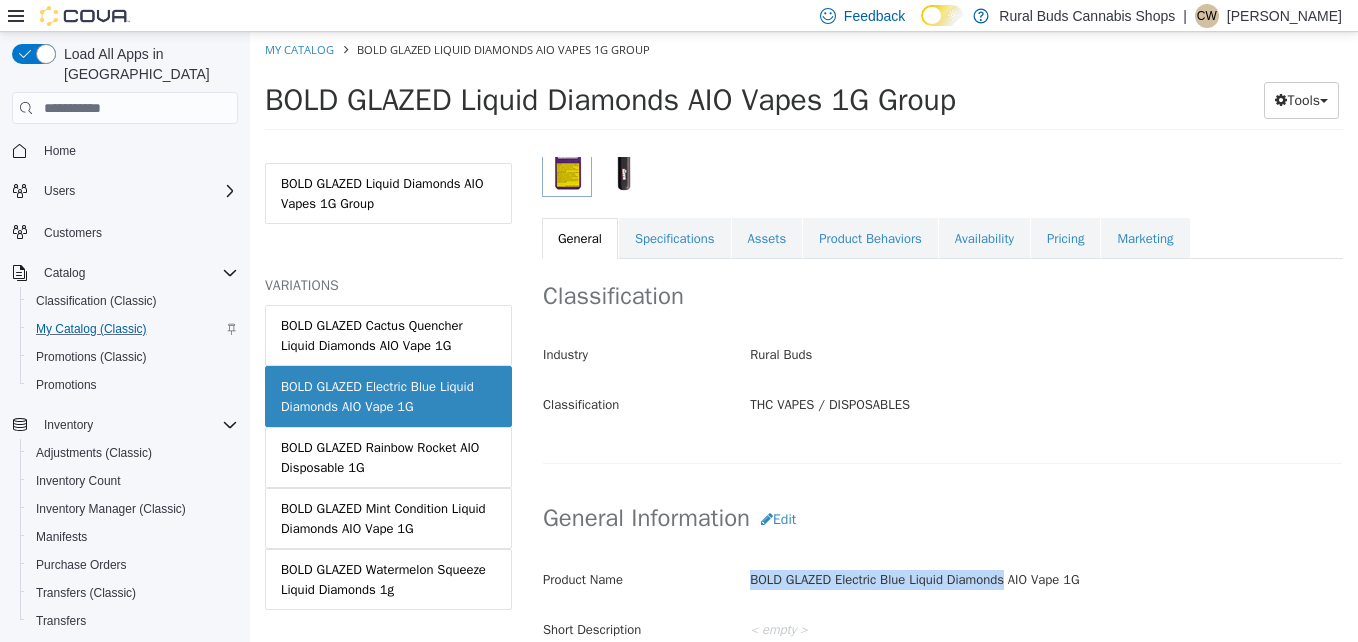 drag, startPoint x: 1000, startPoint y: 576, endPoint x: 725, endPoint y: 581, distance: 275.04544 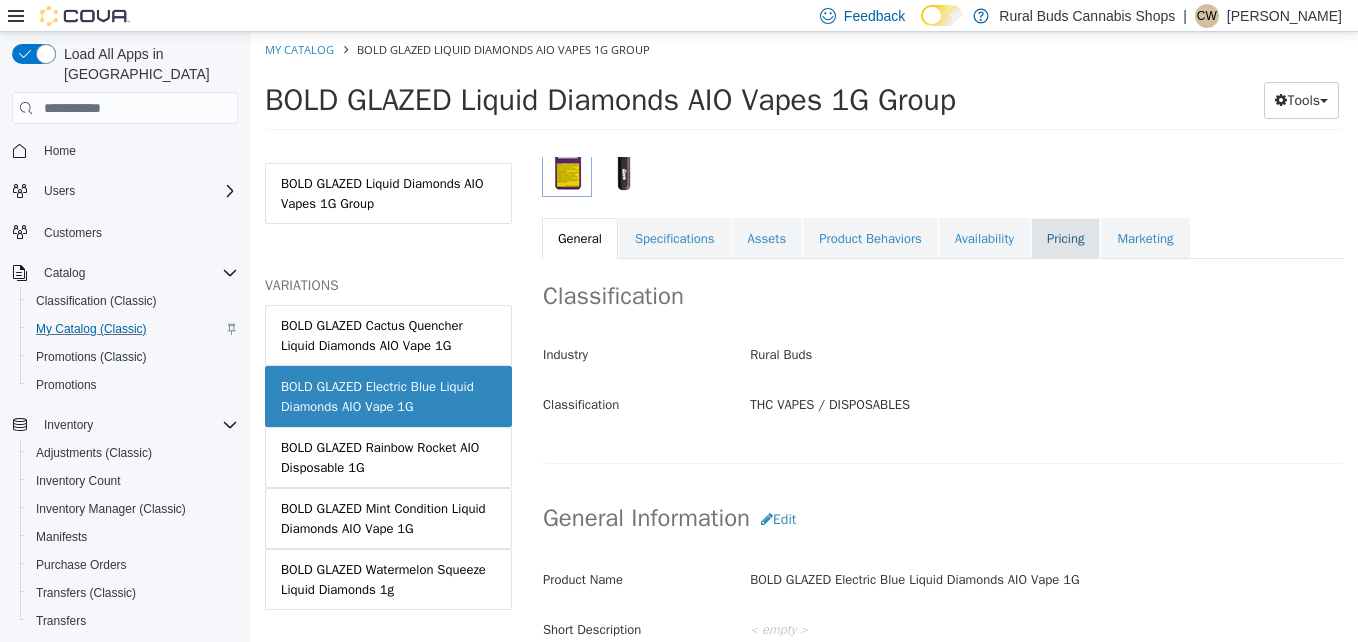 click on "Pricing" at bounding box center [1065, 239] 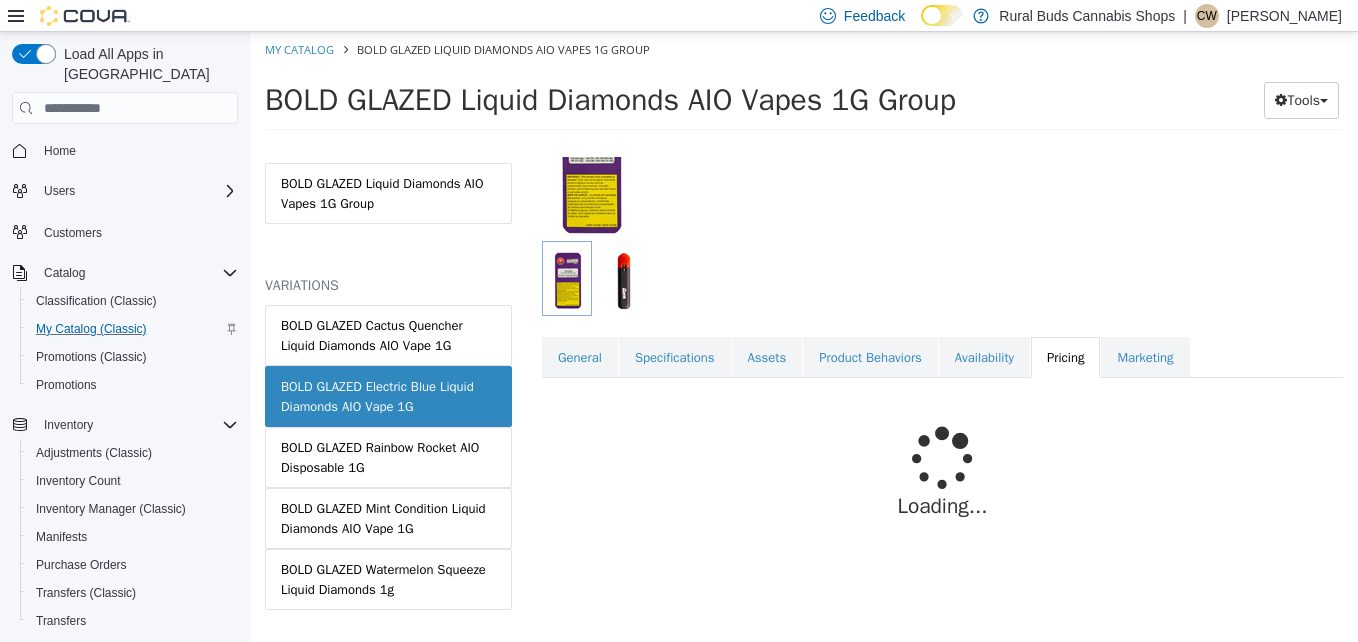 scroll, scrollTop: 232, scrollLeft: 0, axis: vertical 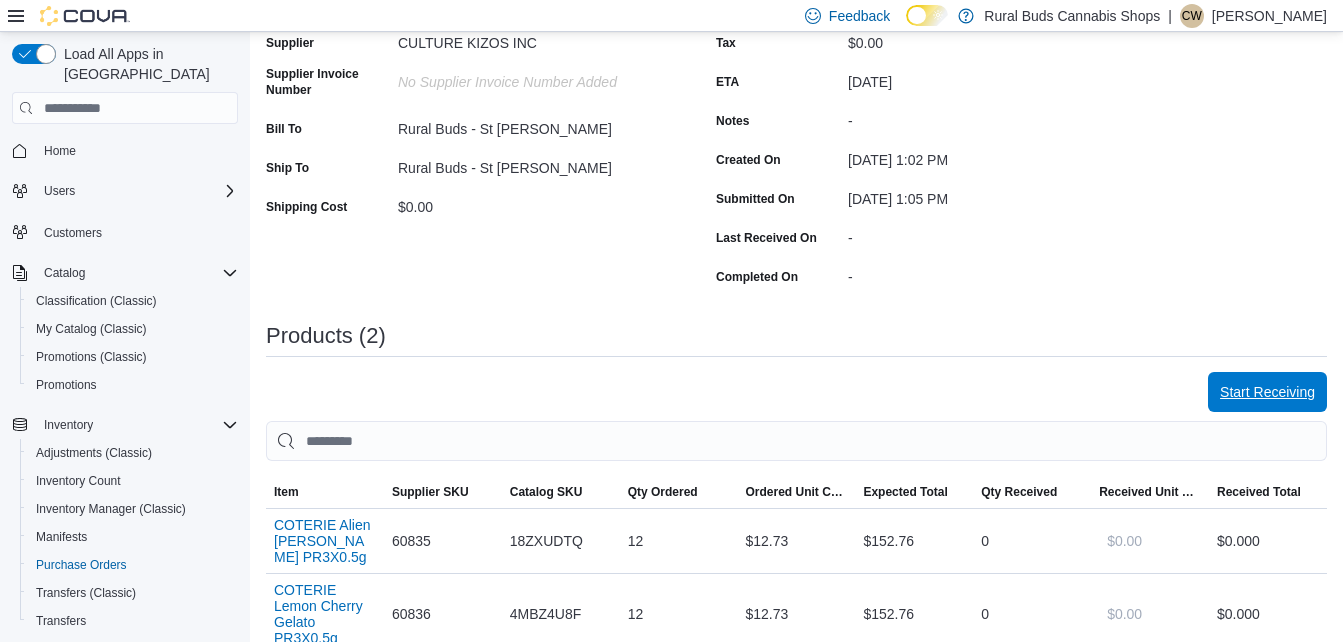click on "Start Receiving" at bounding box center (1267, 392) 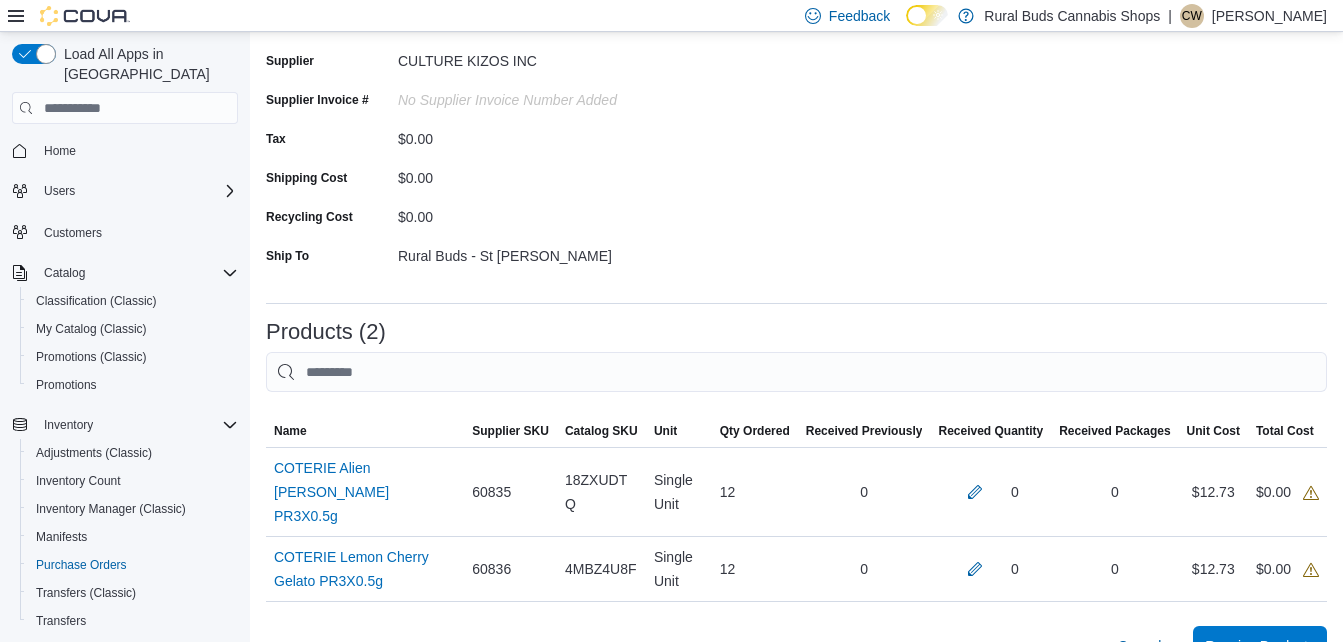 scroll, scrollTop: 430, scrollLeft: 0, axis: vertical 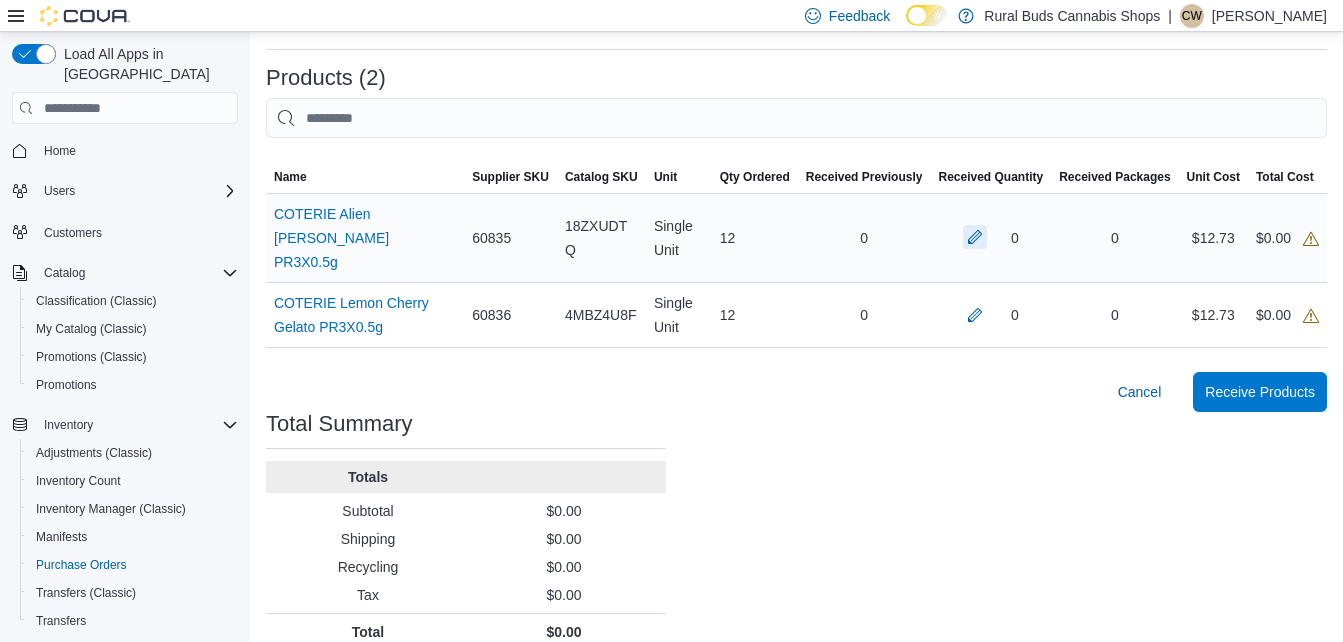 click at bounding box center (975, 237) 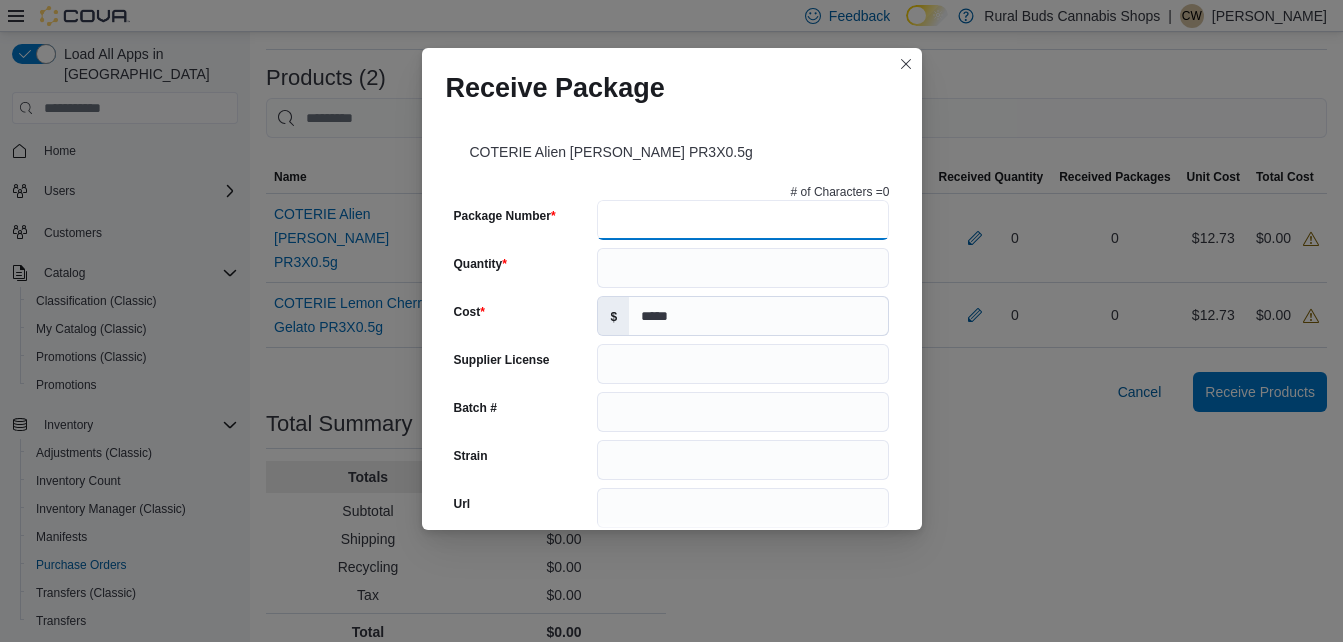 click on "Package Number" at bounding box center [743, 220] 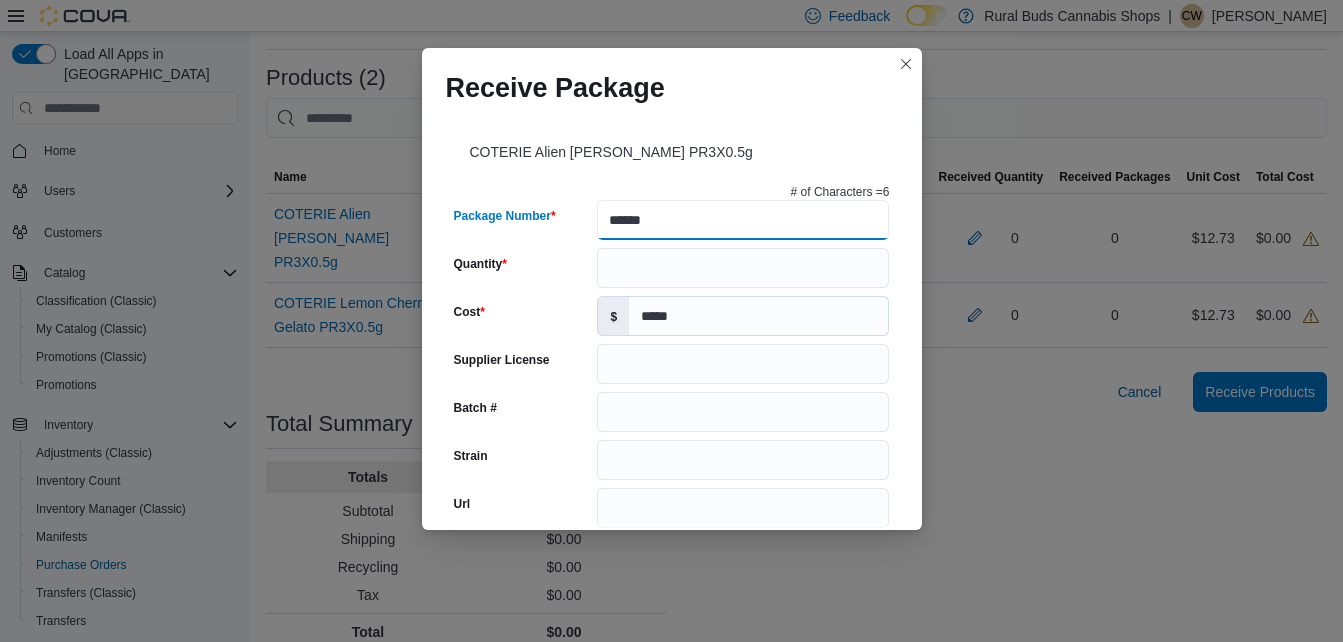 type on "*******" 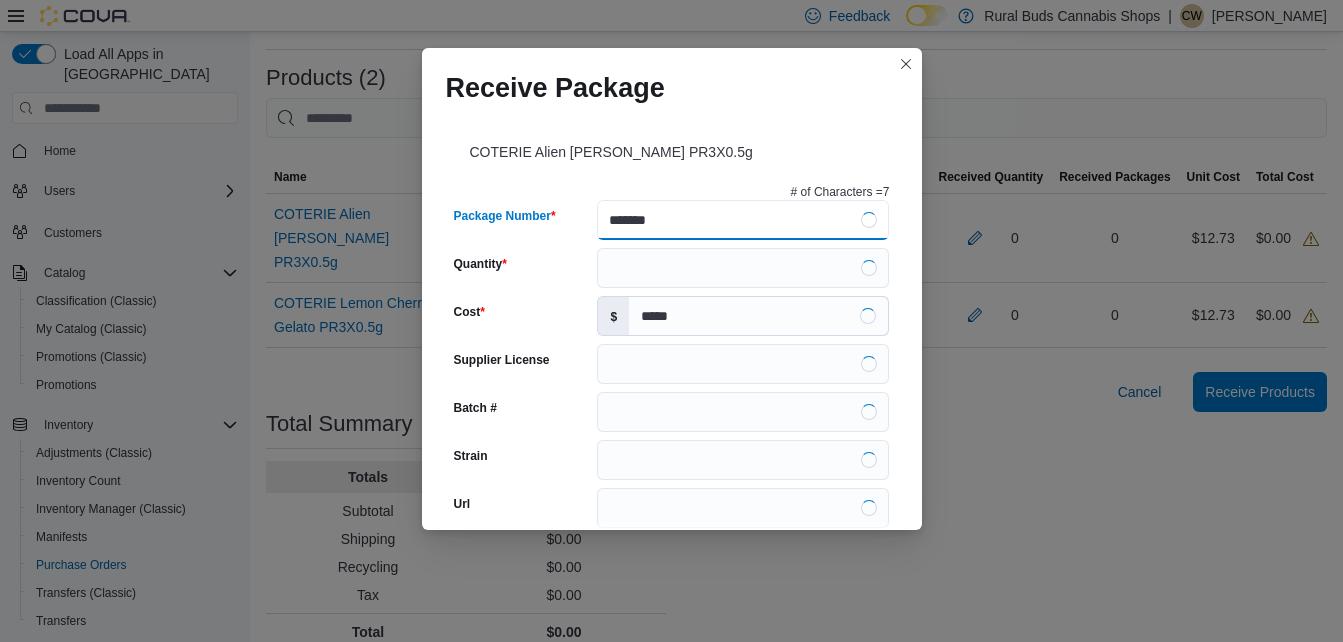 type on "**********" 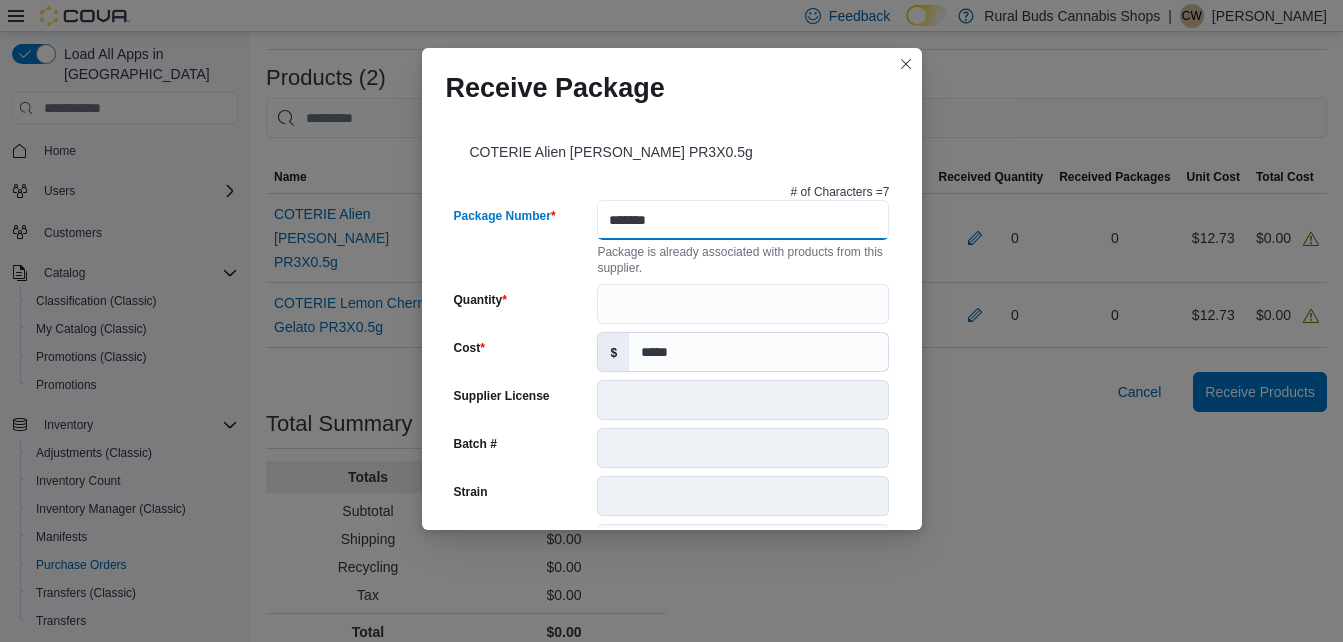 type on "*******" 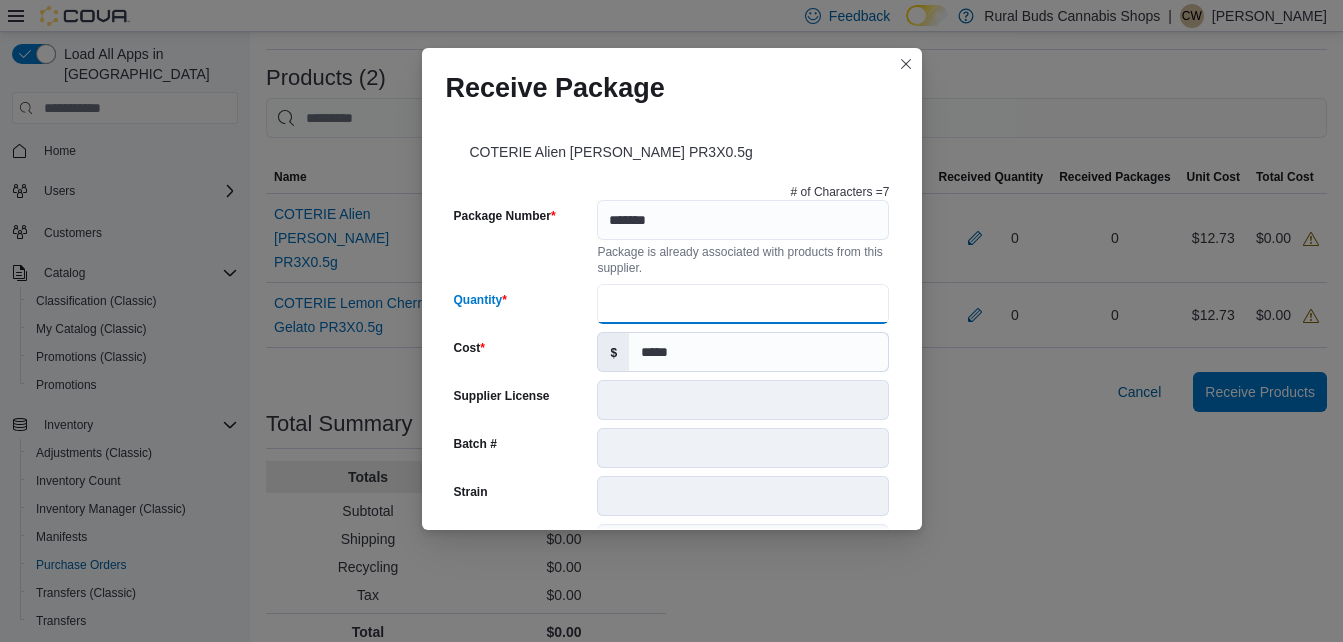 click on "Quantity" at bounding box center (743, 304) 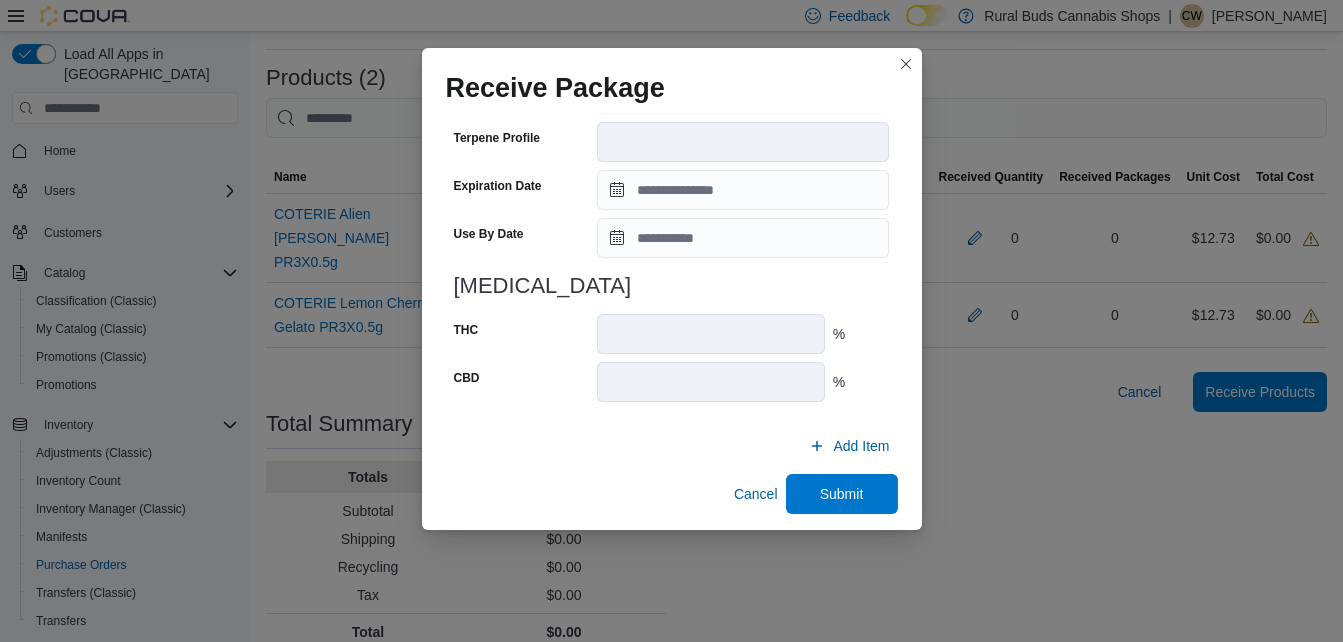 scroll, scrollTop: 746, scrollLeft: 0, axis: vertical 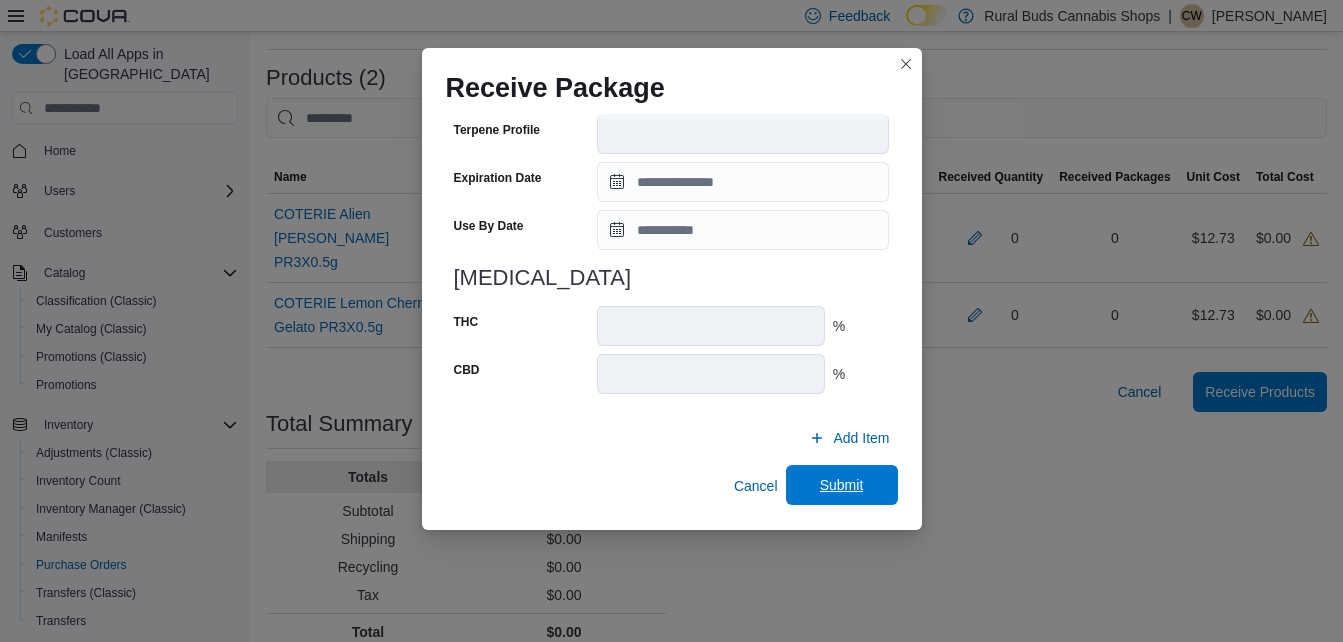 type on "**" 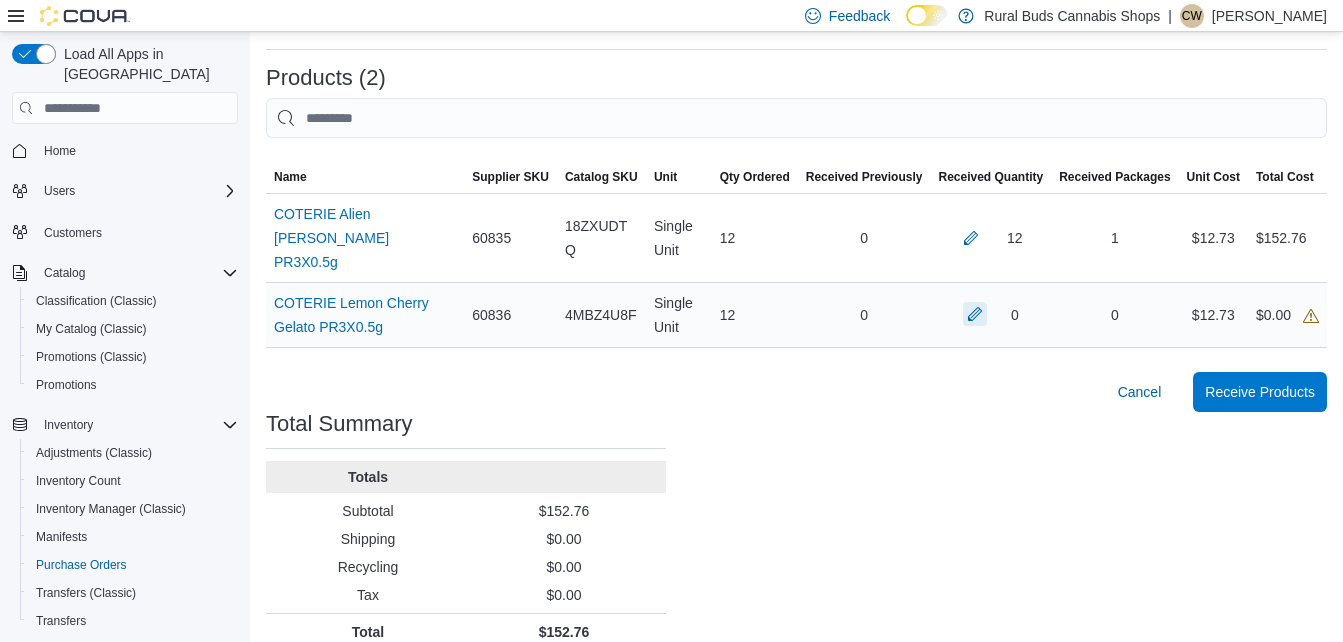 click at bounding box center (975, 314) 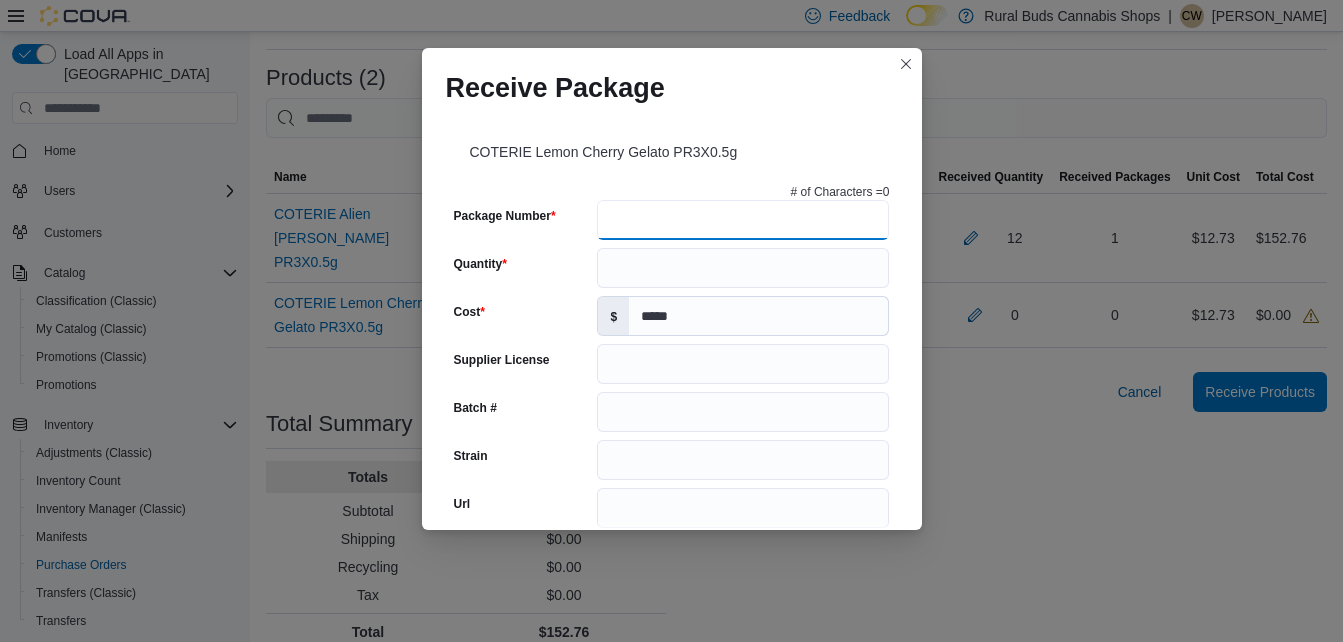 click on "Package Number" at bounding box center [743, 220] 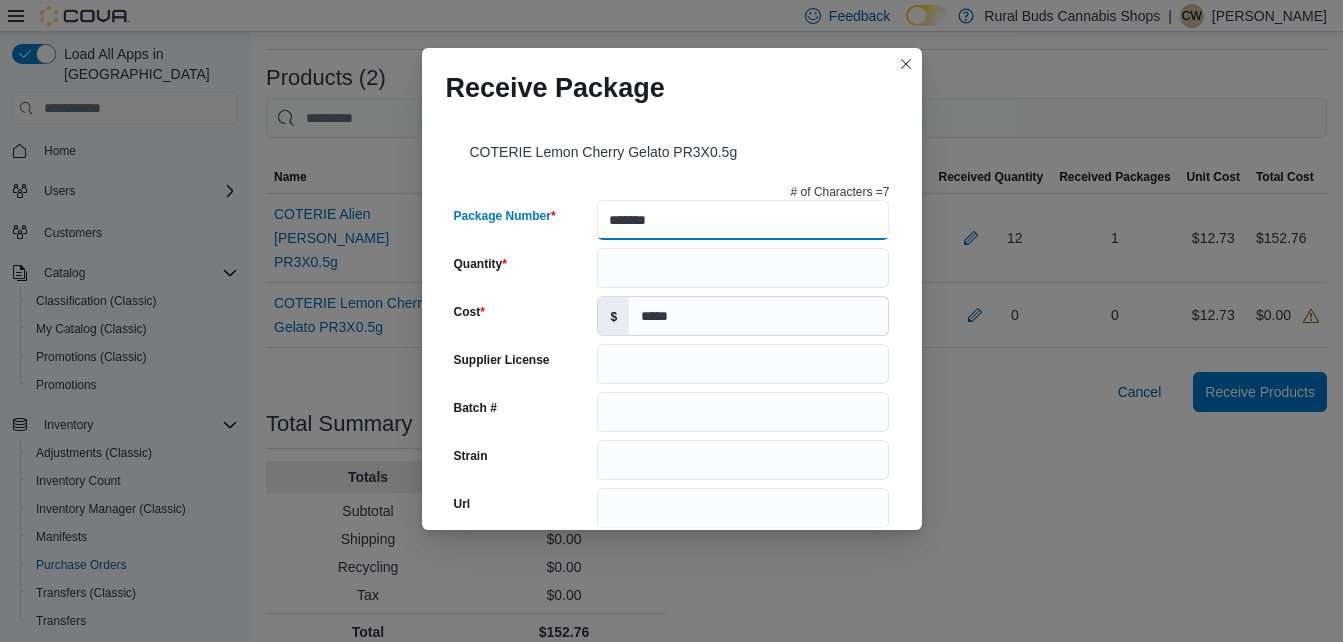 type on "*******" 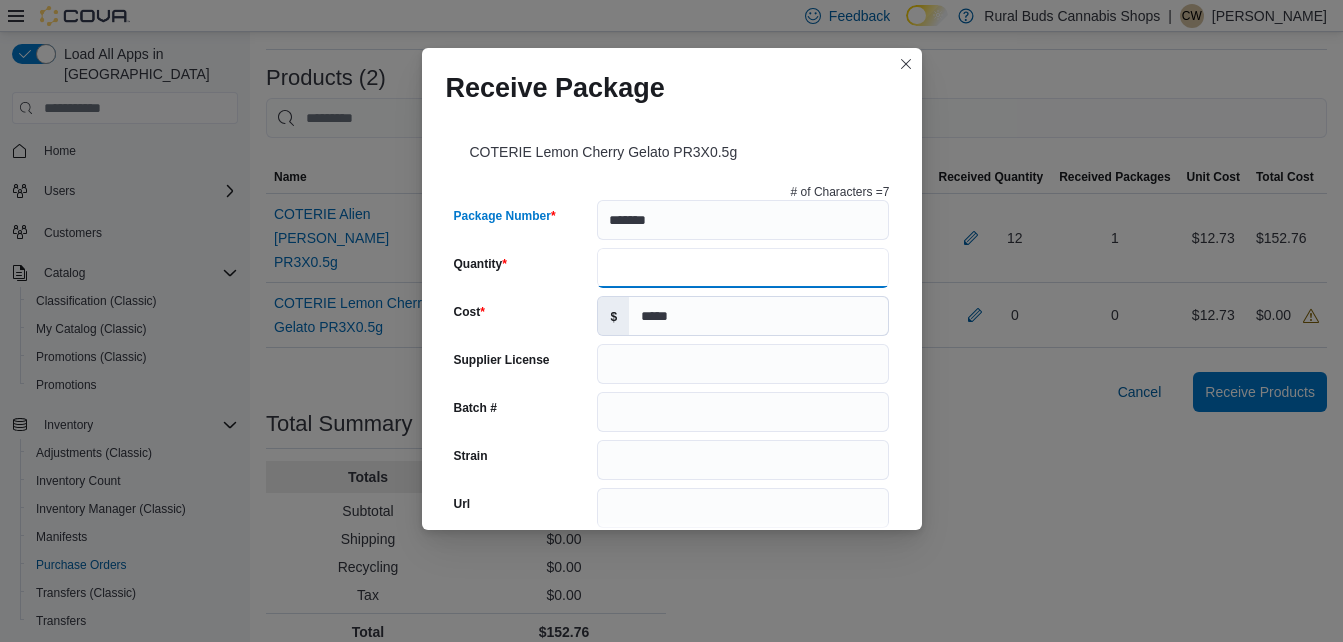 click on "Quantity" at bounding box center (743, 268) 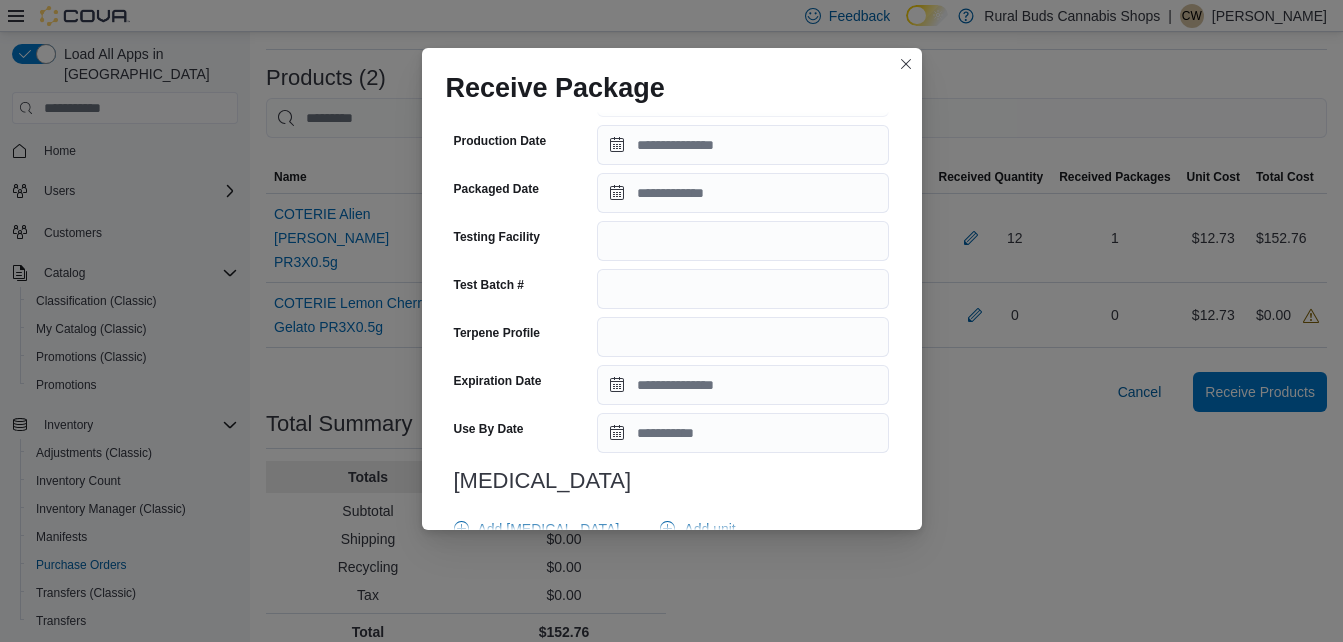 scroll, scrollTop: 500, scrollLeft: 0, axis: vertical 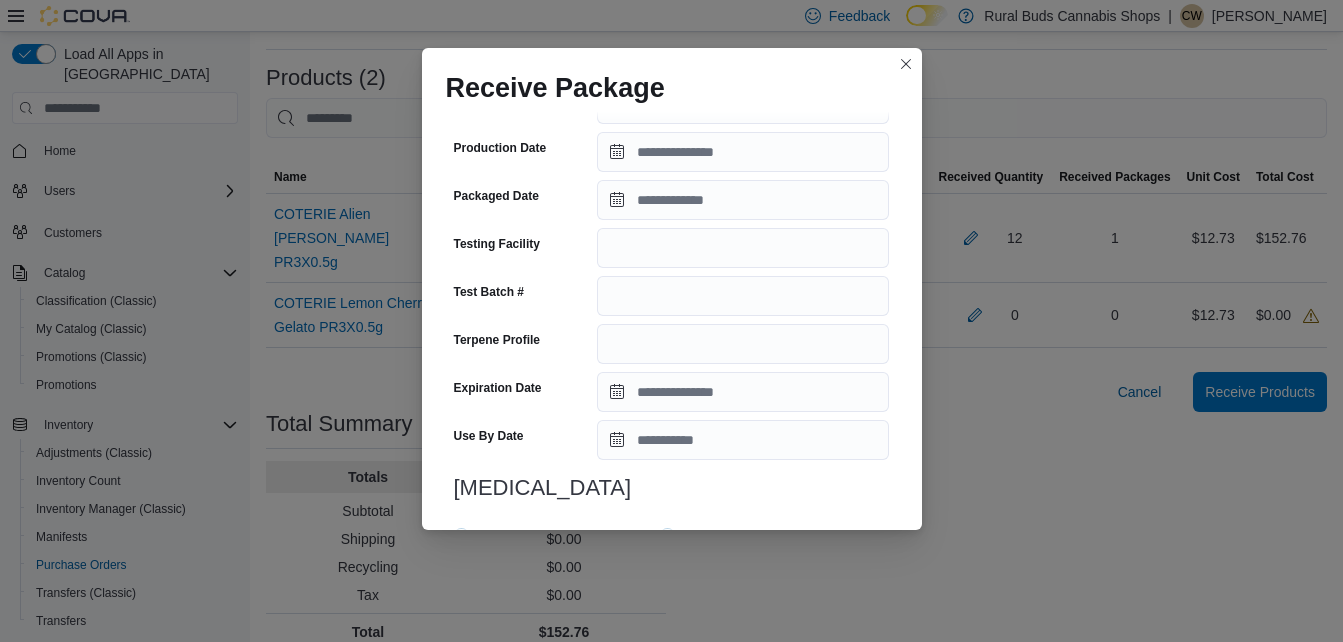 type on "**" 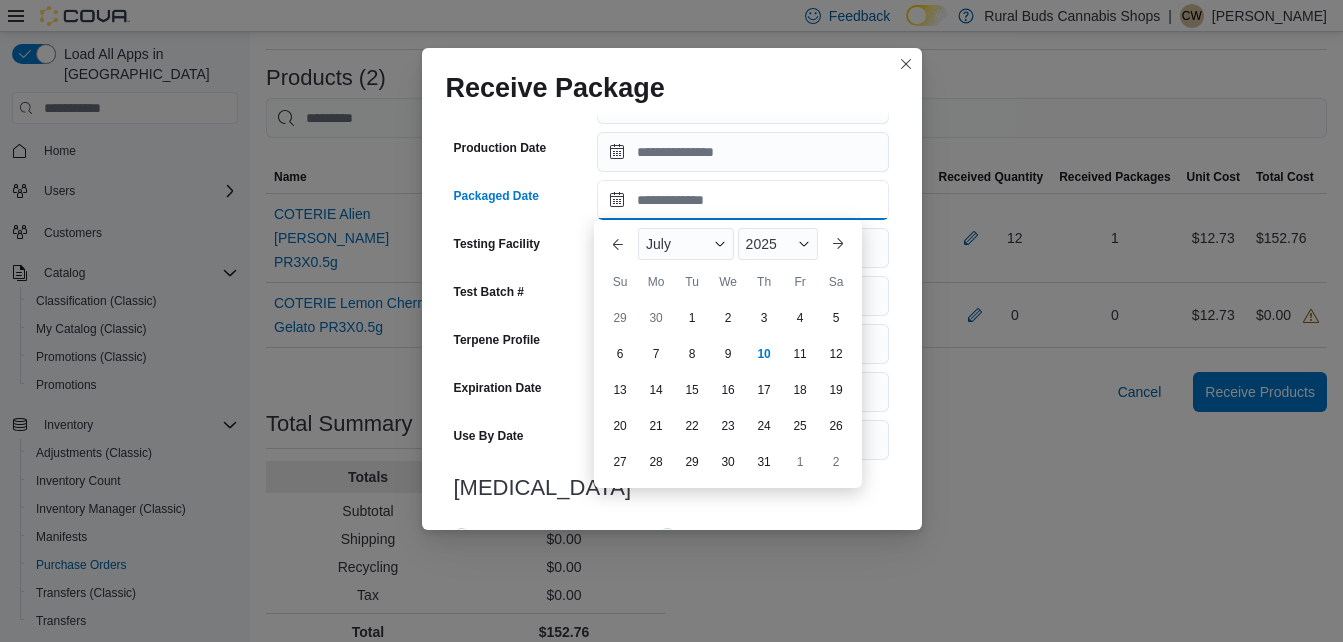 click on "Packaged Date" at bounding box center (743, 200) 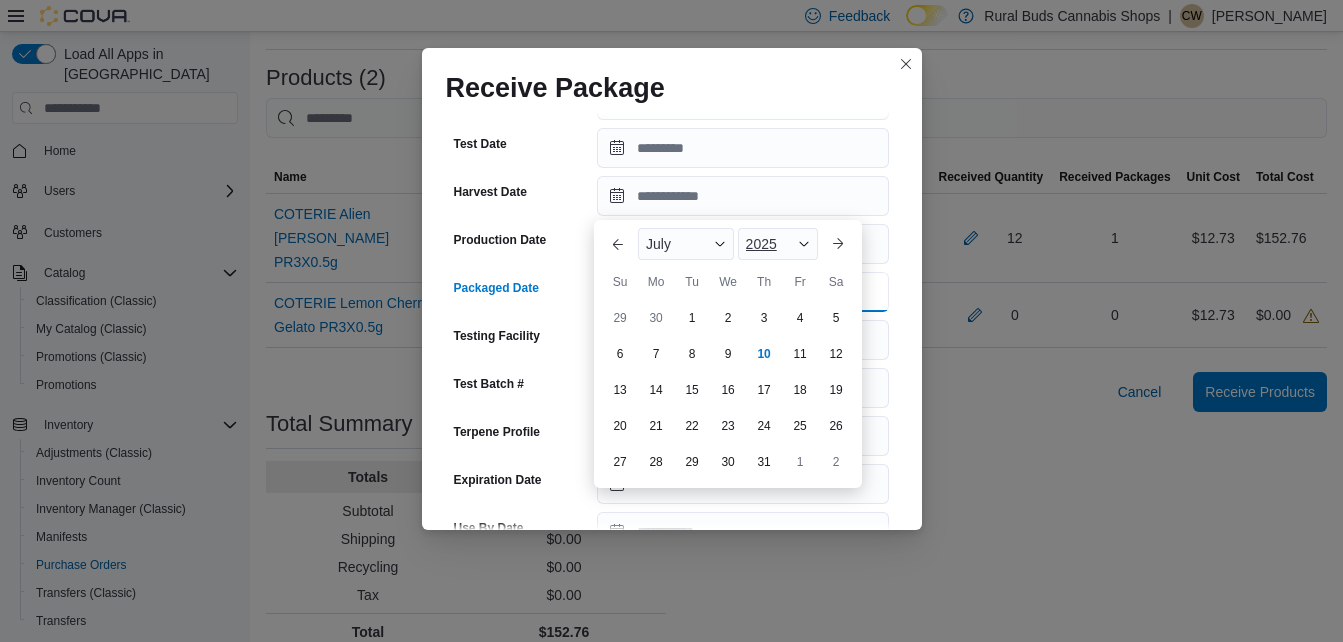 scroll, scrollTop: 400, scrollLeft: 0, axis: vertical 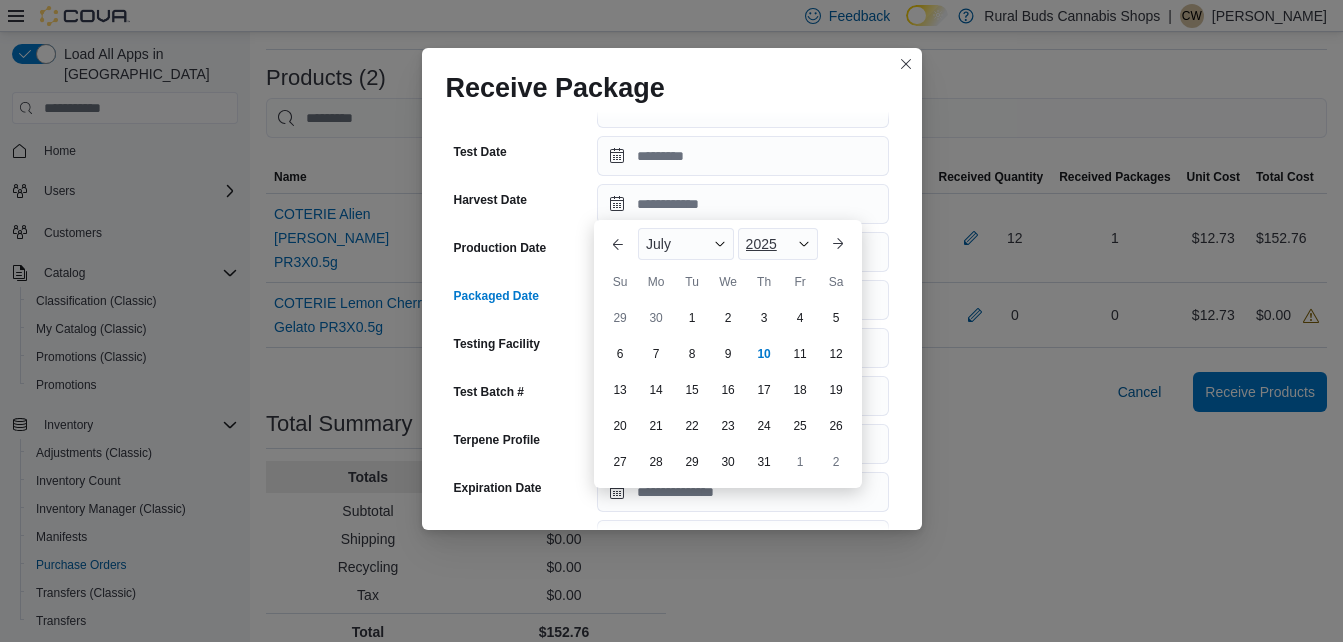 click at bounding box center (804, 244) 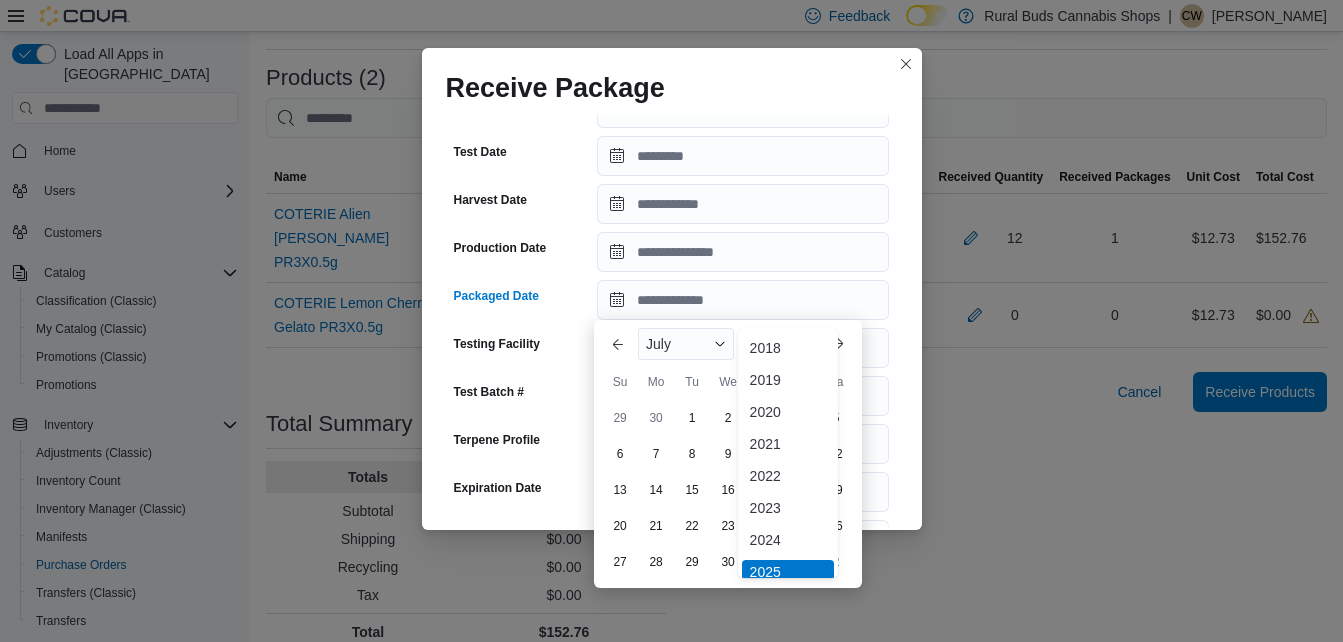 scroll, scrollTop: 6, scrollLeft: 0, axis: vertical 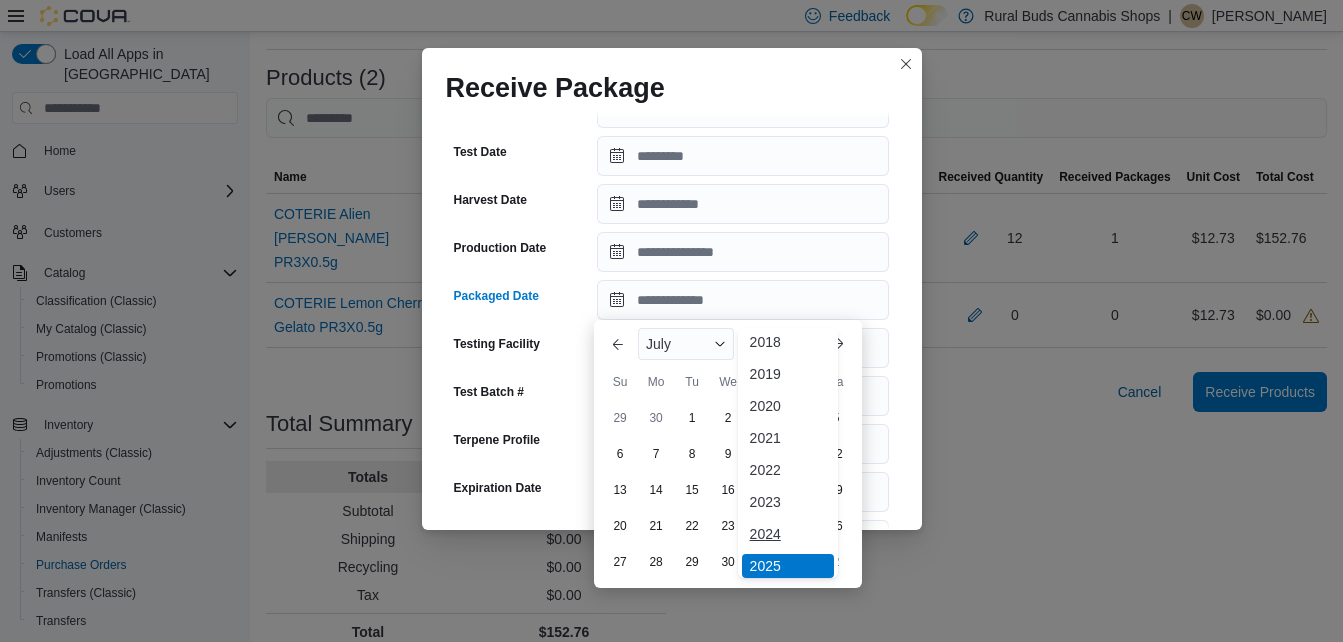 click on "2024" at bounding box center [788, 534] 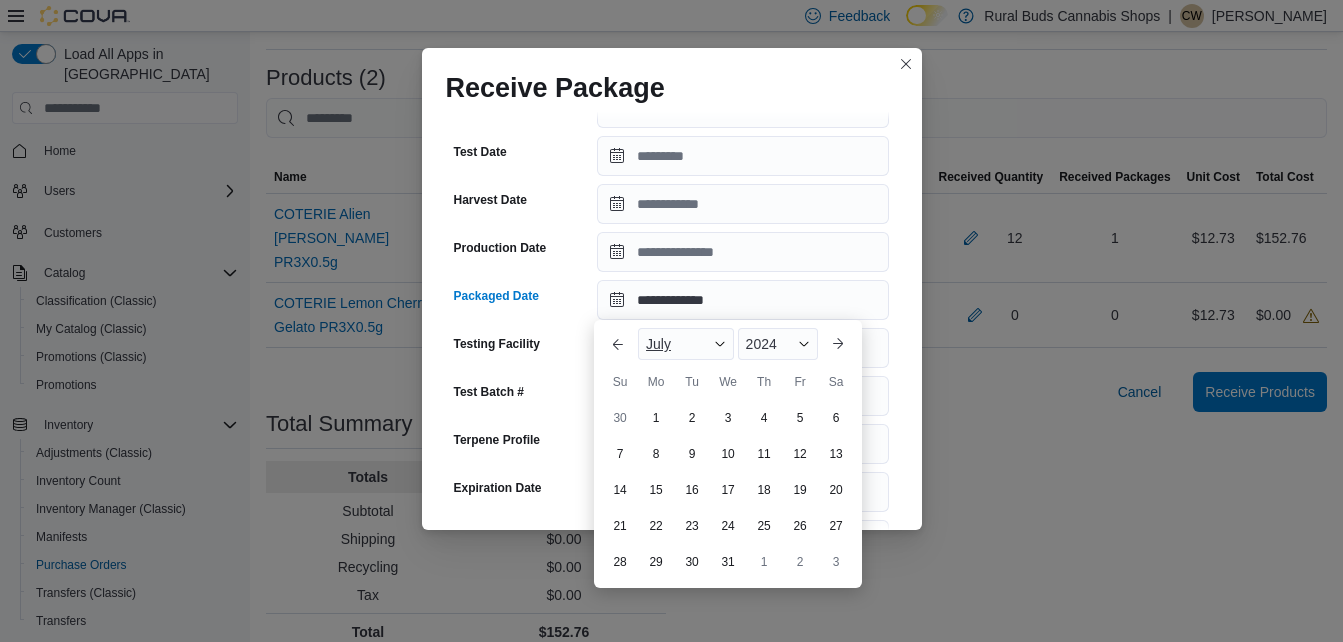 click on "July" at bounding box center [686, 344] 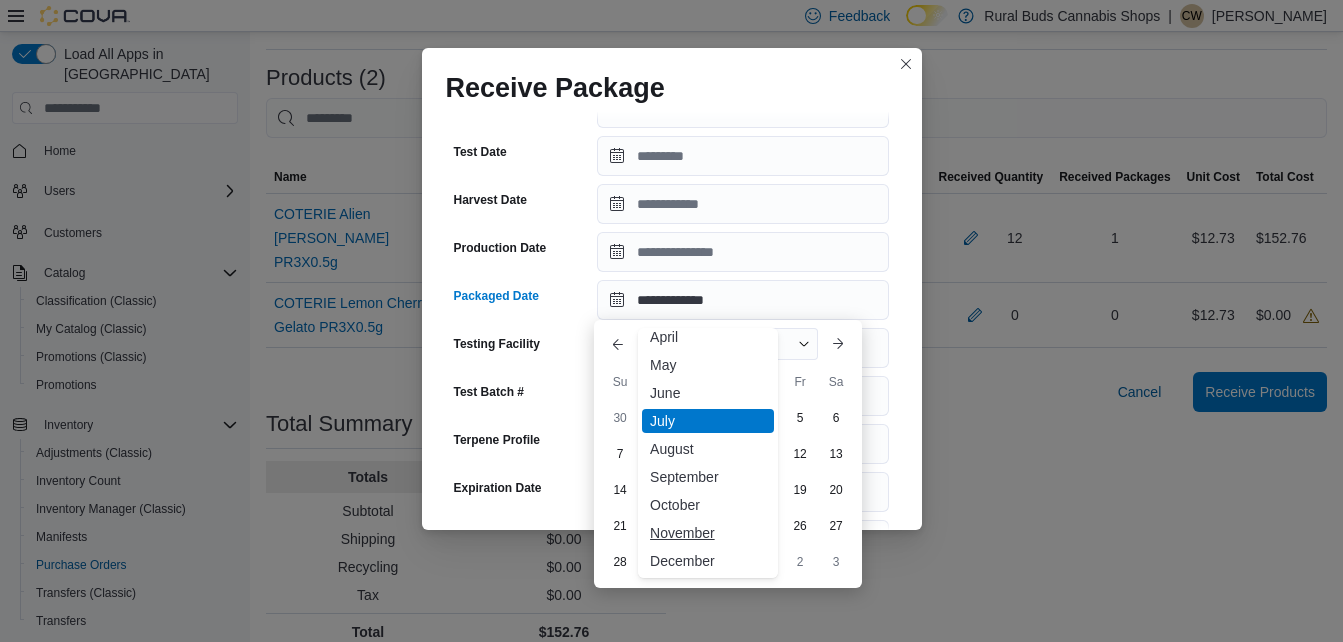 scroll, scrollTop: 98, scrollLeft: 0, axis: vertical 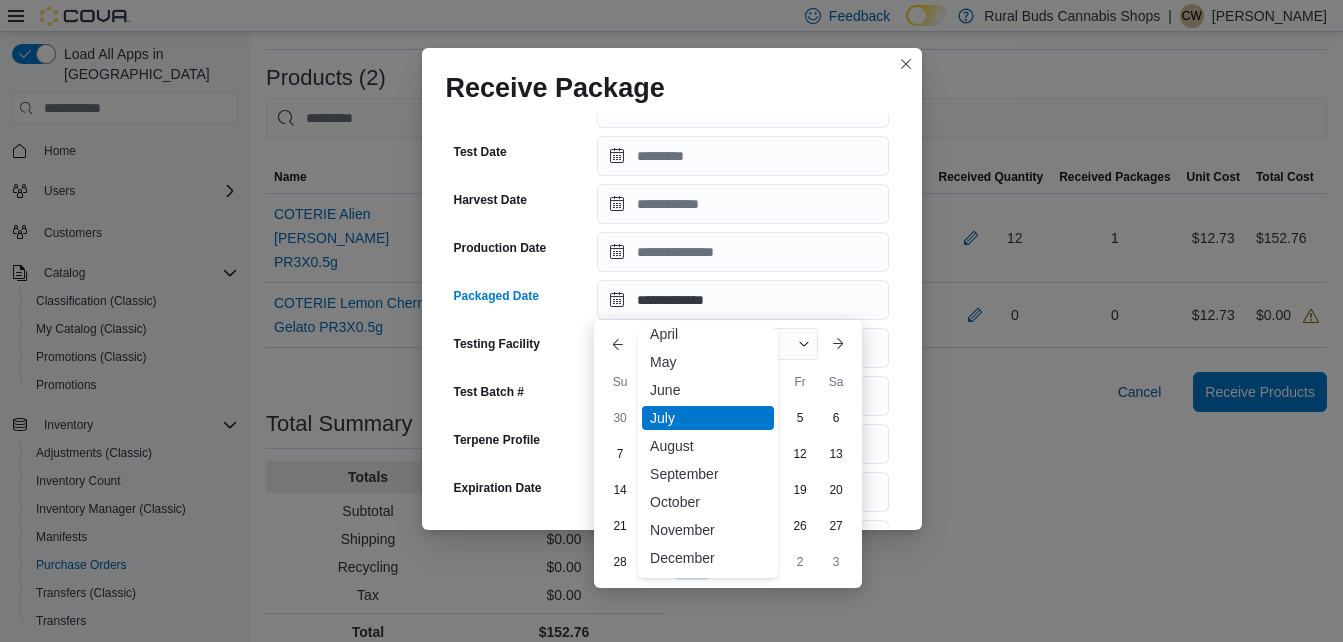click on "December" at bounding box center [708, 558] 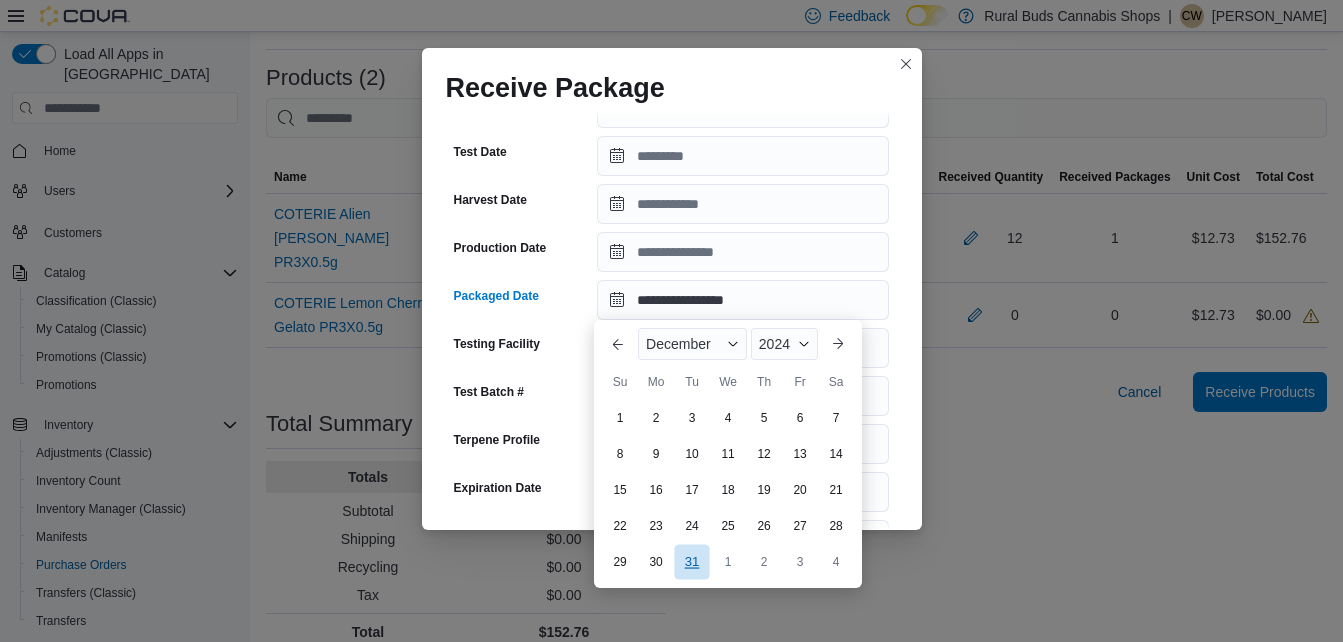 click on "31" at bounding box center (691, 562) 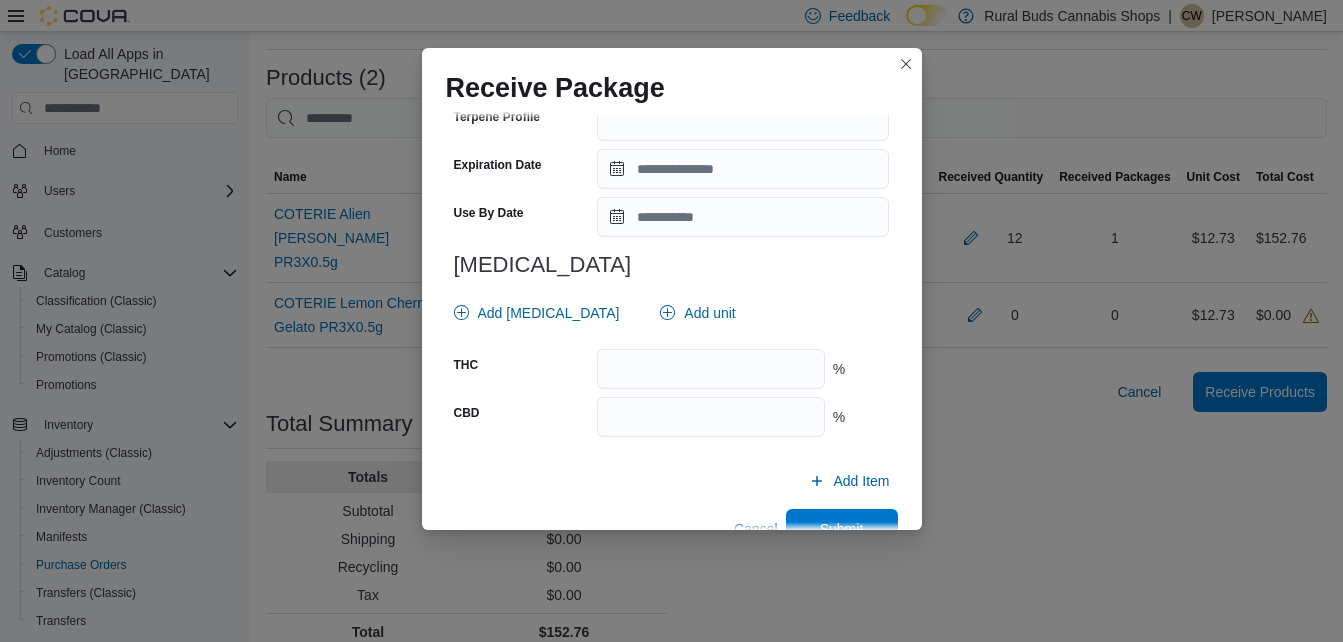 scroll, scrollTop: 733, scrollLeft: 0, axis: vertical 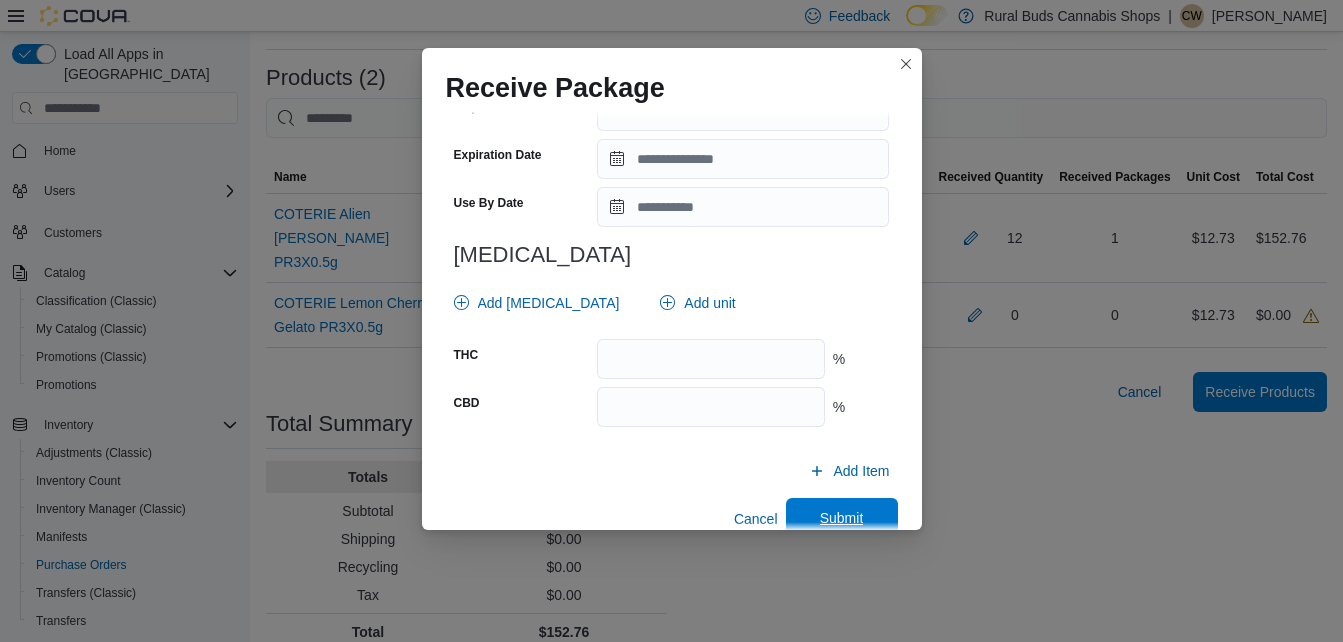 click on "Submit" at bounding box center [842, 518] 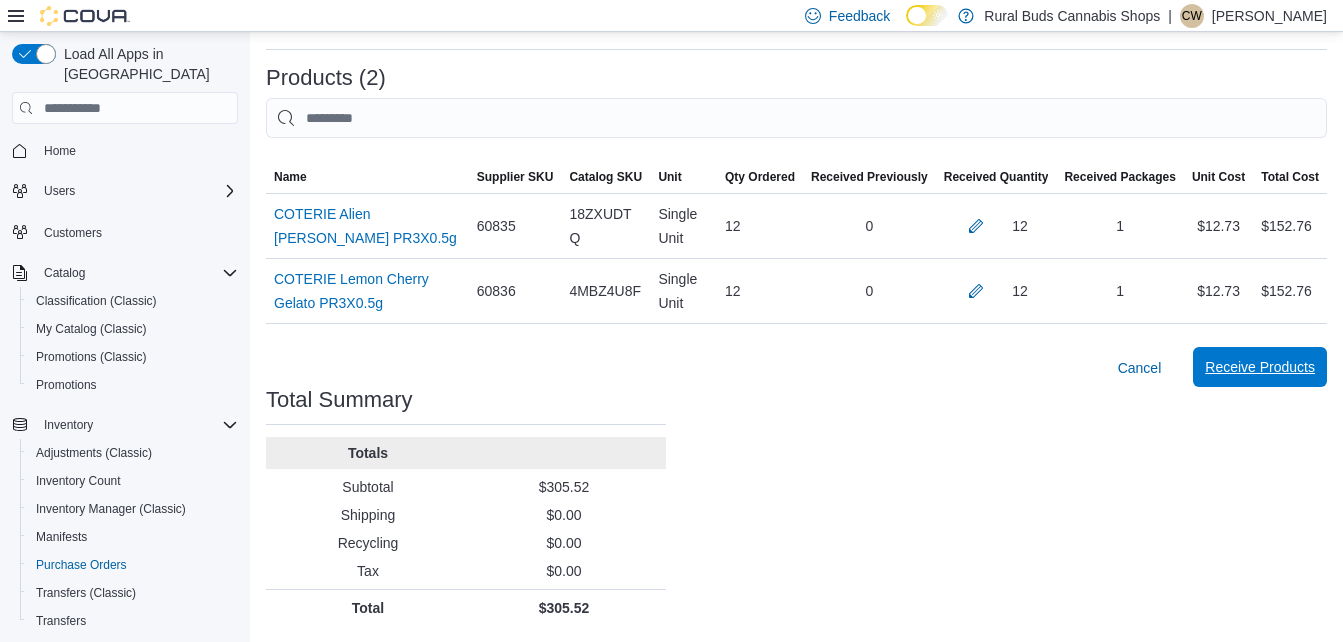click on "Receive Products" at bounding box center (1260, 367) 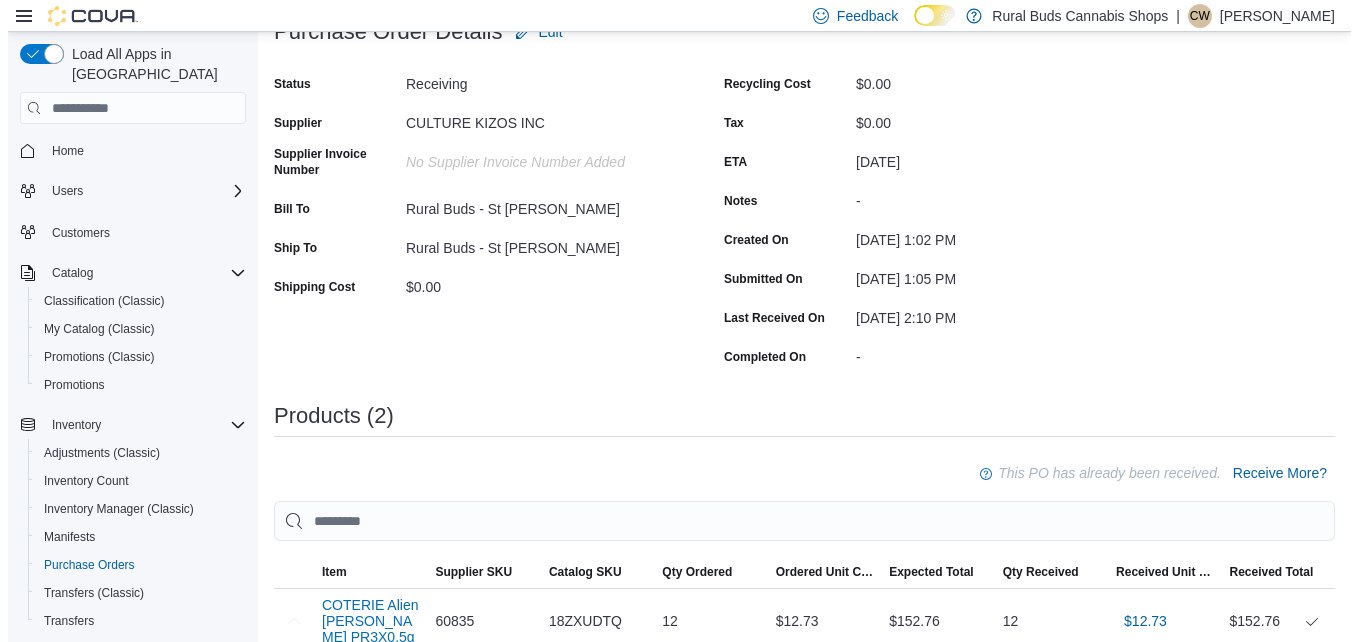 scroll, scrollTop: 0, scrollLeft: 0, axis: both 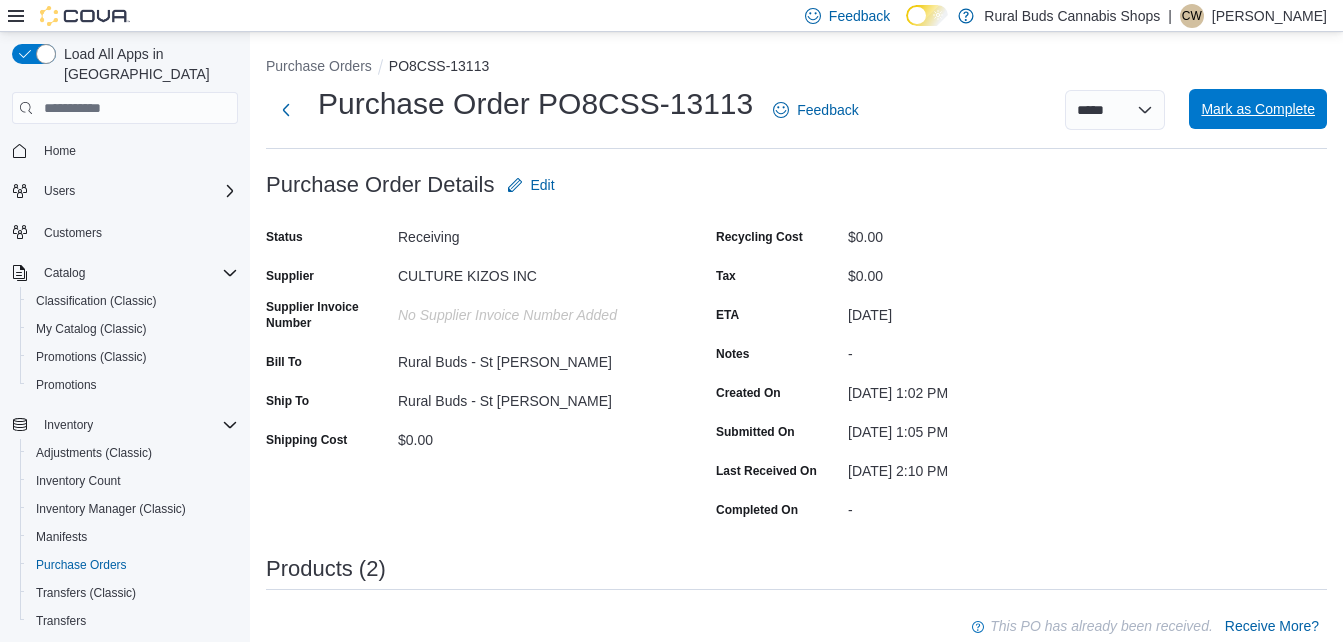 click on "Mark as Complete" at bounding box center [1258, 109] 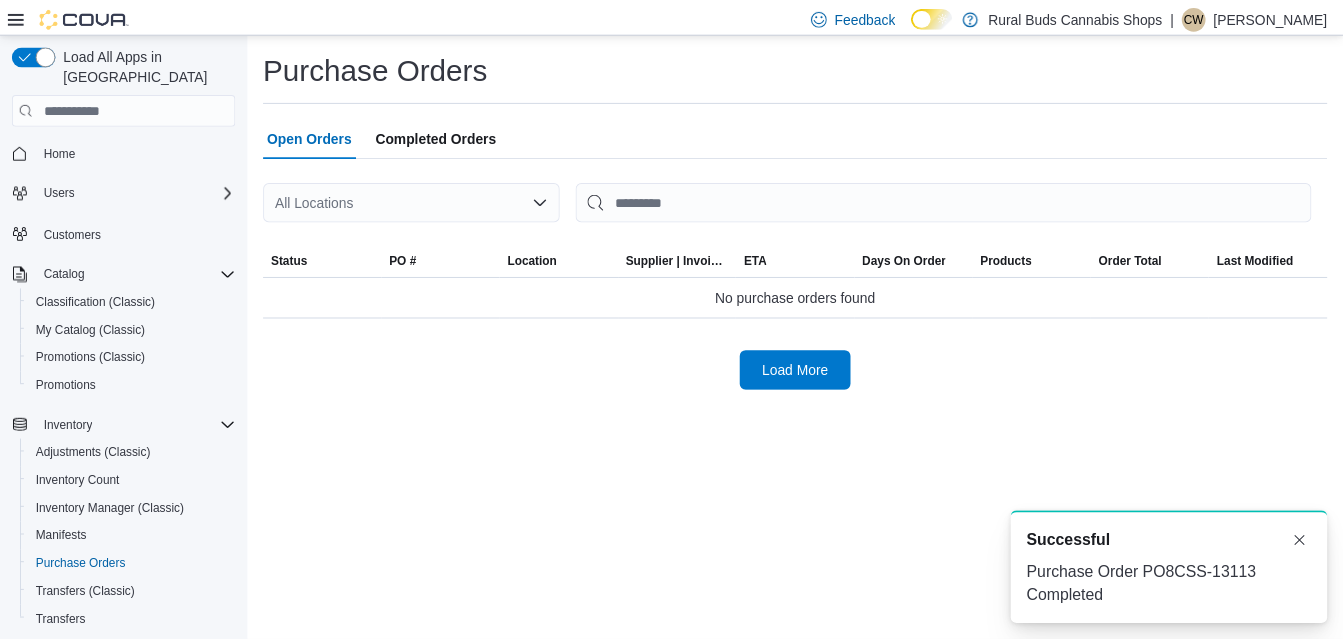 scroll, scrollTop: 0, scrollLeft: 0, axis: both 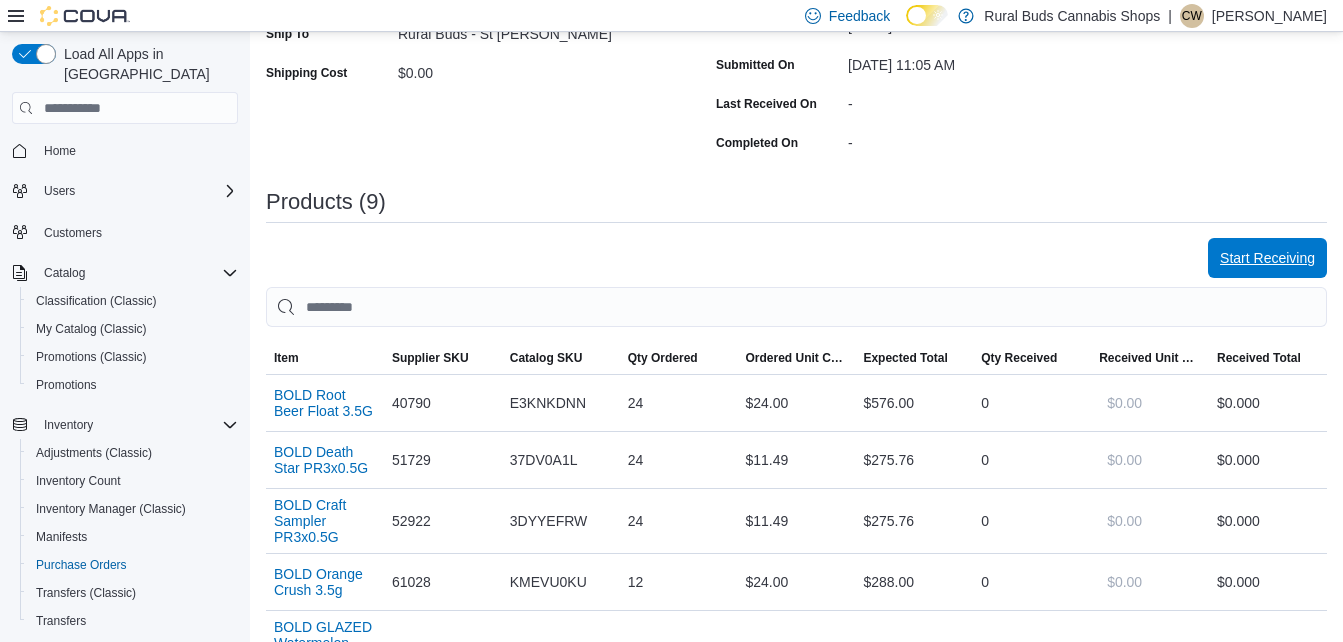 click on "Start Receiving" at bounding box center (1267, 258) 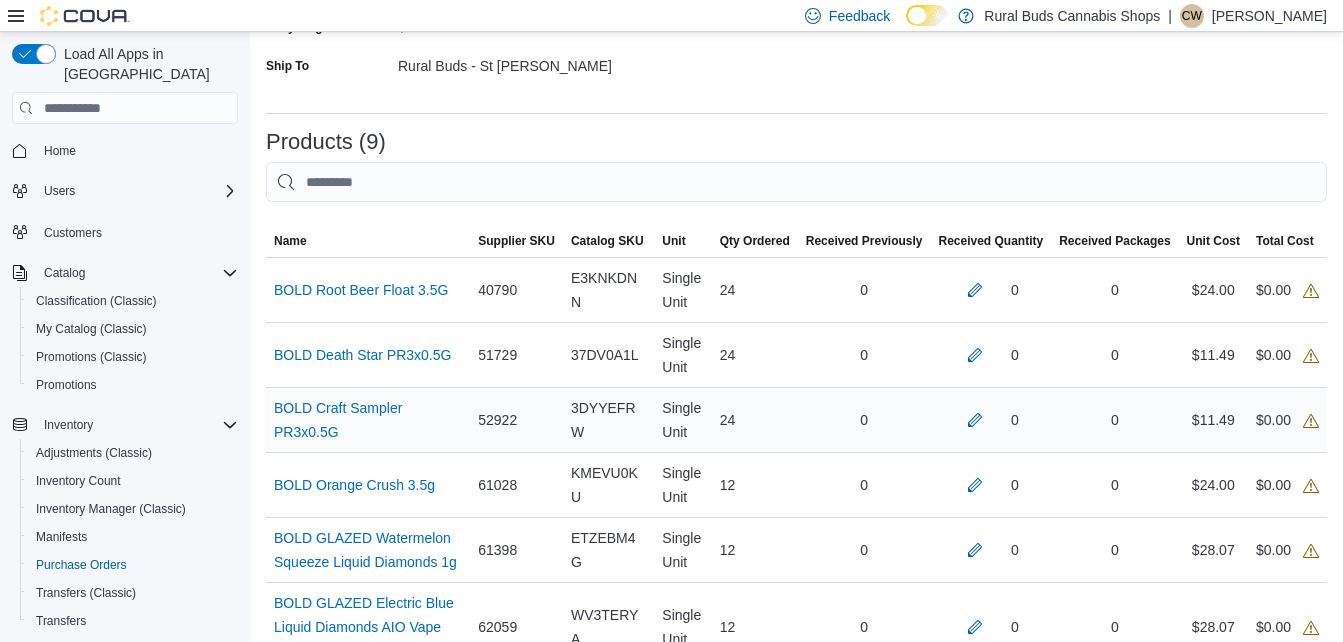 scroll, scrollTop: 367, scrollLeft: 0, axis: vertical 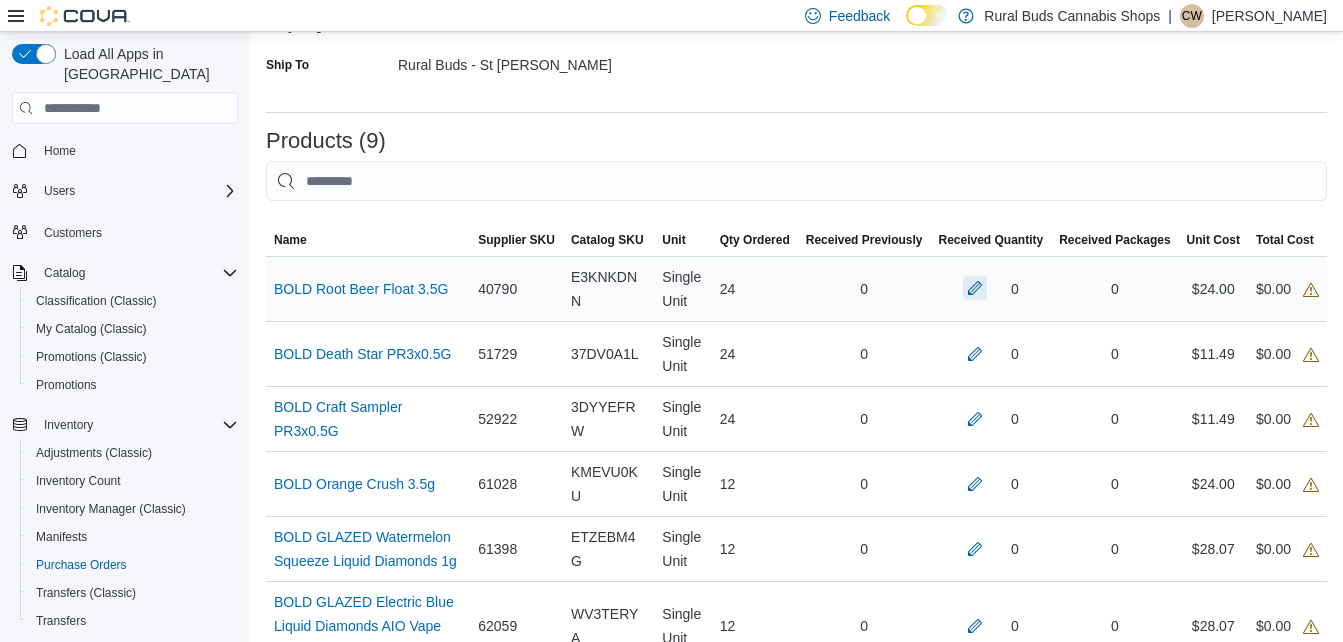 click at bounding box center (975, 288) 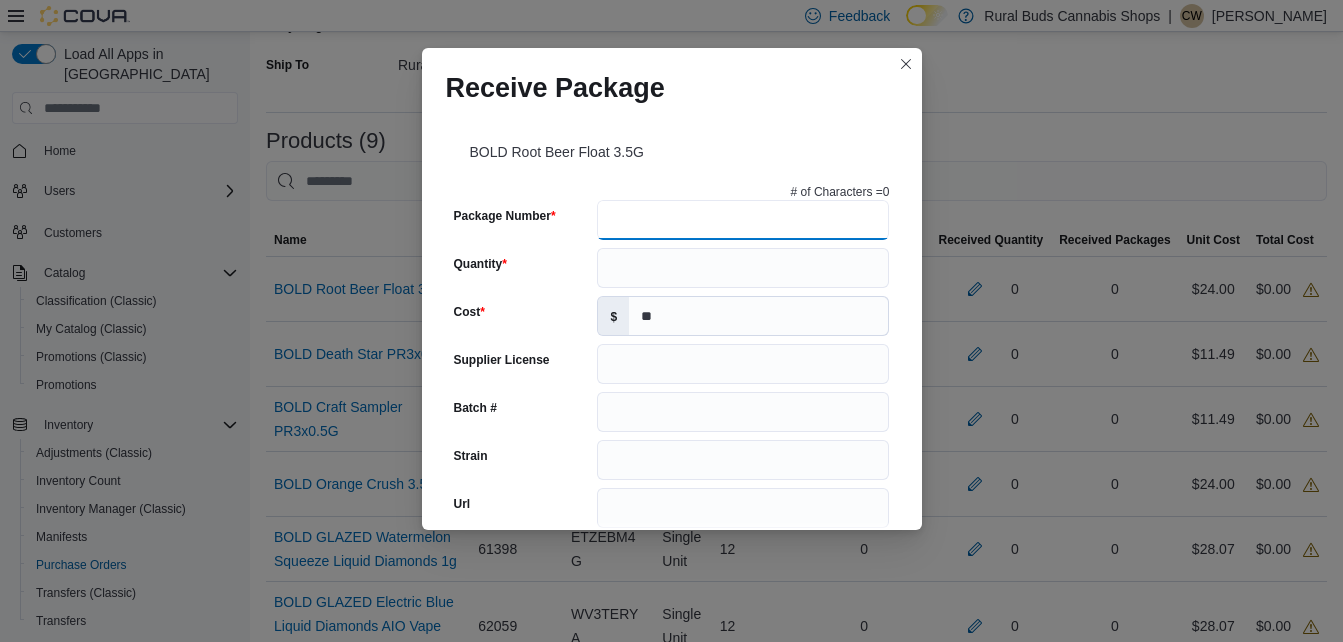 click on "Package Number" at bounding box center [743, 220] 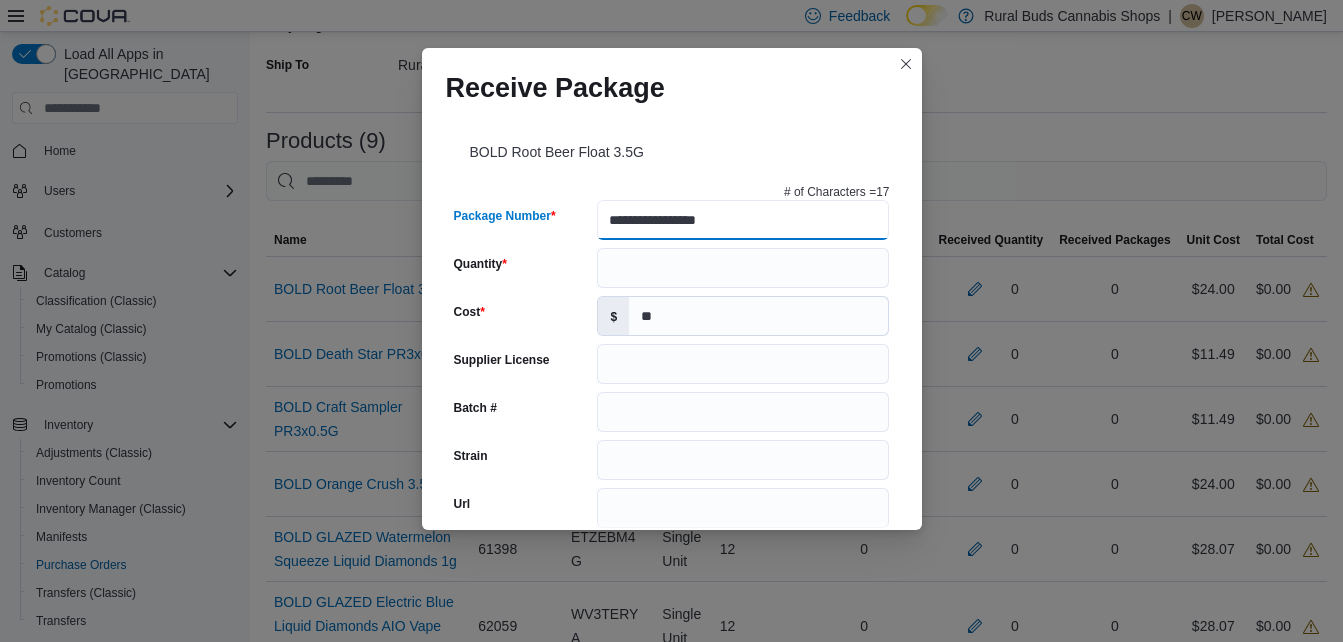 type on "**********" 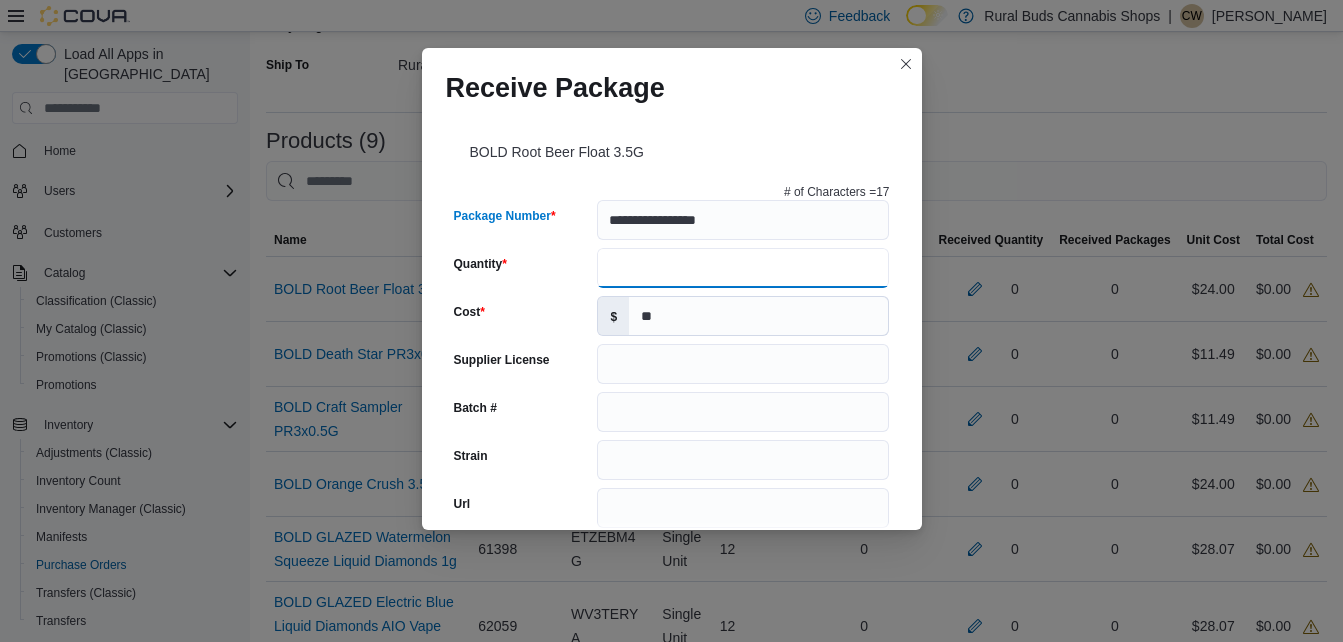 click on "Quantity" at bounding box center [743, 268] 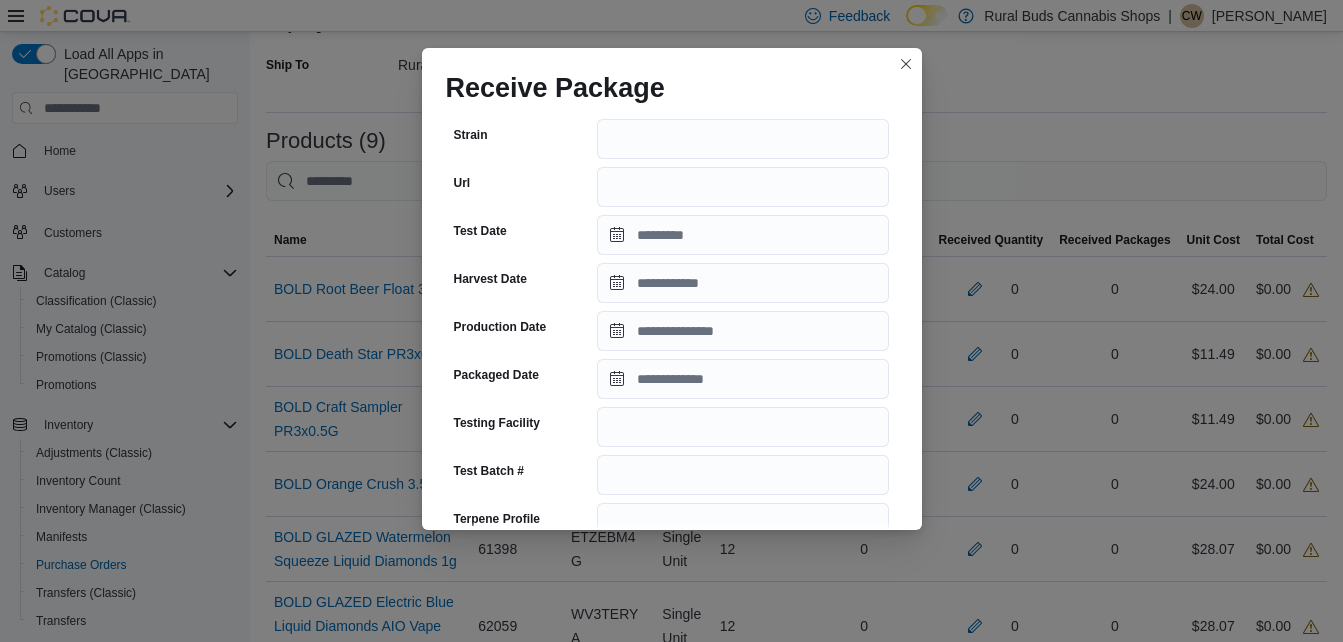 scroll, scrollTop: 333, scrollLeft: 0, axis: vertical 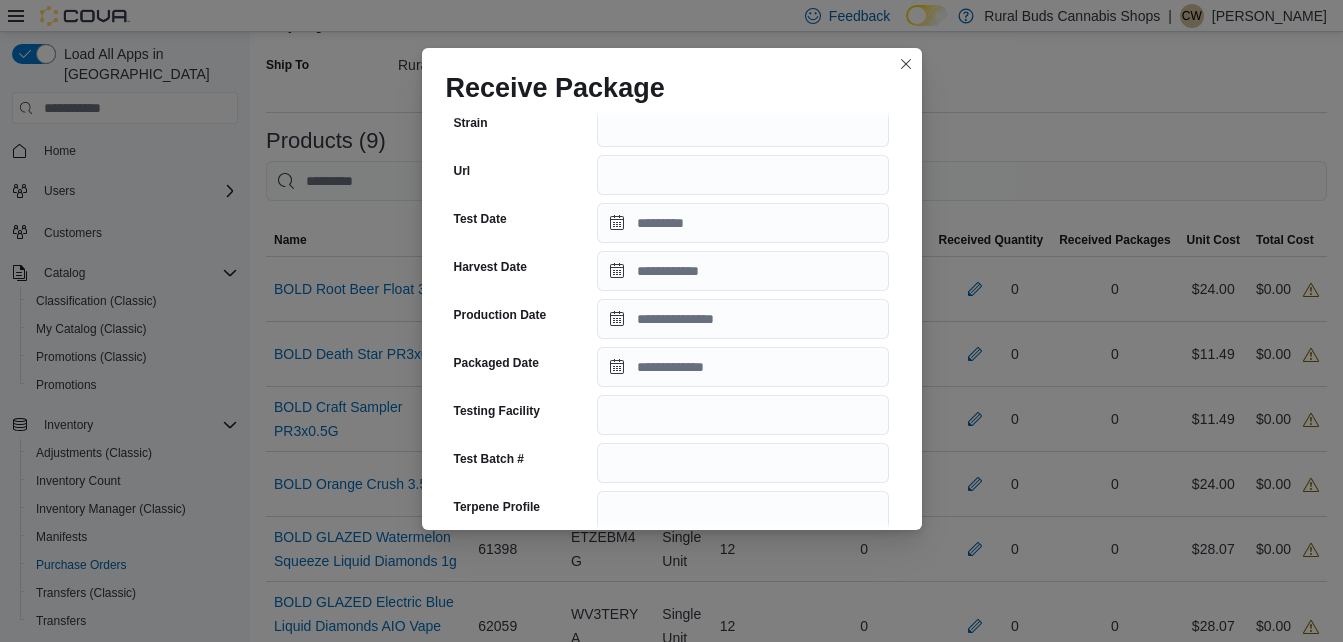 type on "**" 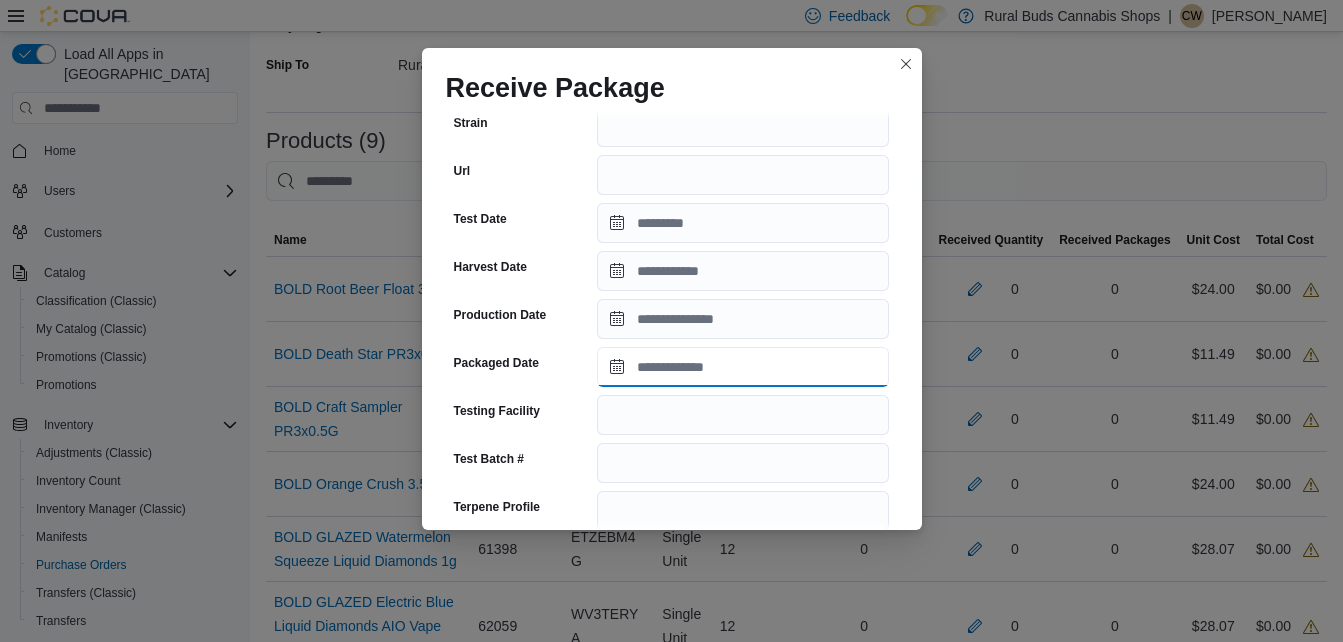 click on "Packaged Date" at bounding box center [743, 367] 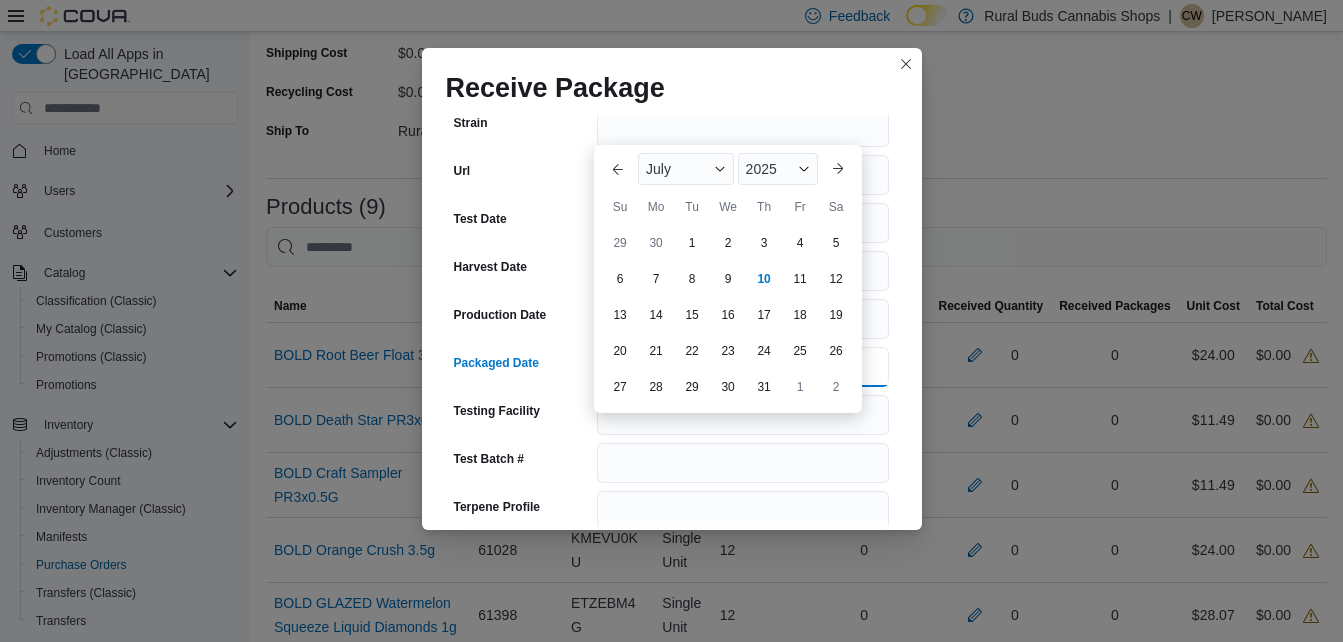 scroll, scrollTop: 267, scrollLeft: 0, axis: vertical 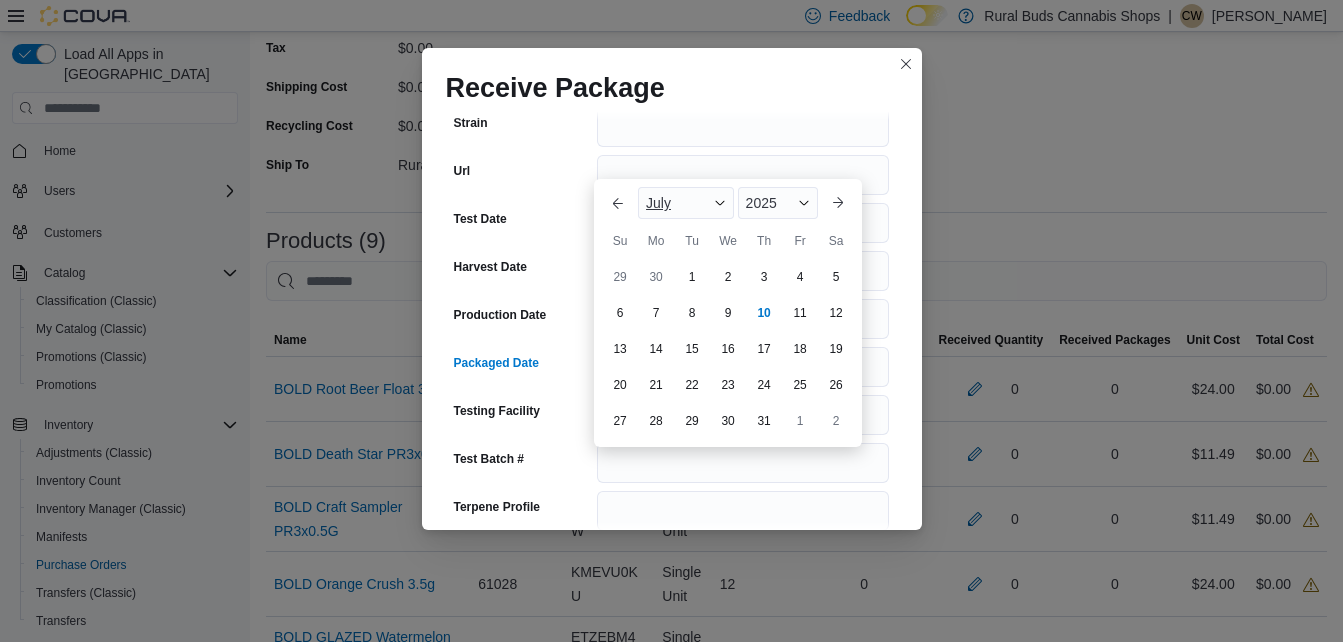click at bounding box center [720, 203] 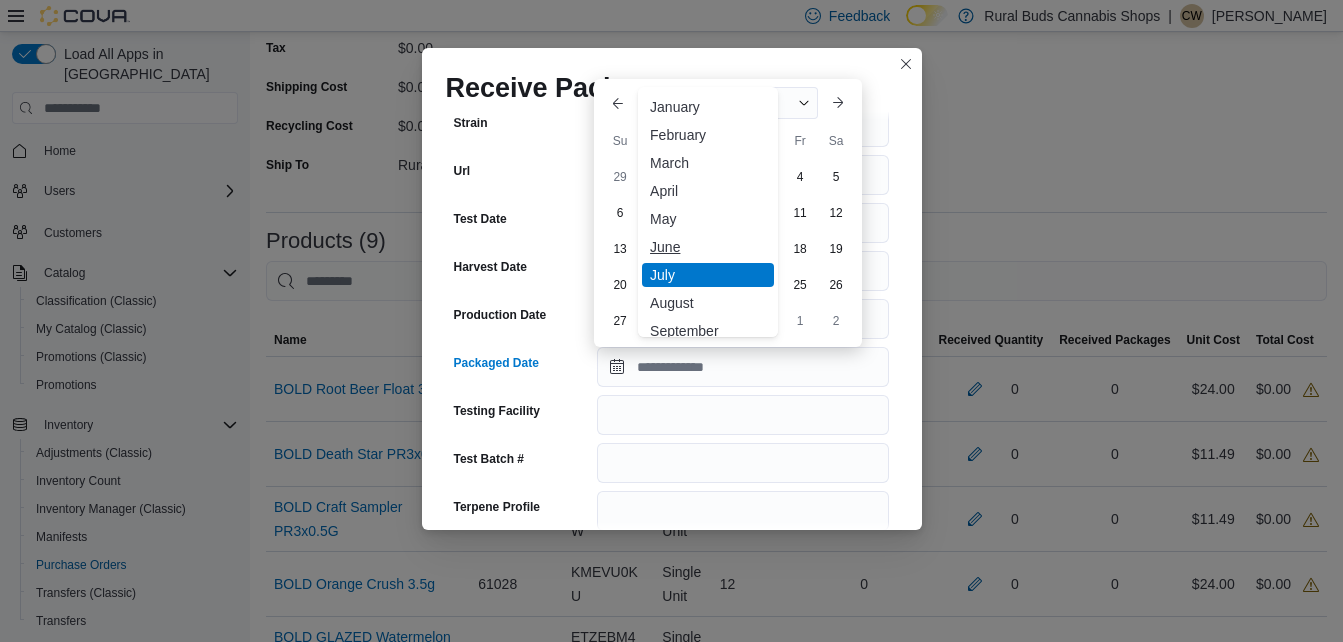 click on "June" at bounding box center [708, 247] 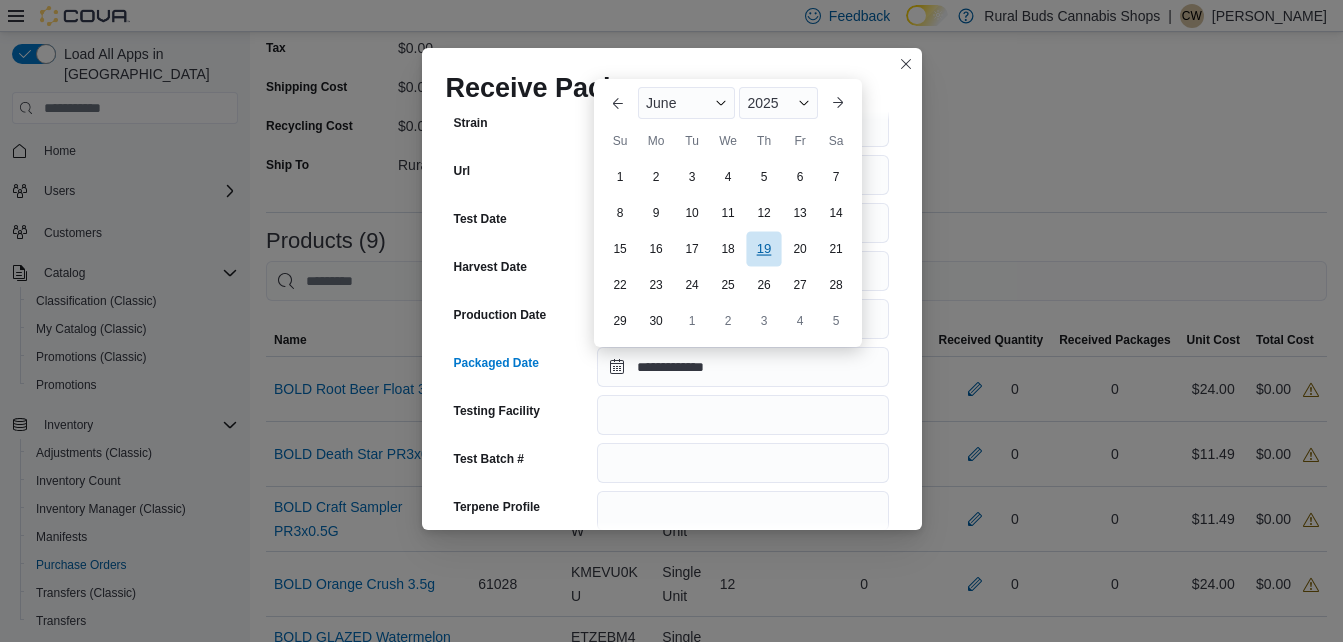 click on "19" at bounding box center (763, 249) 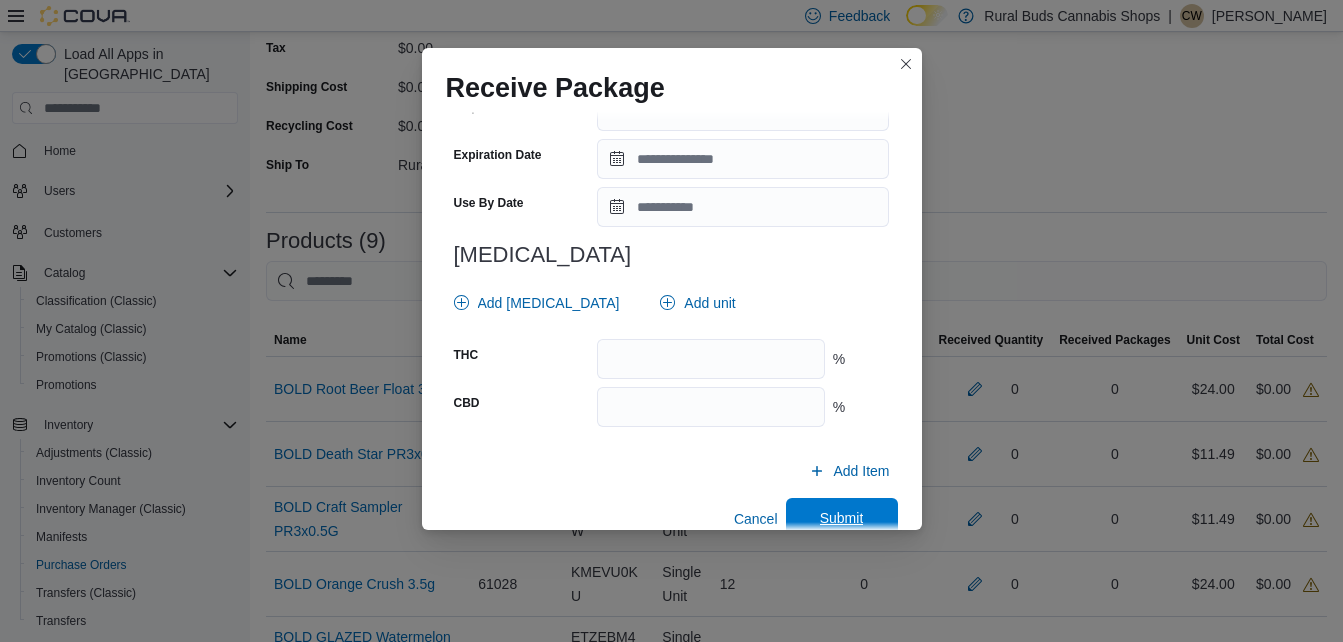 scroll, scrollTop: 766, scrollLeft: 0, axis: vertical 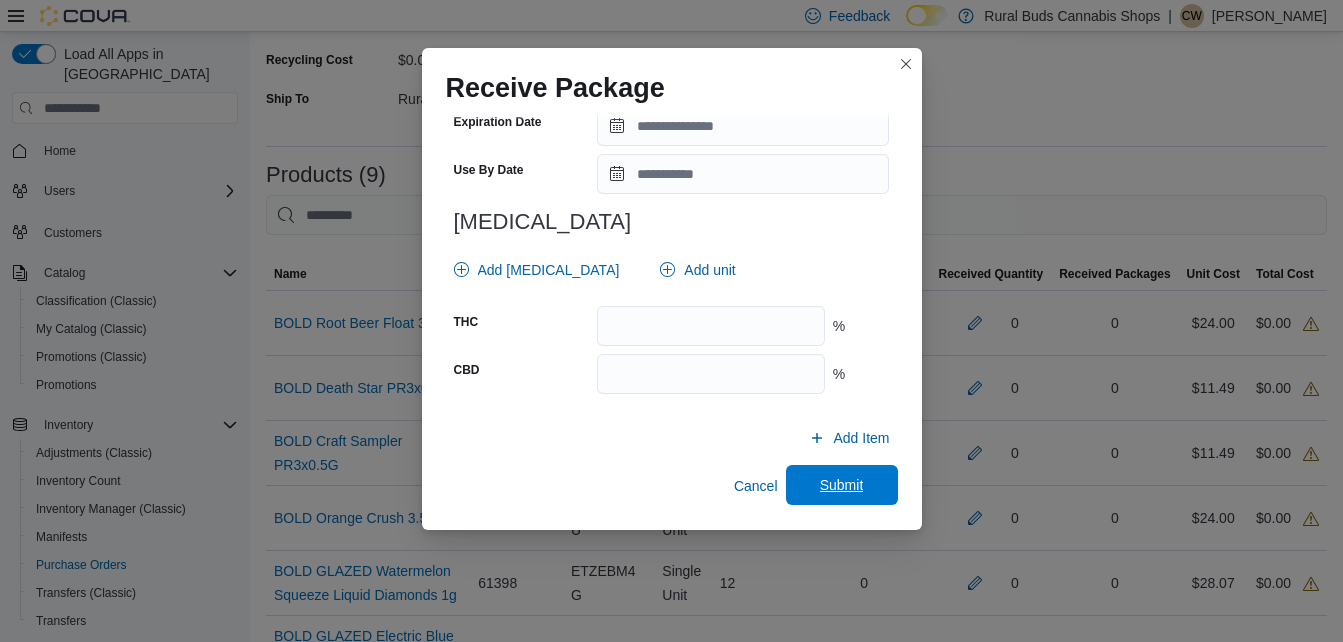 click on "Submit" at bounding box center (842, 485) 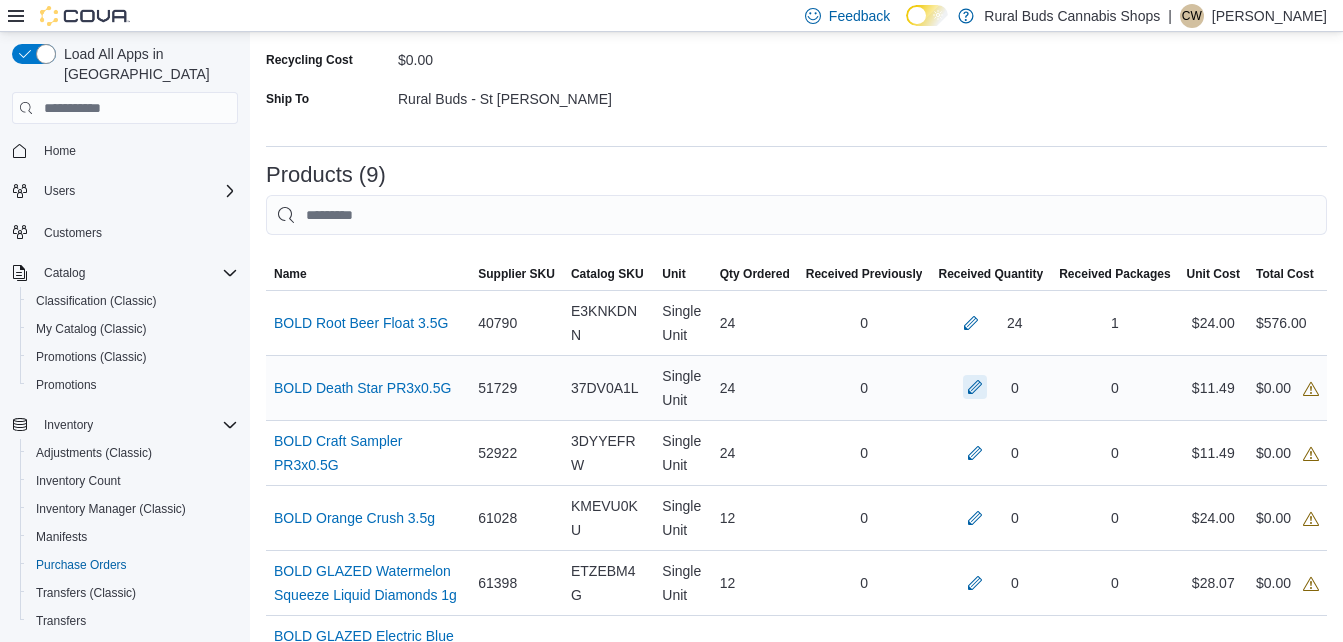 click at bounding box center (975, 387) 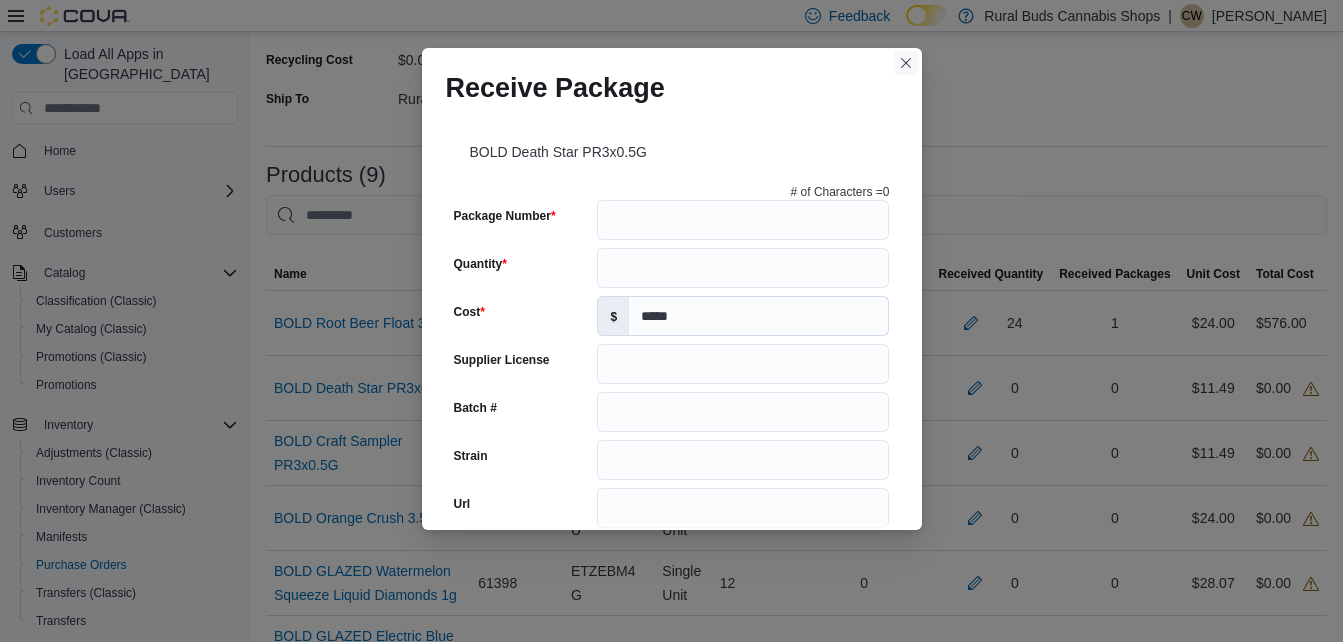 click at bounding box center (906, 63) 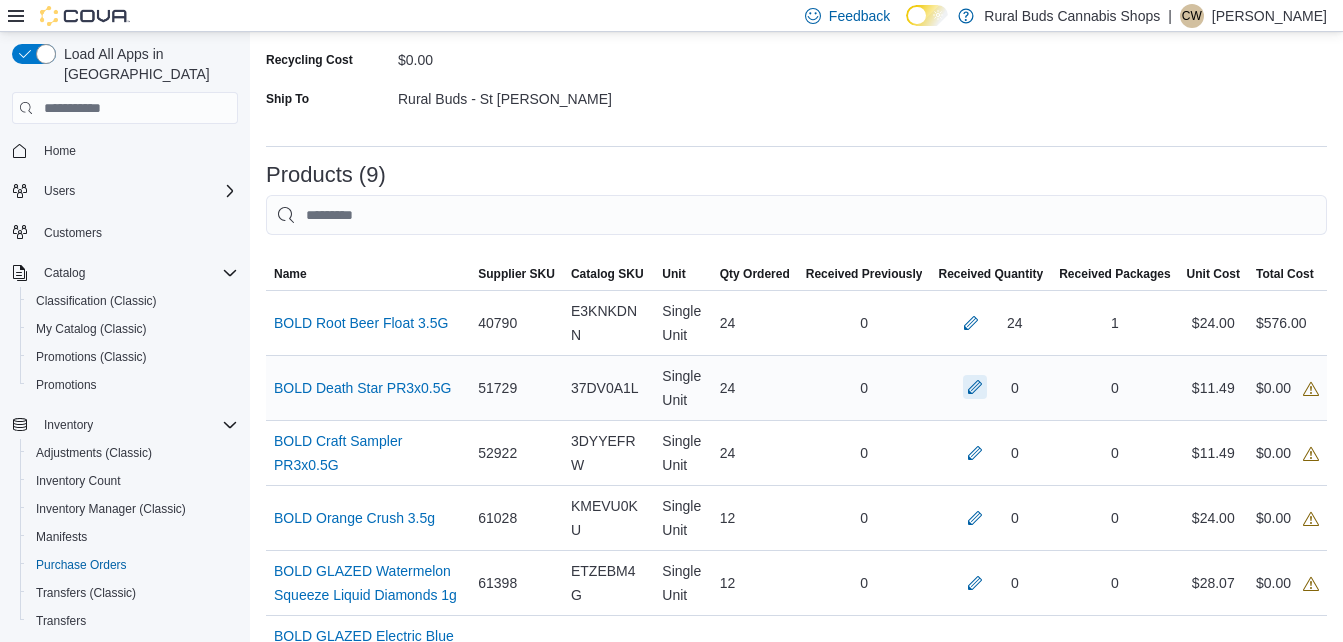 click at bounding box center [975, 387] 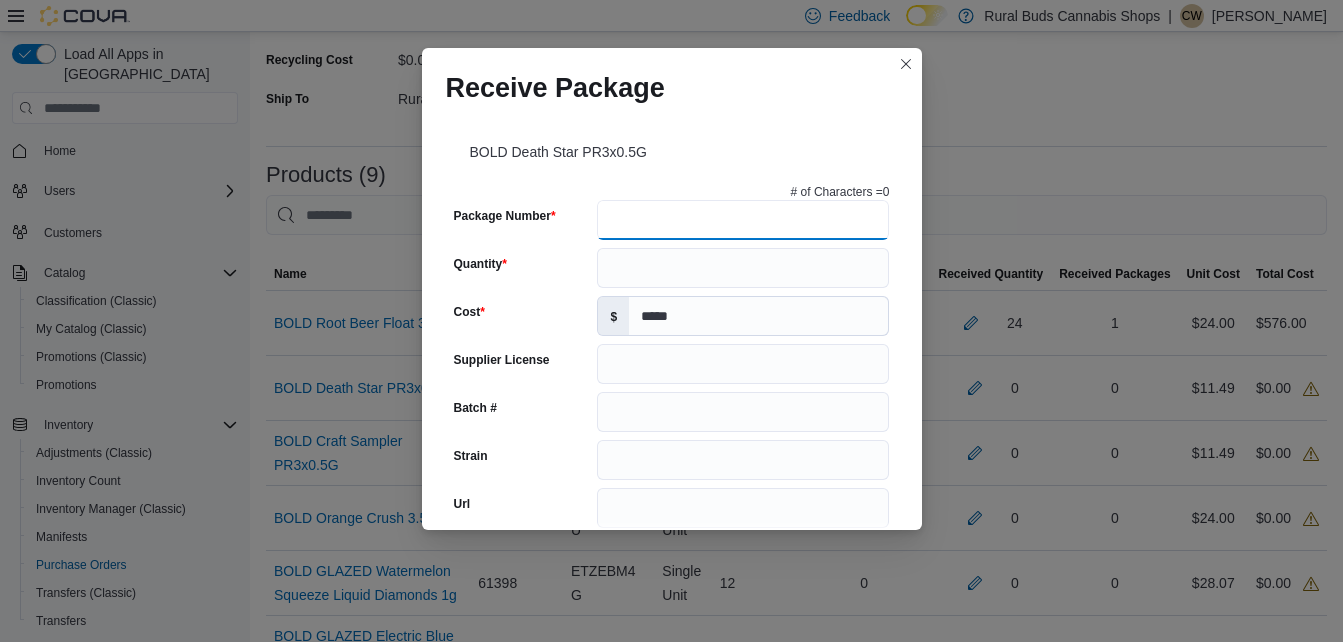 click on "Package Number" at bounding box center [743, 220] 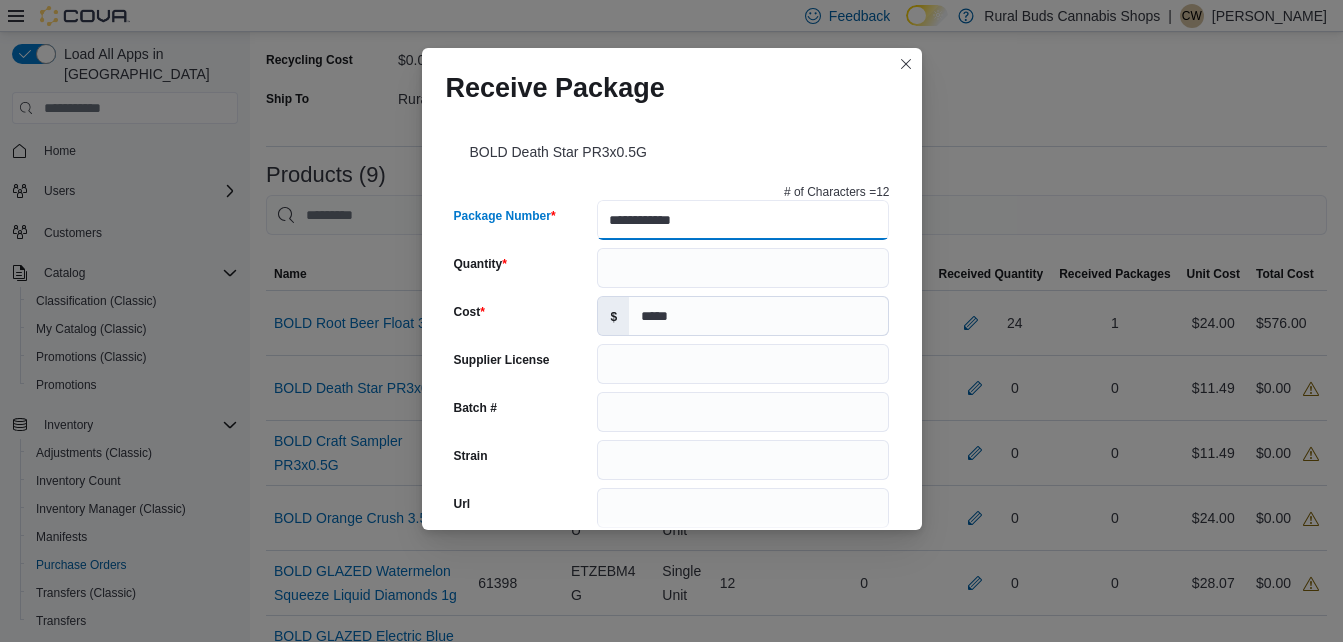 type on "**********" 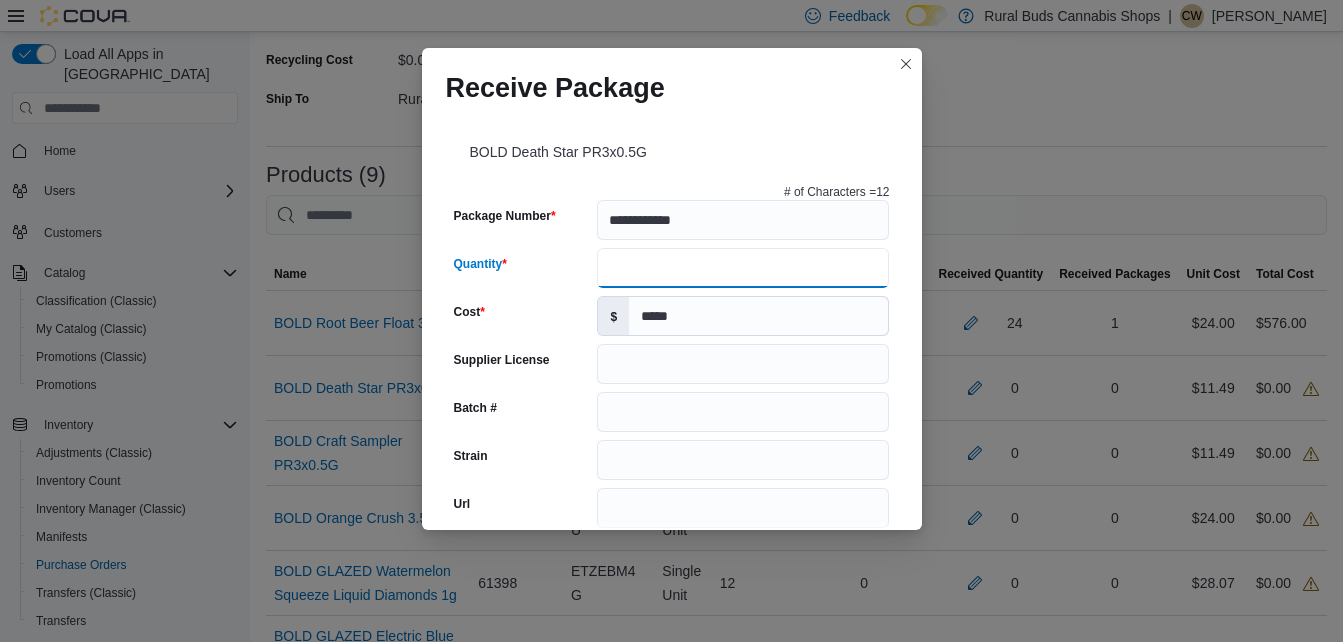 click on "Quantity" at bounding box center [743, 268] 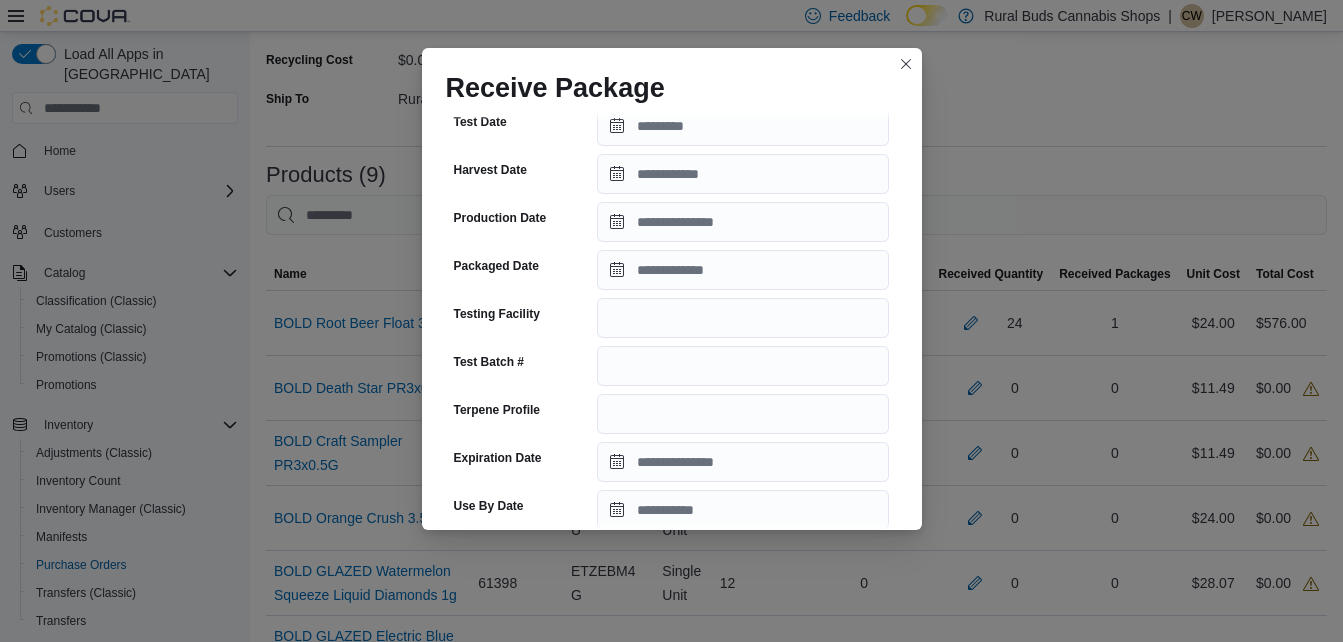 scroll, scrollTop: 433, scrollLeft: 0, axis: vertical 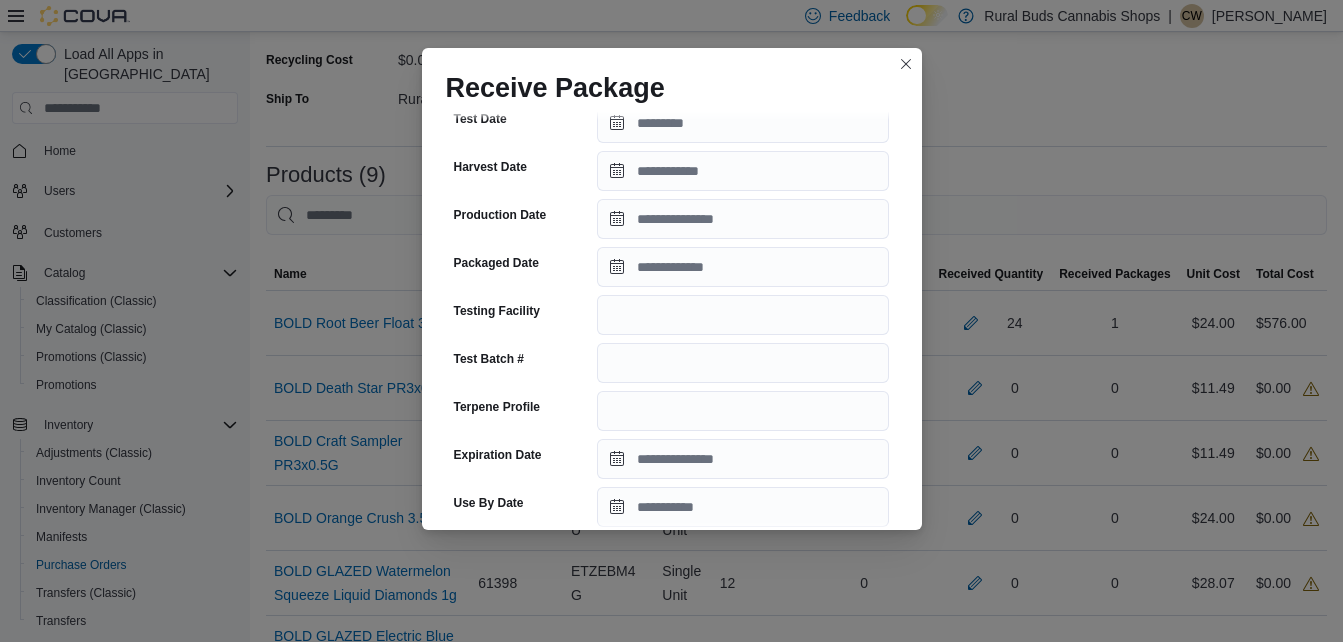 type on "**" 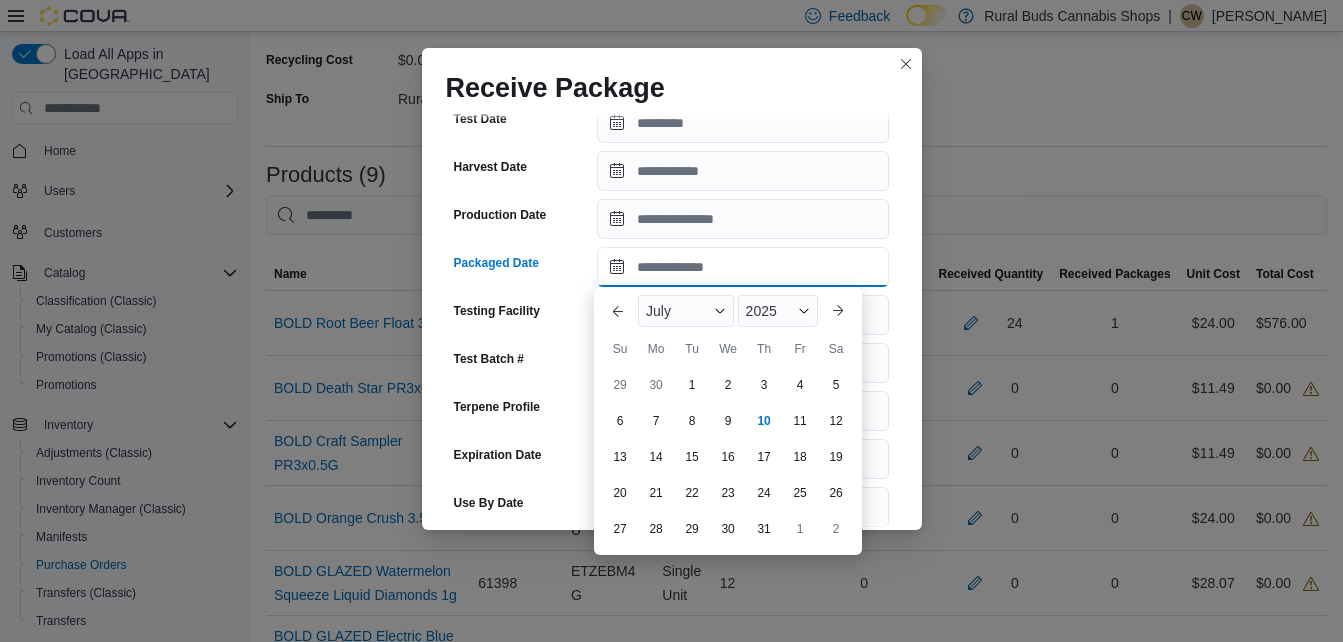 click on "Packaged Date" at bounding box center [743, 267] 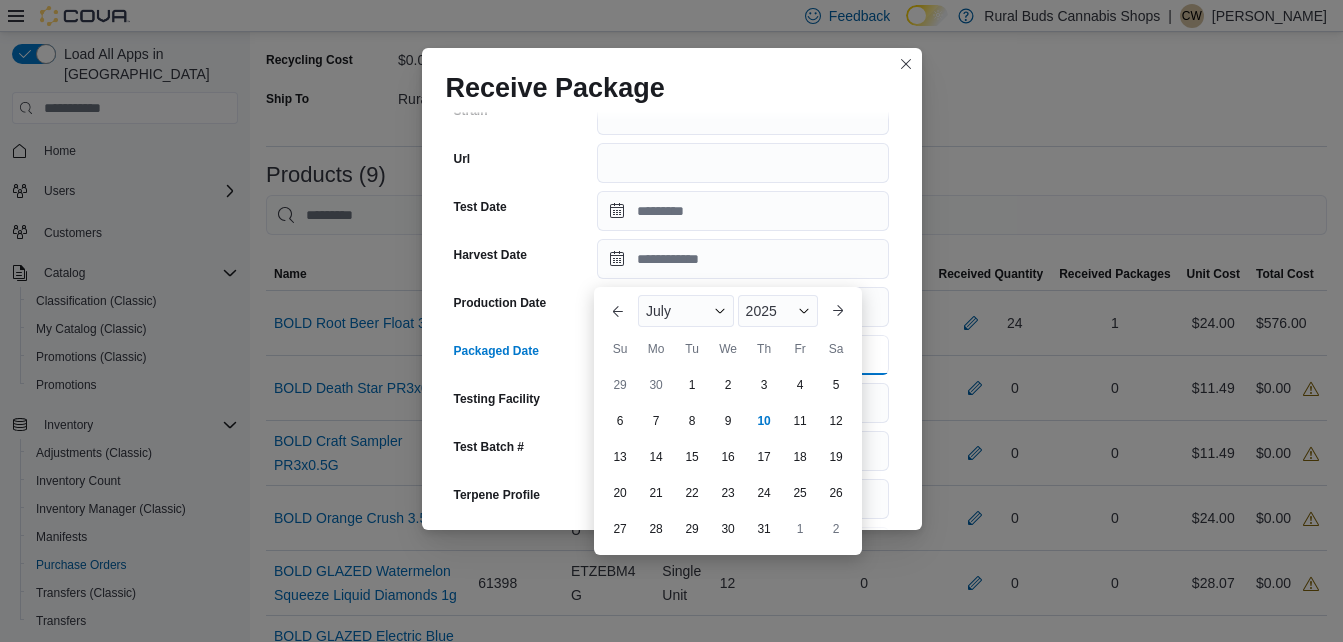 scroll, scrollTop: 333, scrollLeft: 0, axis: vertical 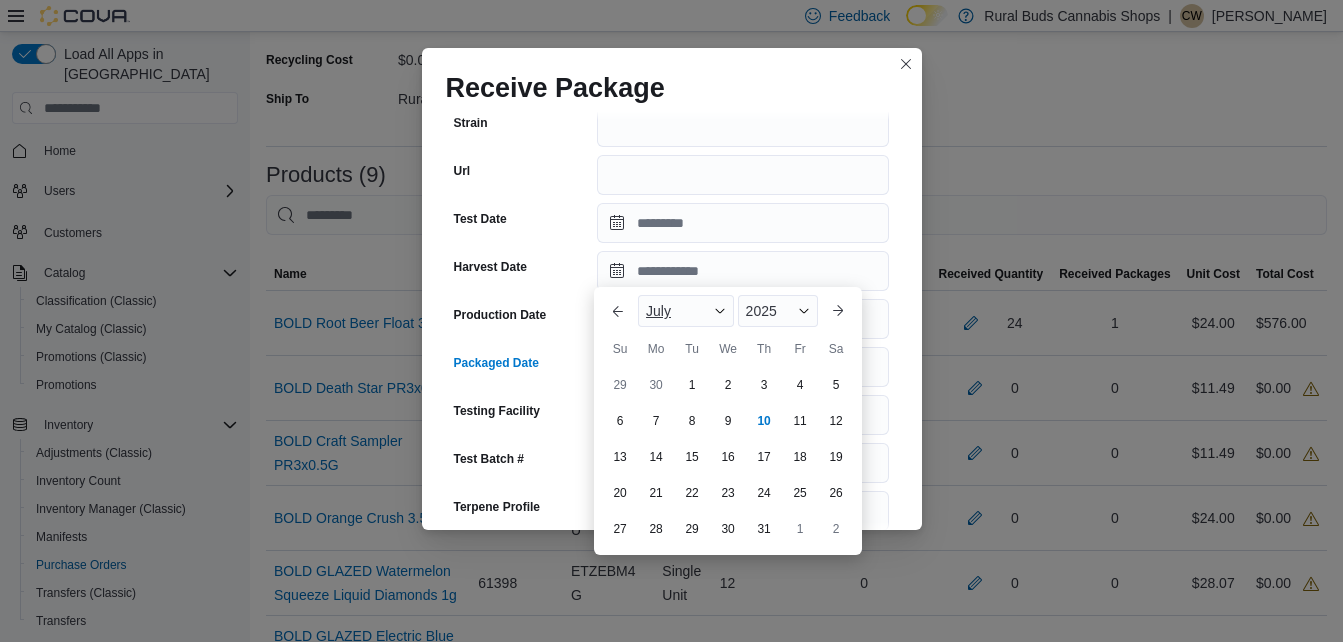 click on "July" at bounding box center [686, 311] 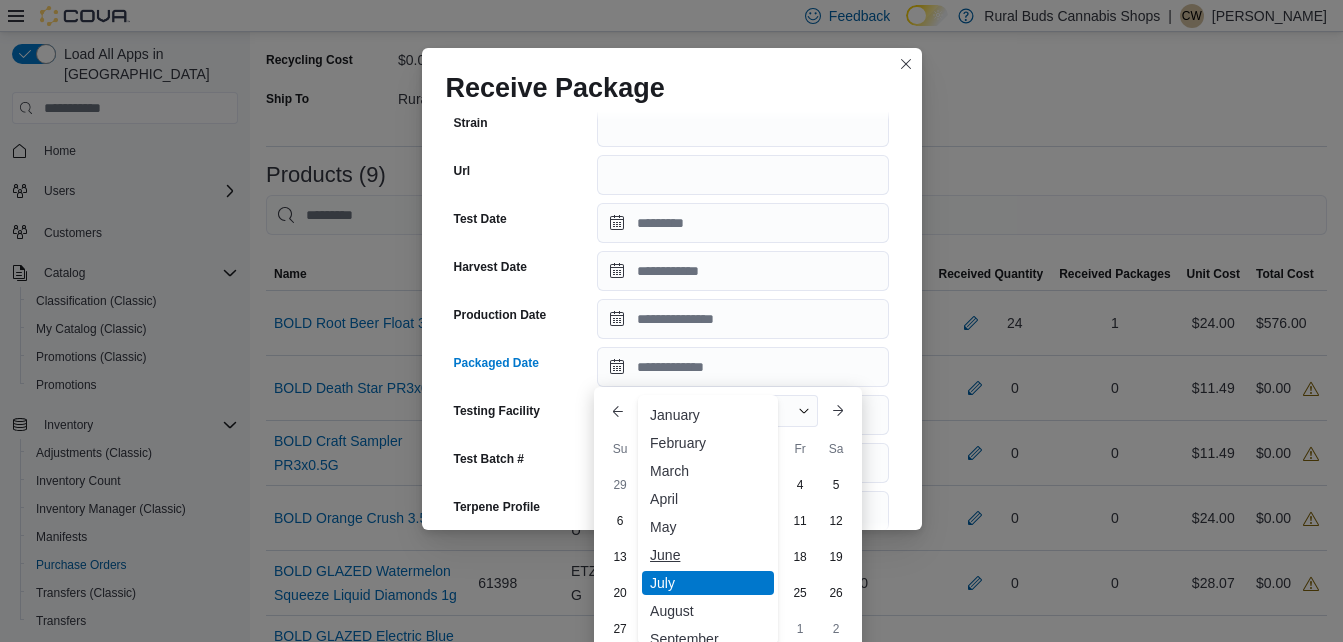 click on "June" at bounding box center (708, 555) 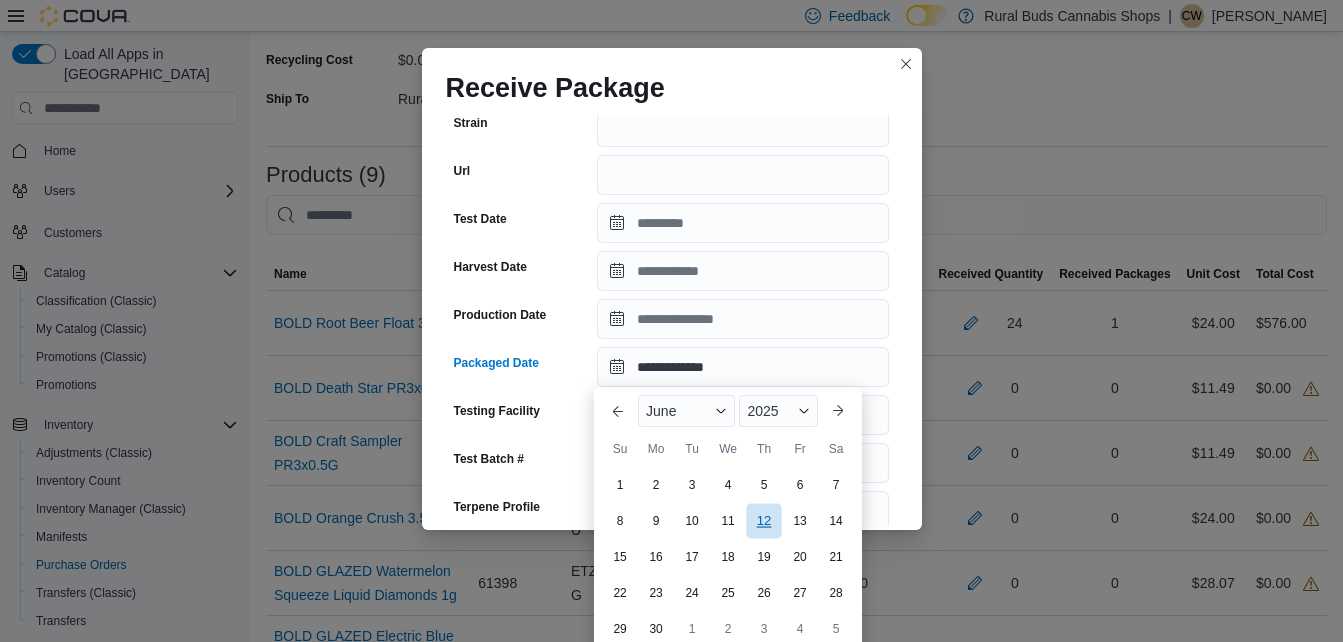 click on "12" at bounding box center (763, 521) 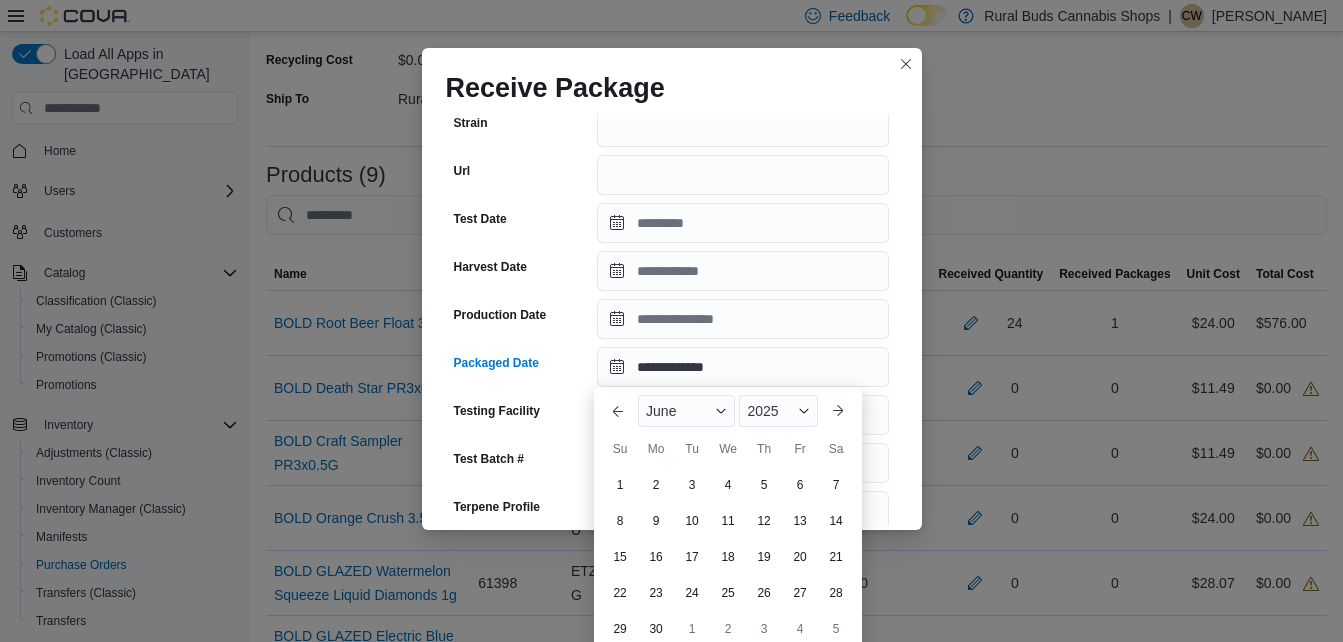 type on "**********" 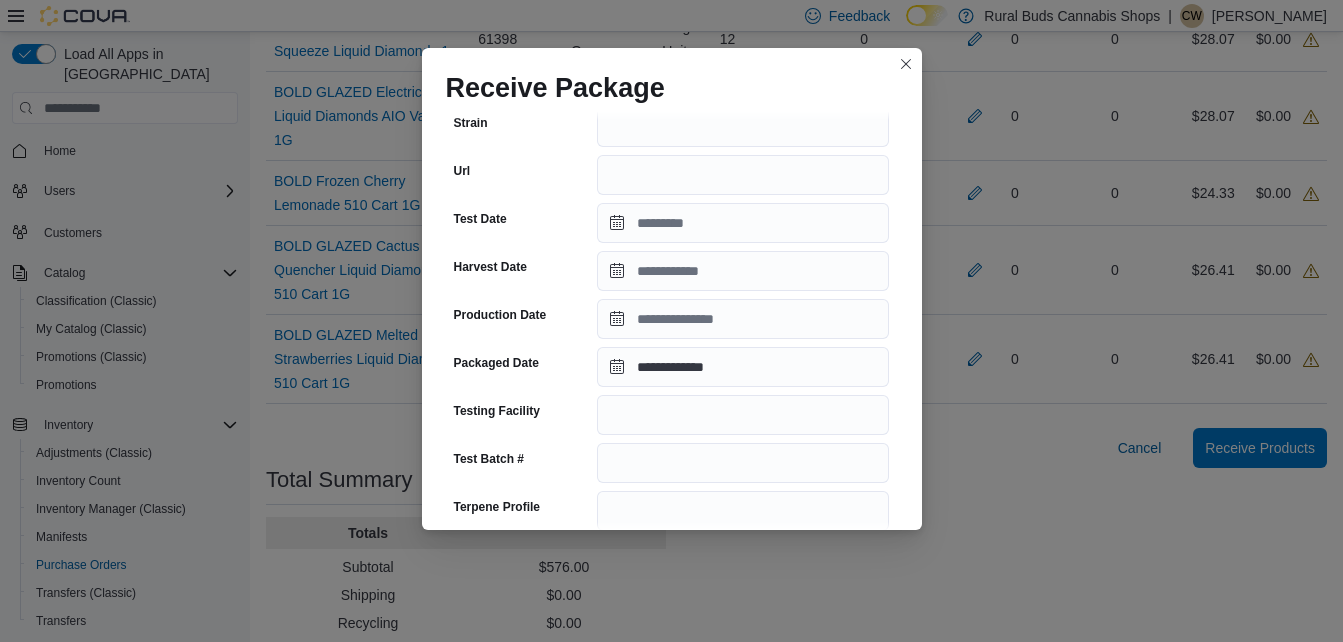 scroll, scrollTop: 933, scrollLeft: 0, axis: vertical 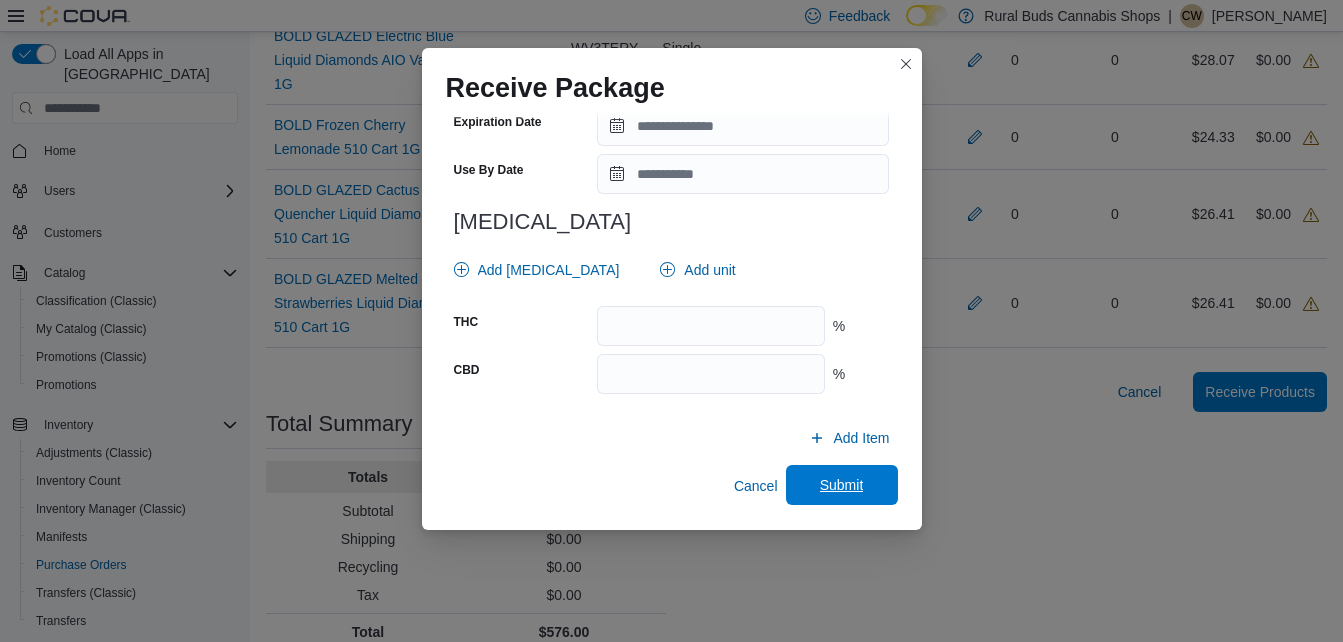 click on "Submit" at bounding box center (842, 485) 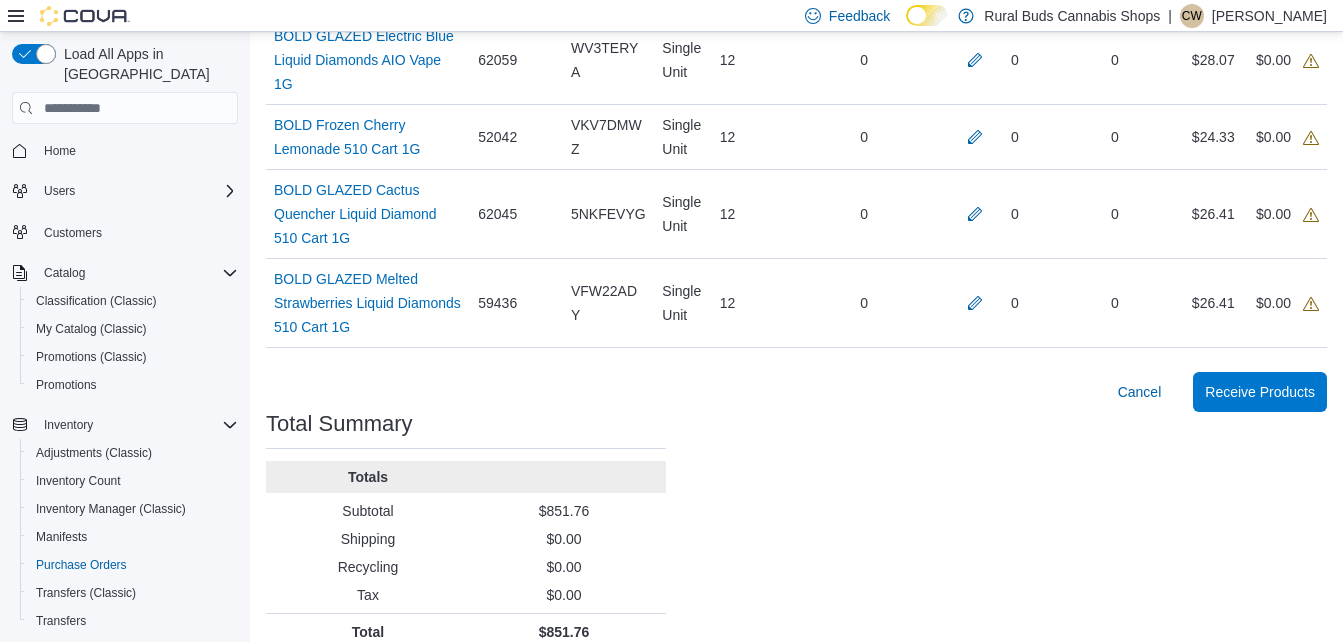 scroll, scrollTop: 400, scrollLeft: 0, axis: vertical 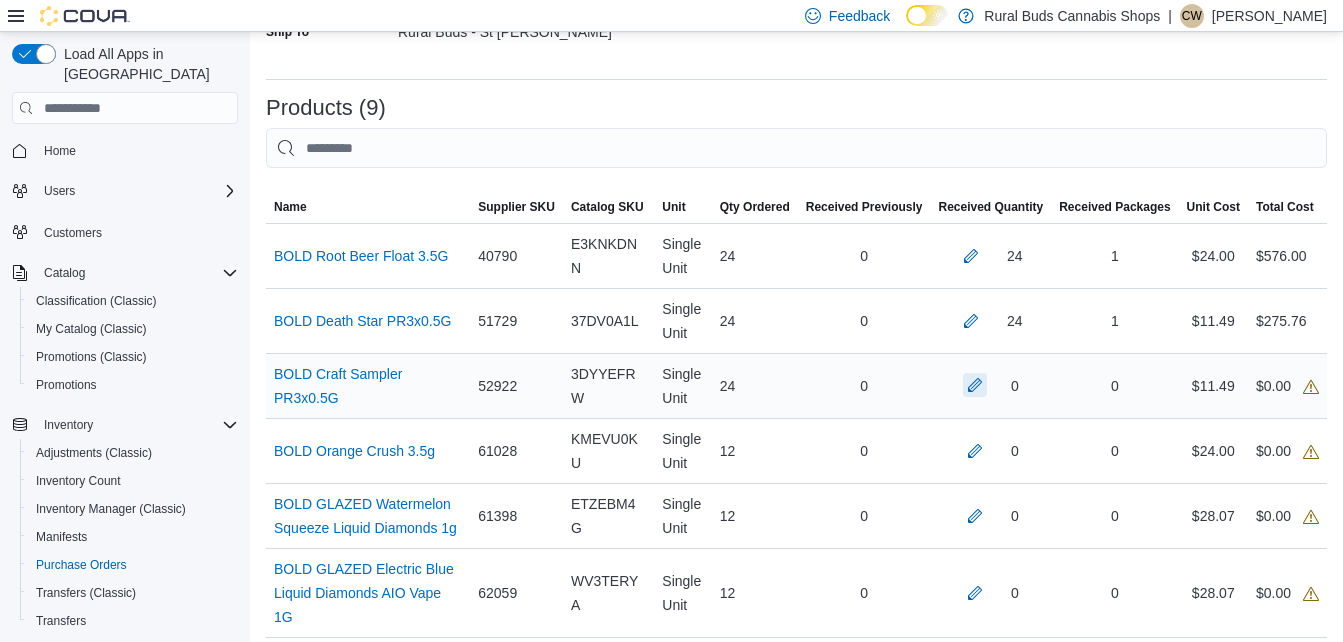click at bounding box center (975, 385) 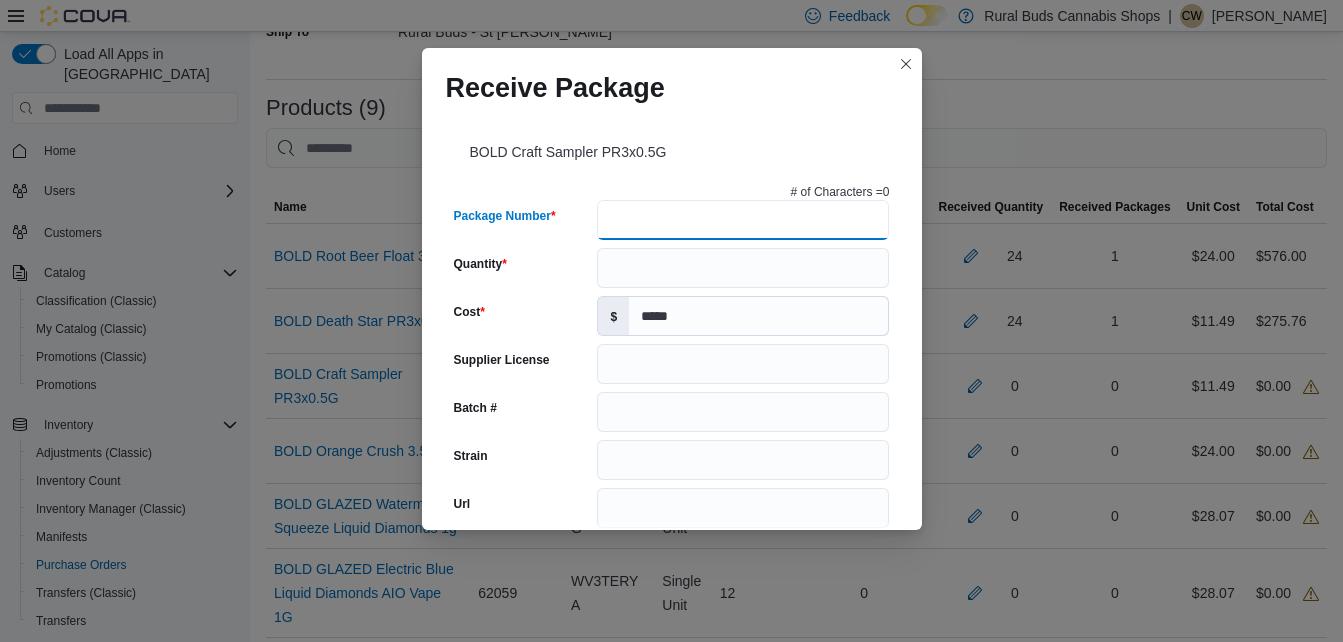 click on "Package Number" at bounding box center (743, 220) 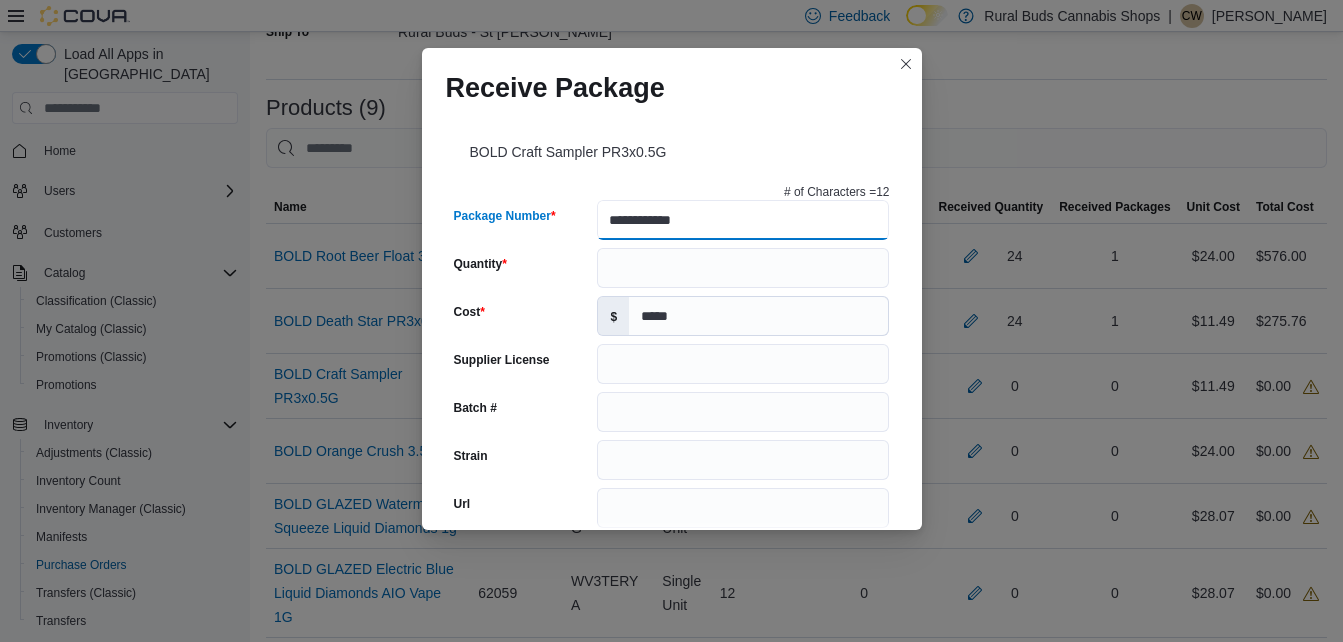 type on "**********" 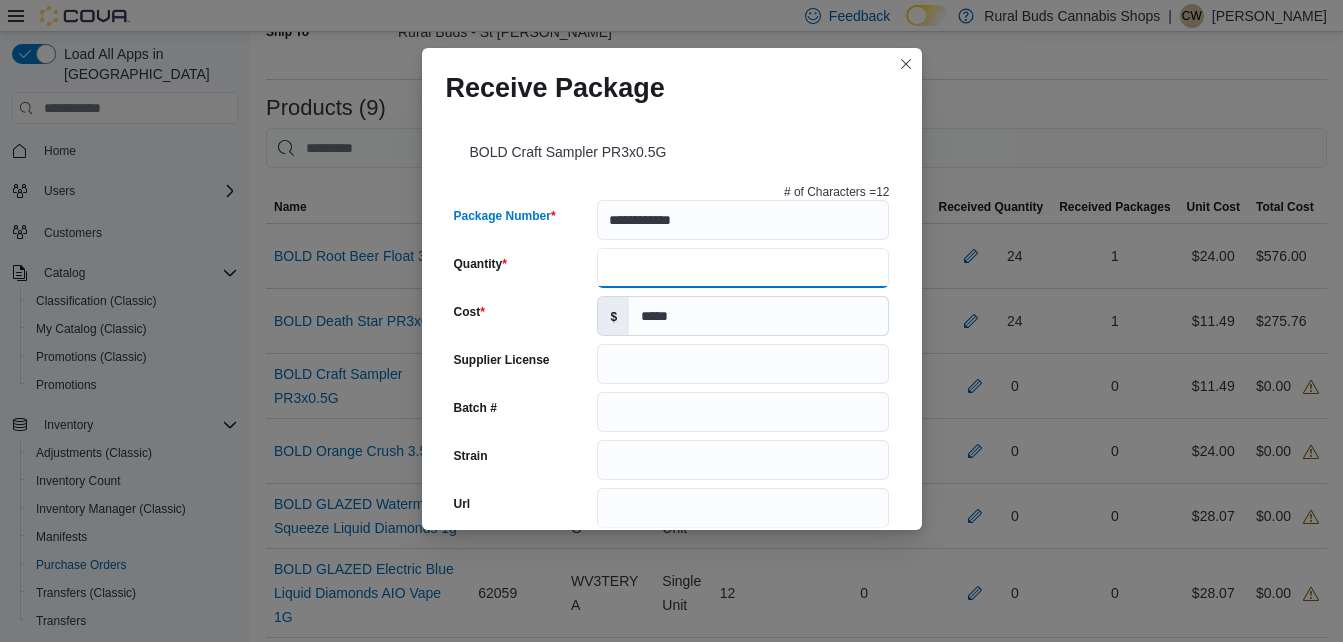 click on "Quantity" at bounding box center [743, 268] 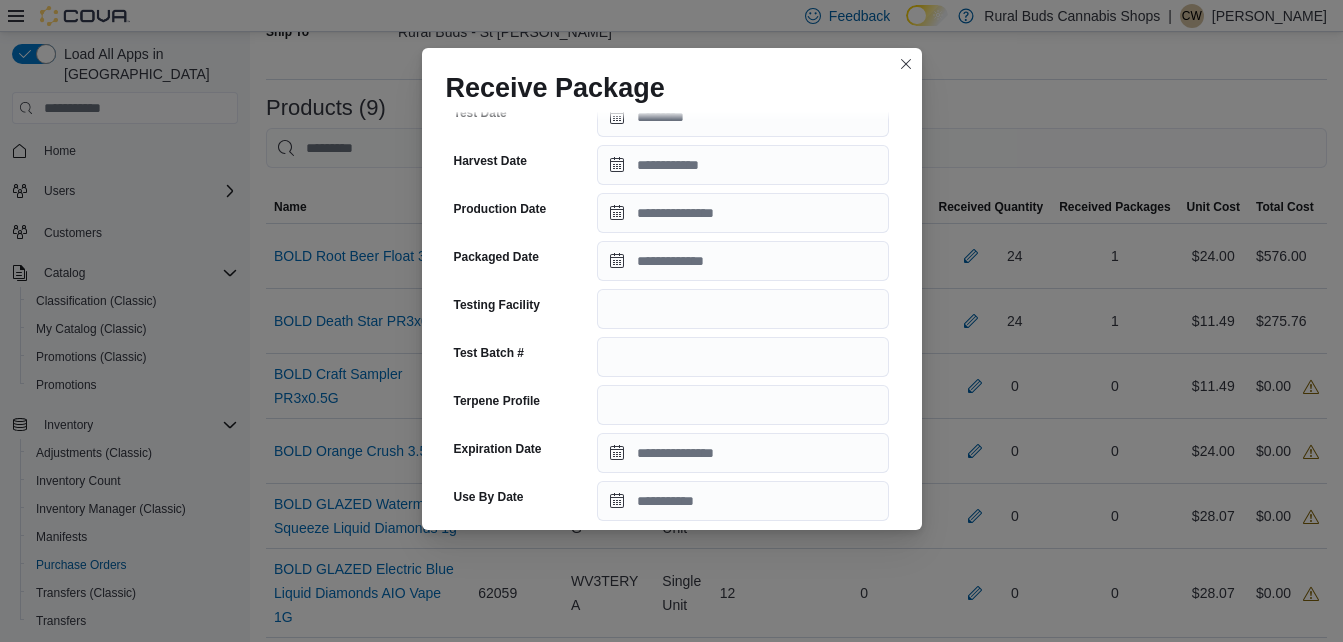 scroll, scrollTop: 467, scrollLeft: 0, axis: vertical 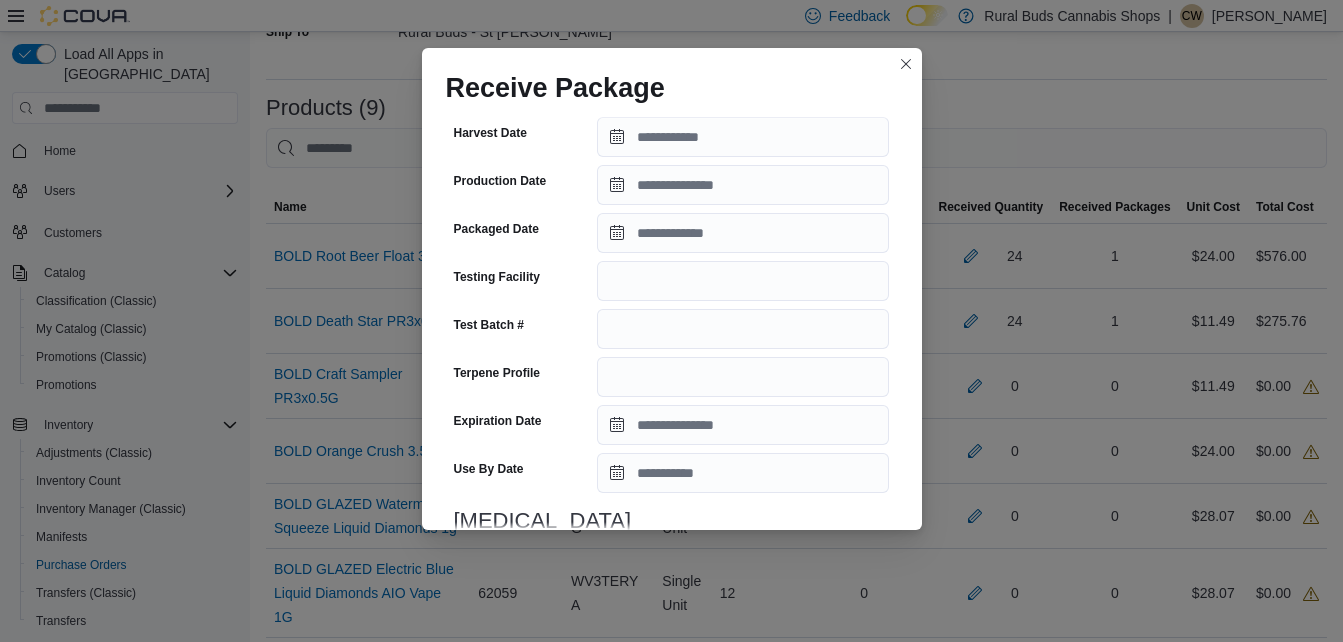type on "**" 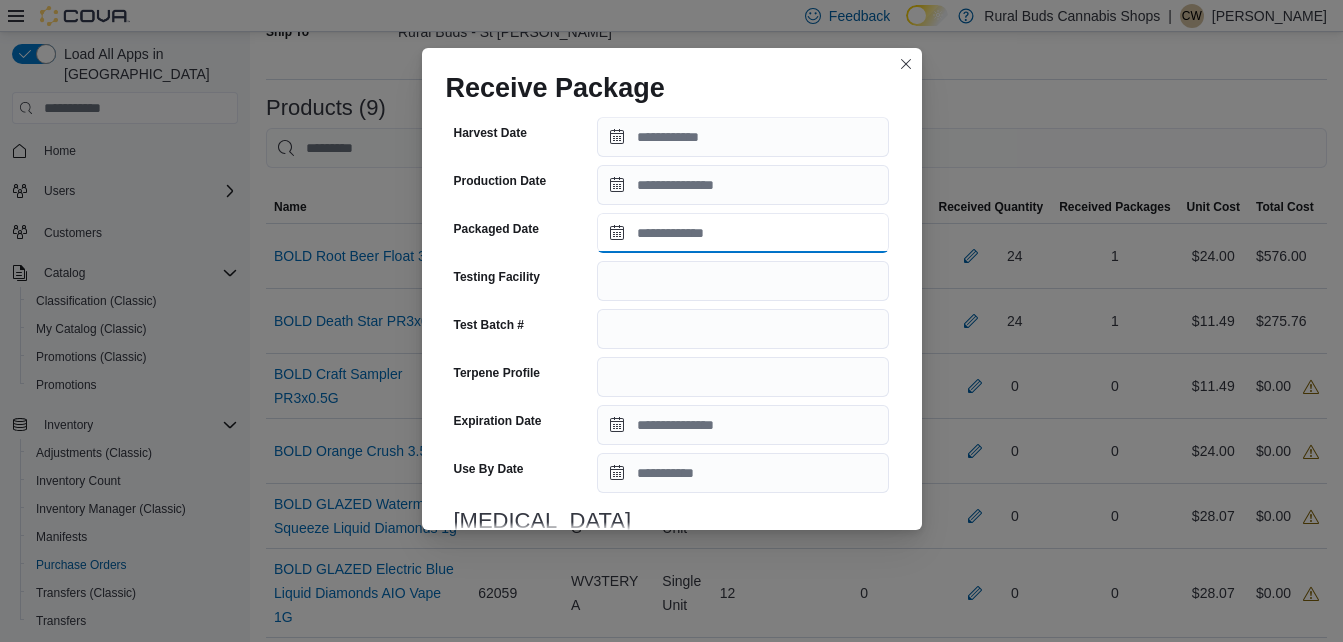 click on "Packaged Date" at bounding box center [743, 233] 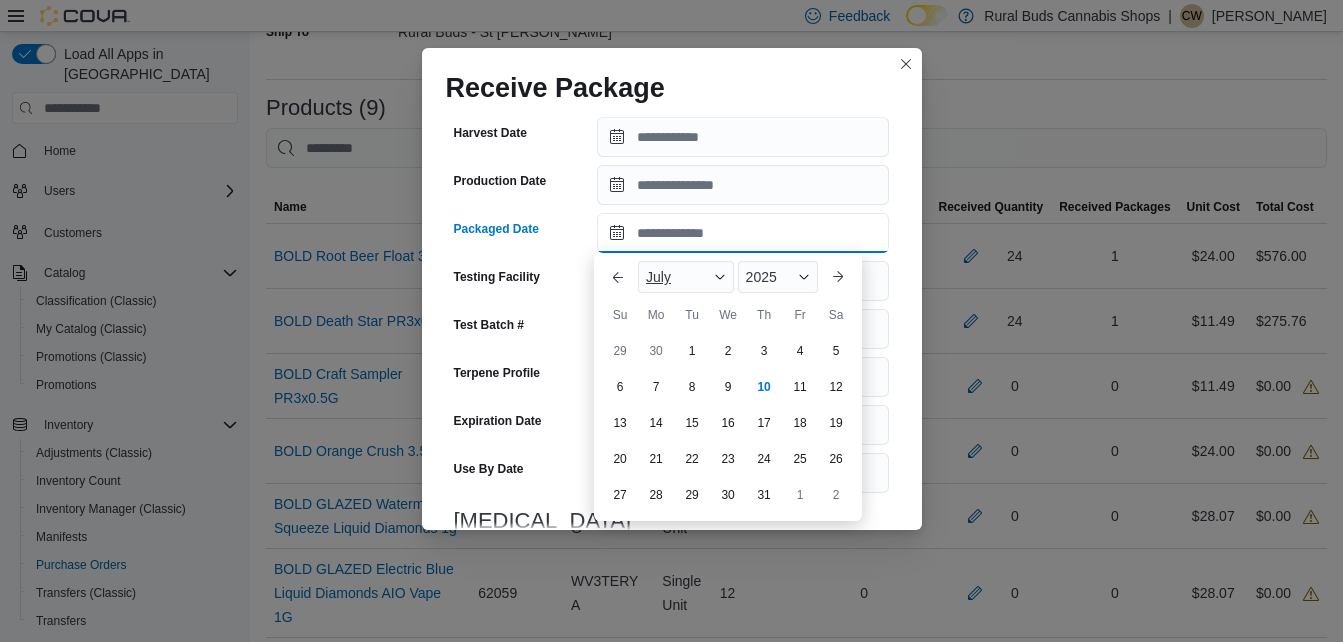 scroll, scrollTop: 433, scrollLeft: 0, axis: vertical 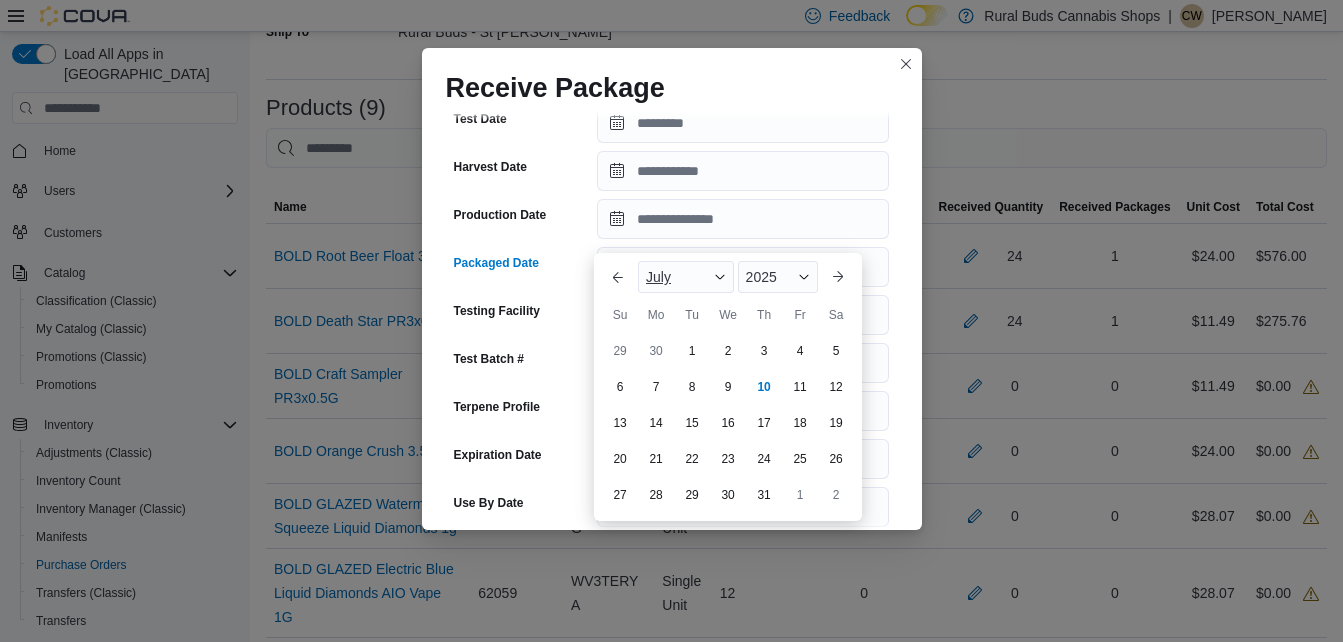 click on "July" at bounding box center (686, 277) 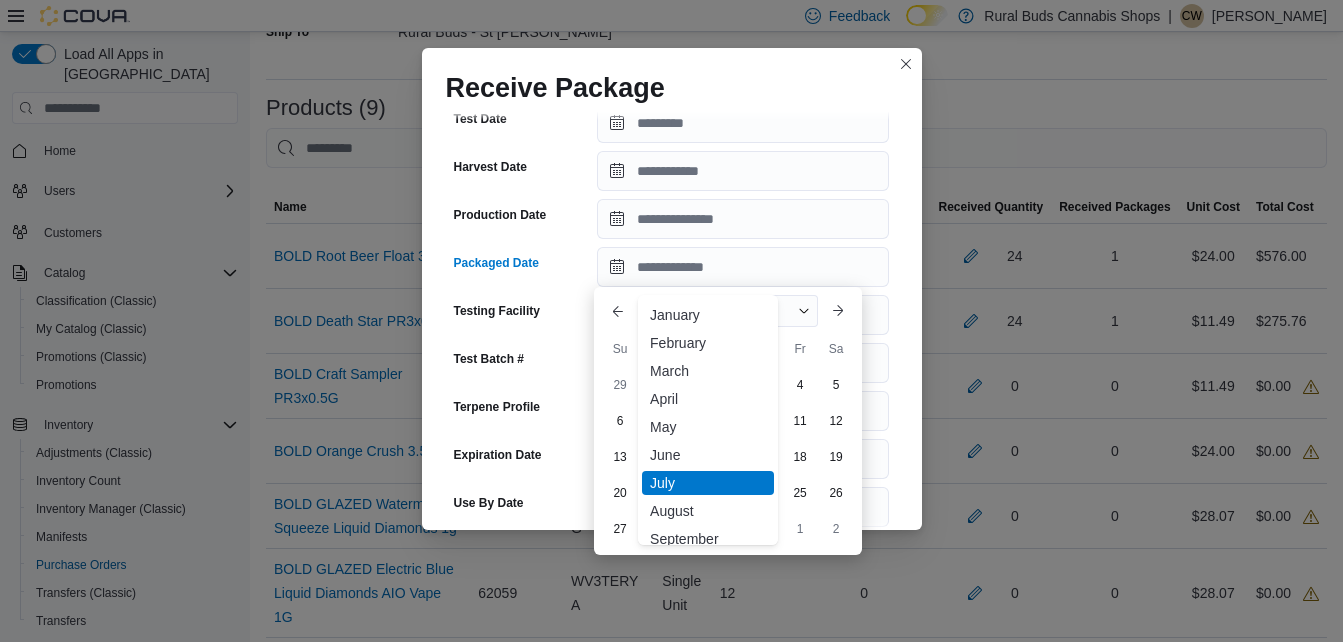 click on "June" at bounding box center [708, 455] 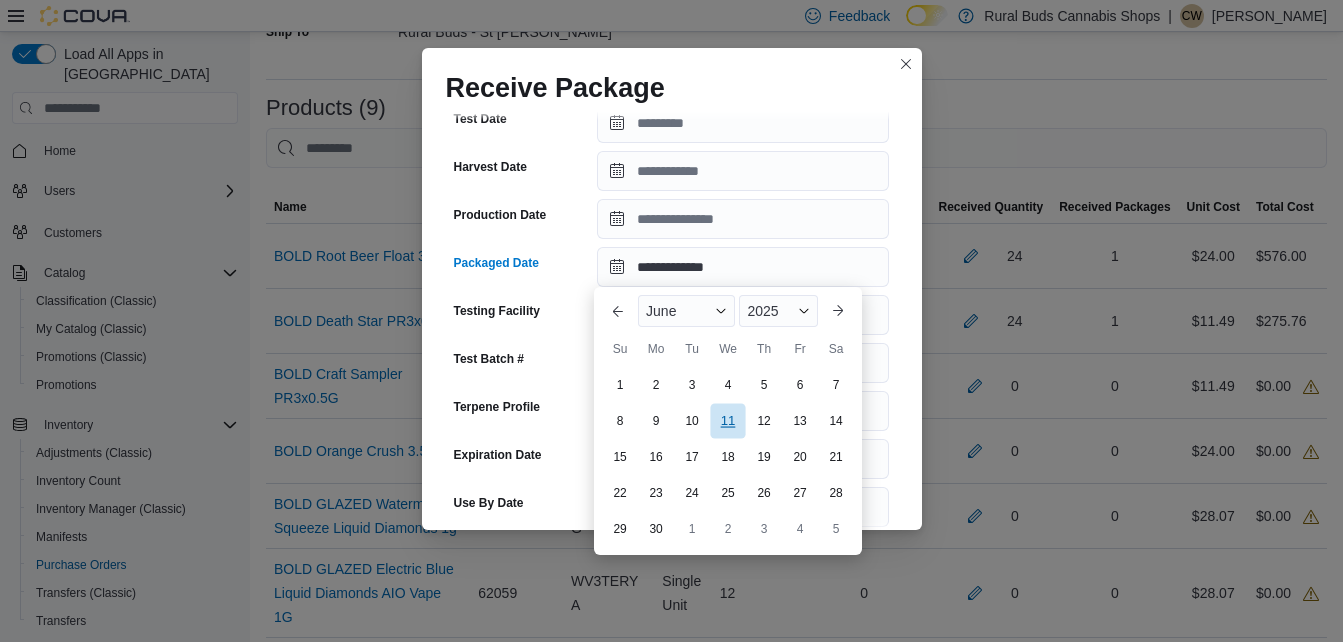 click on "11" at bounding box center [727, 421] 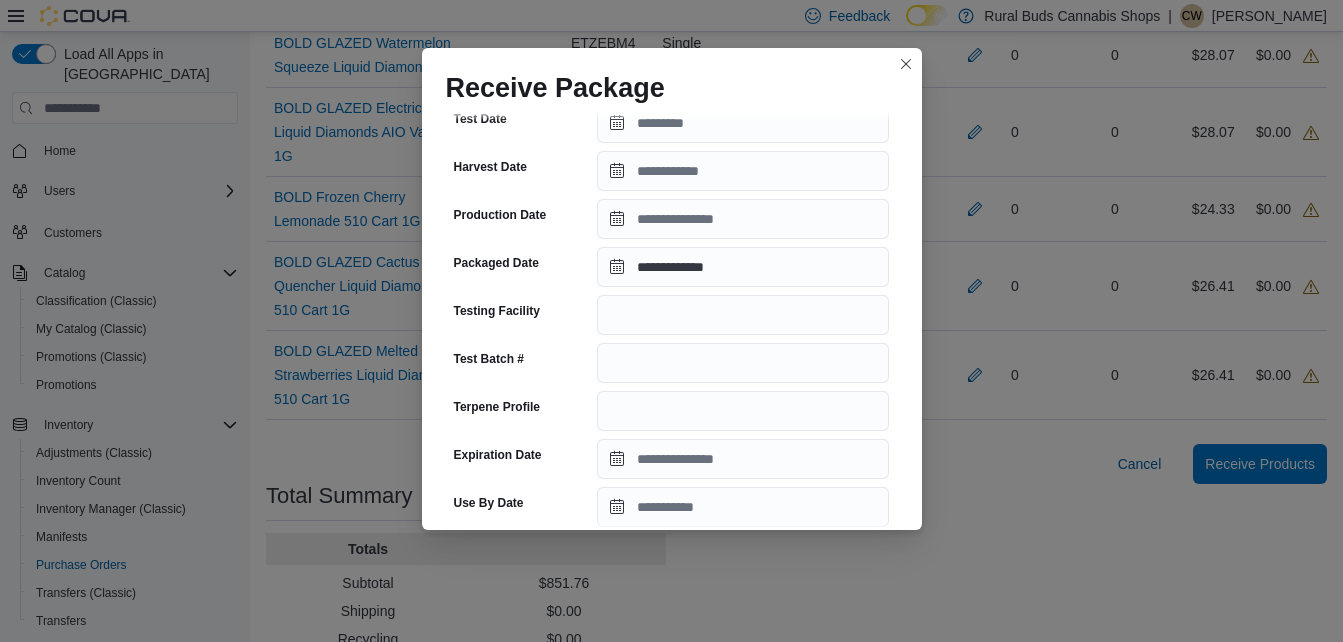 scroll, scrollTop: 933, scrollLeft: 0, axis: vertical 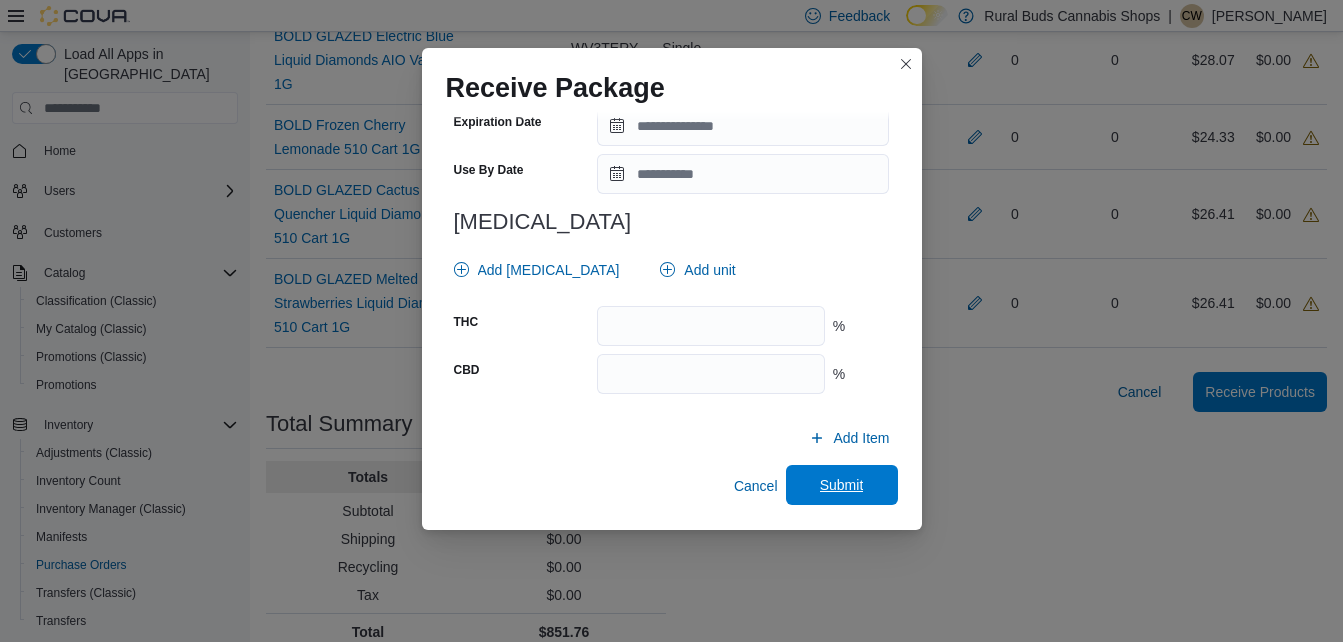click on "Submit" at bounding box center [842, 485] 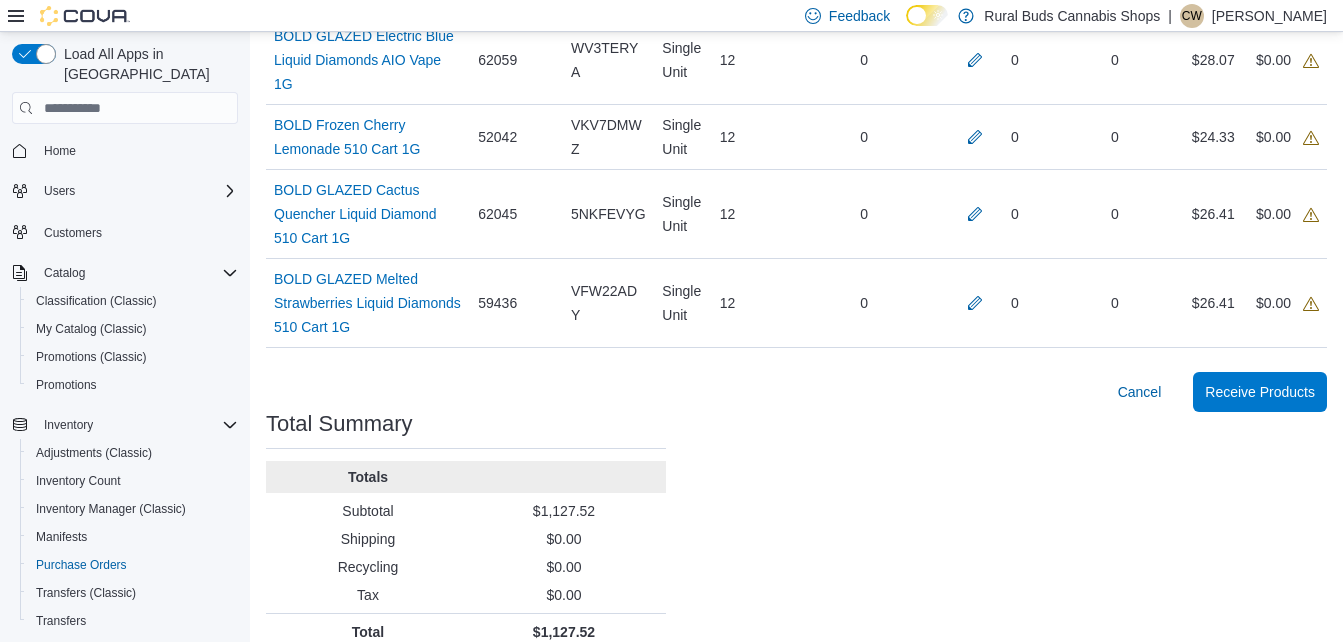 scroll, scrollTop: 465, scrollLeft: 0, axis: vertical 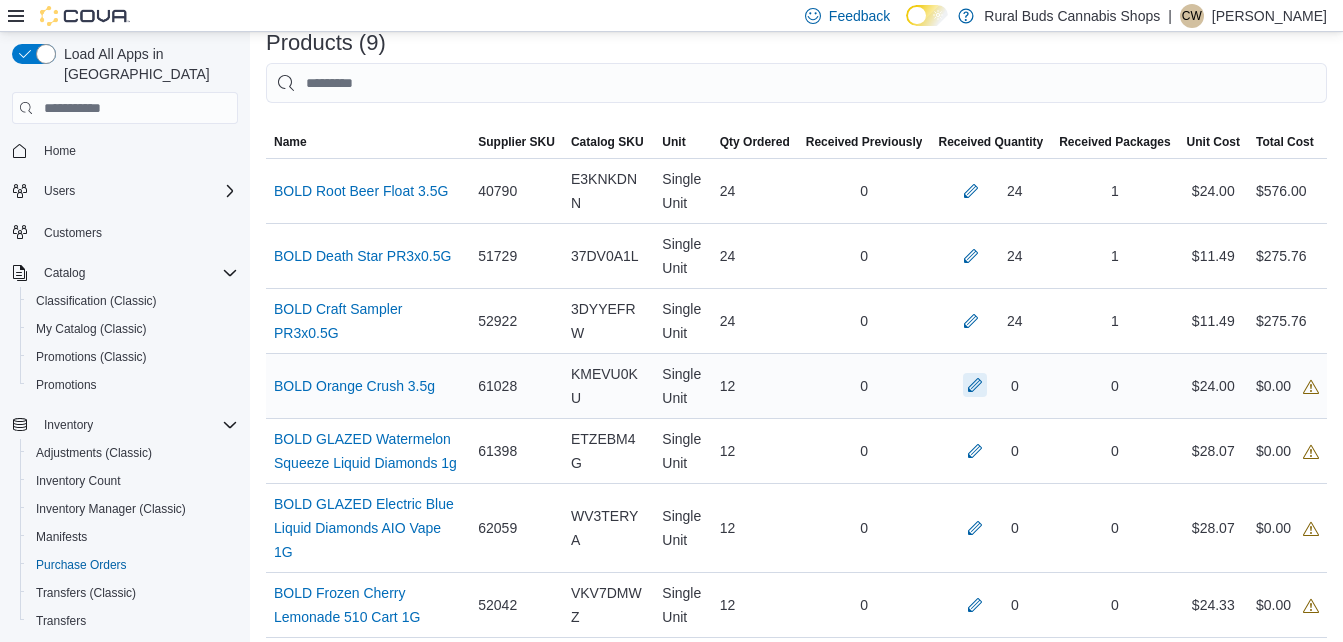 click at bounding box center [975, 385] 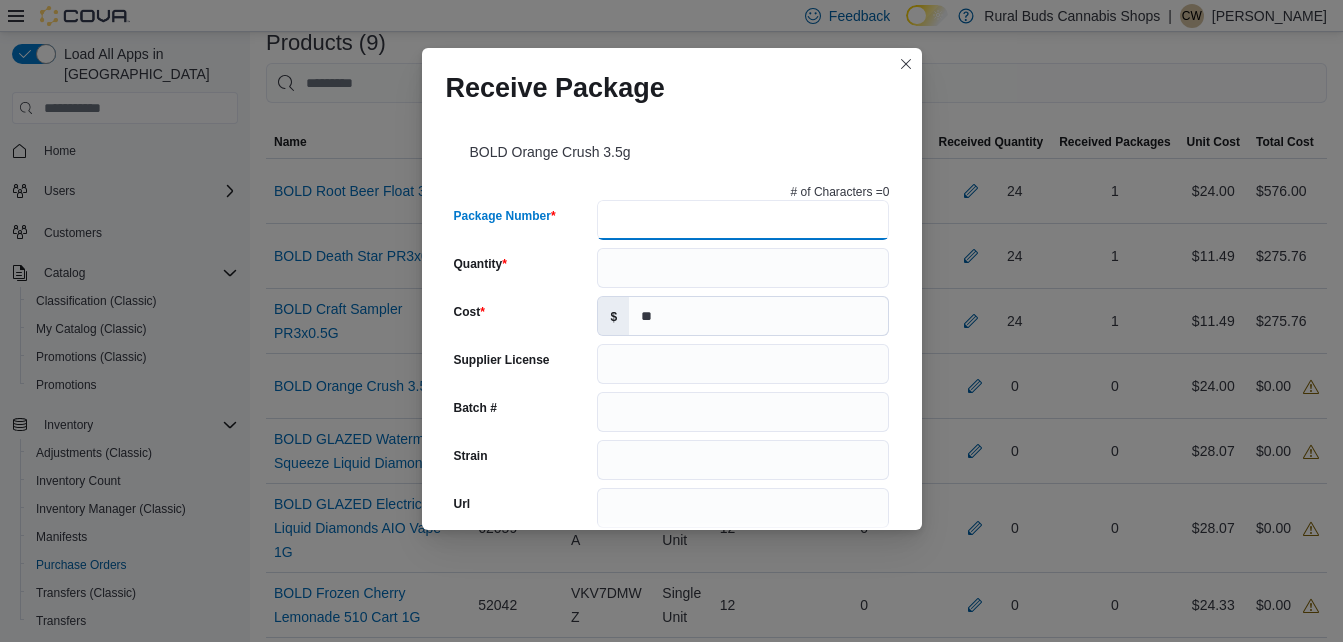 click on "Package Number" at bounding box center [743, 220] 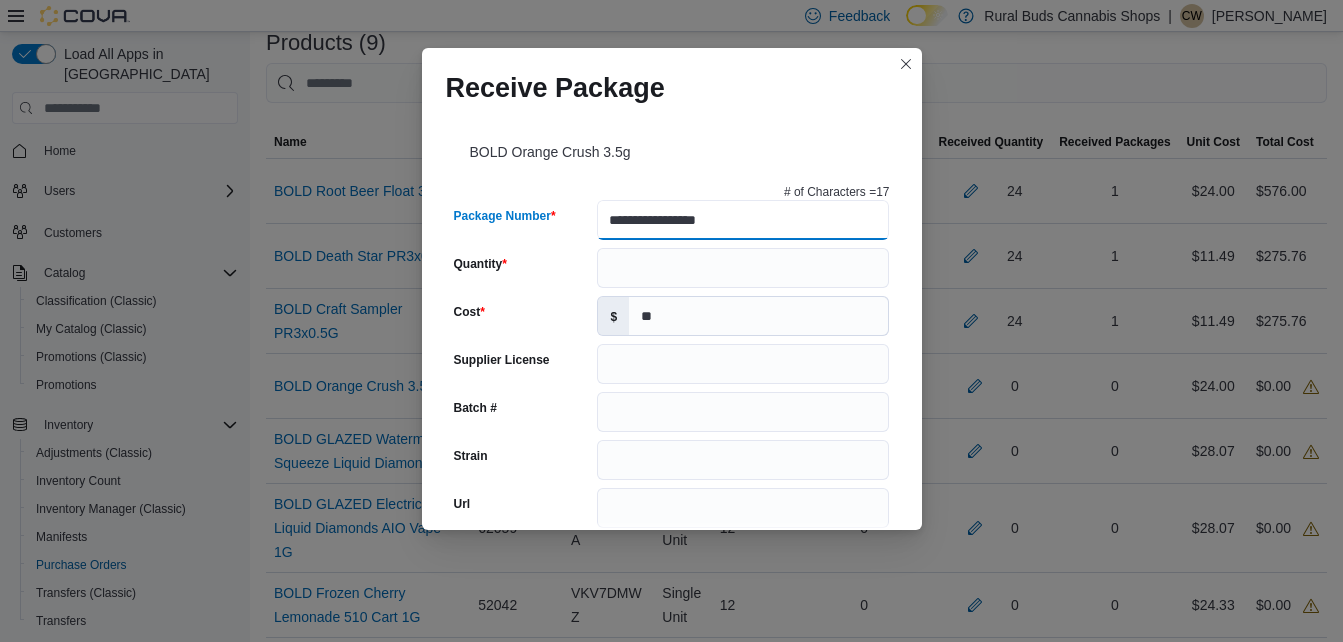type on "**********" 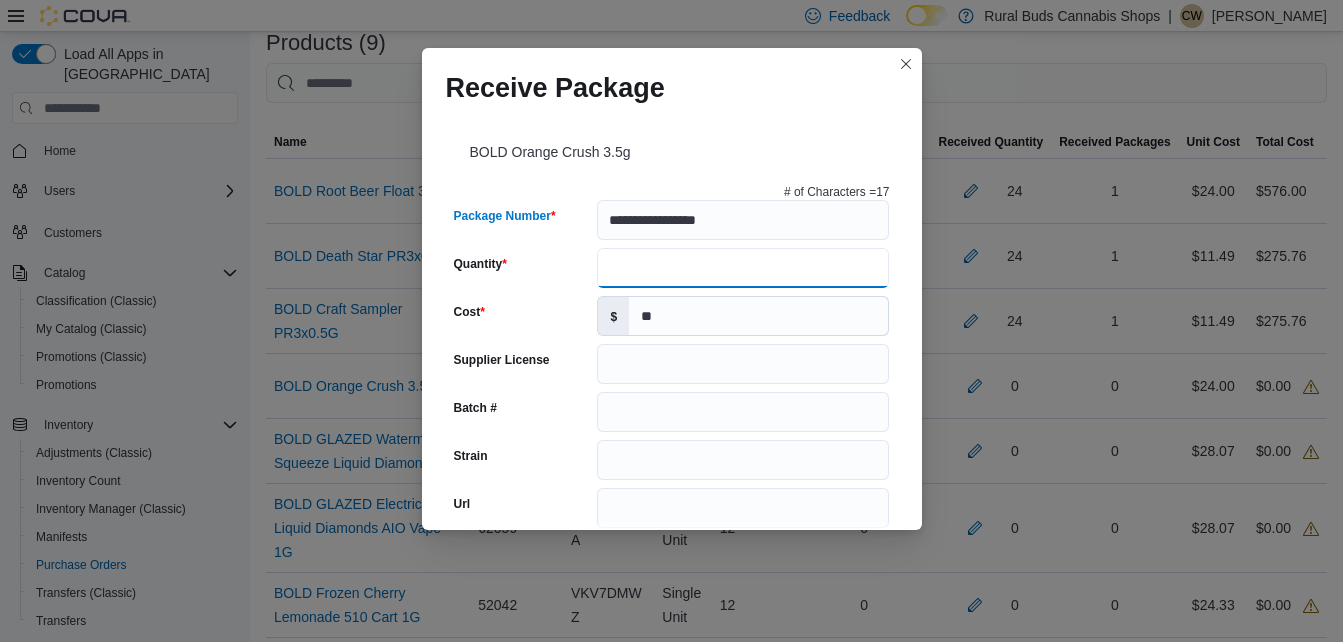 click on "Quantity" at bounding box center [743, 268] 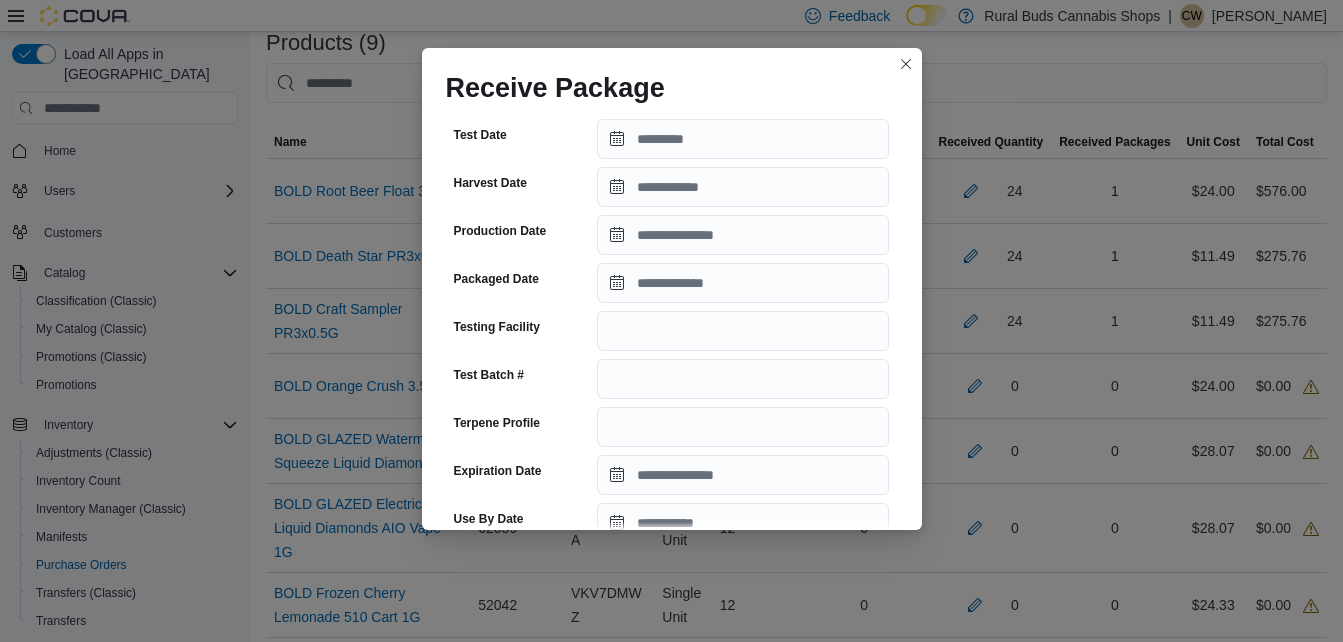 scroll, scrollTop: 433, scrollLeft: 0, axis: vertical 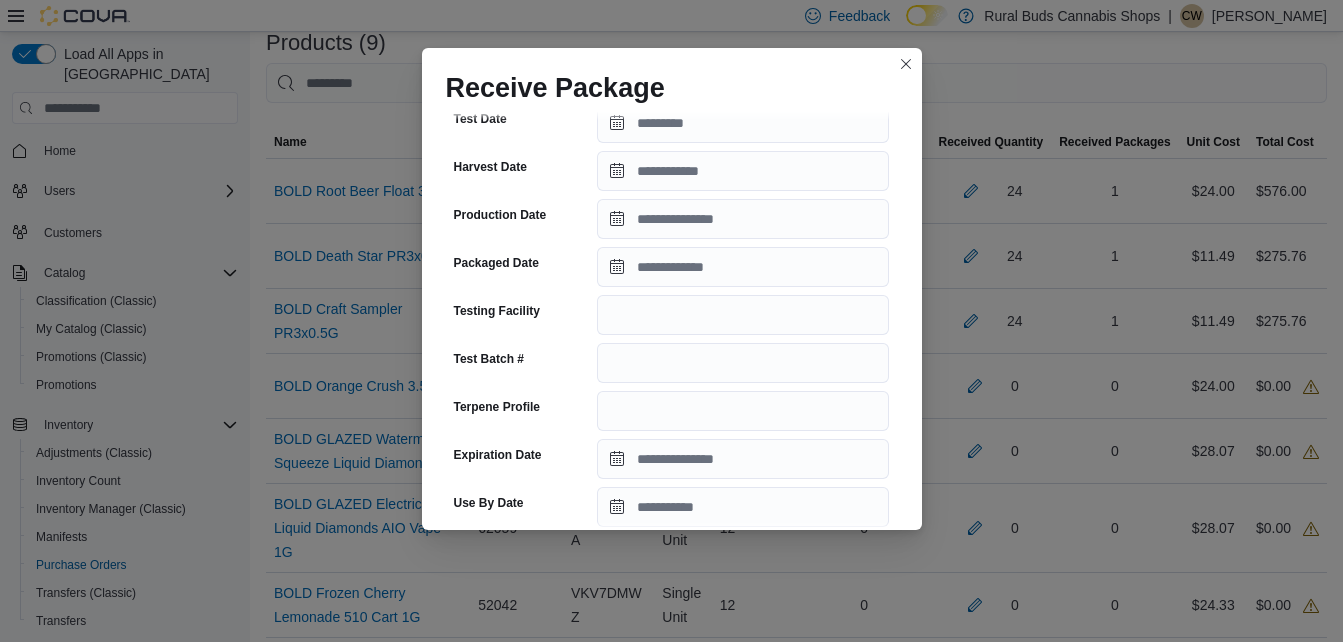 type on "**" 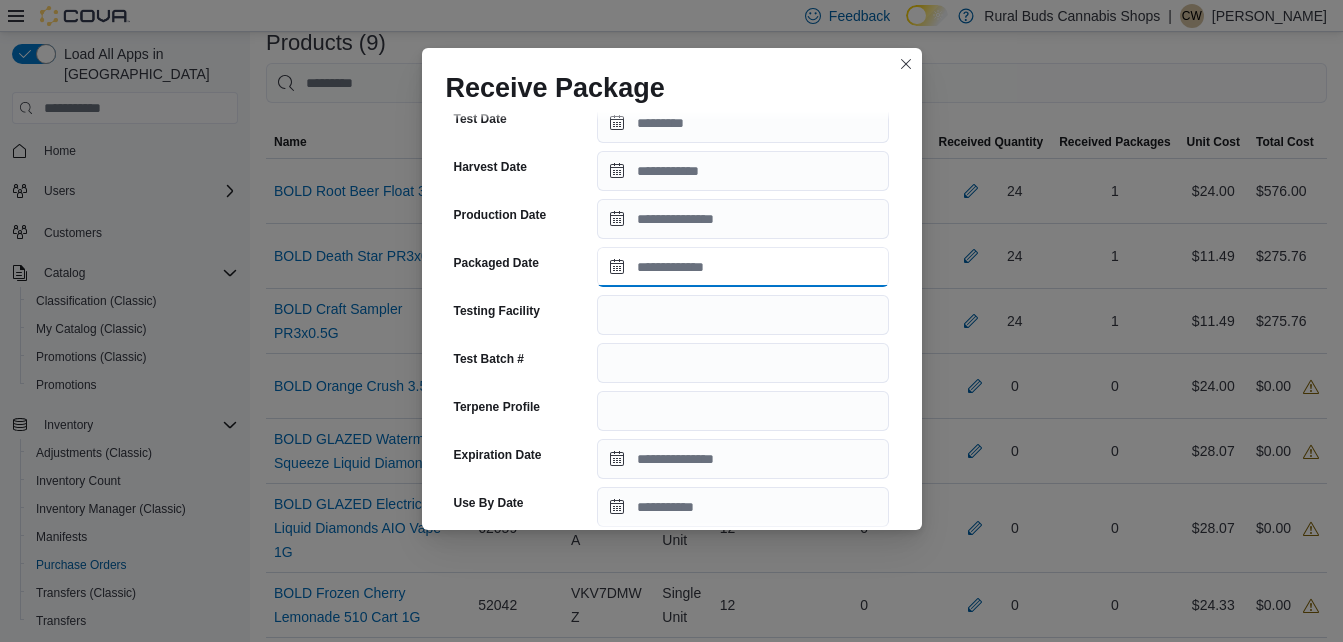 click on "Packaged Date" at bounding box center (743, 267) 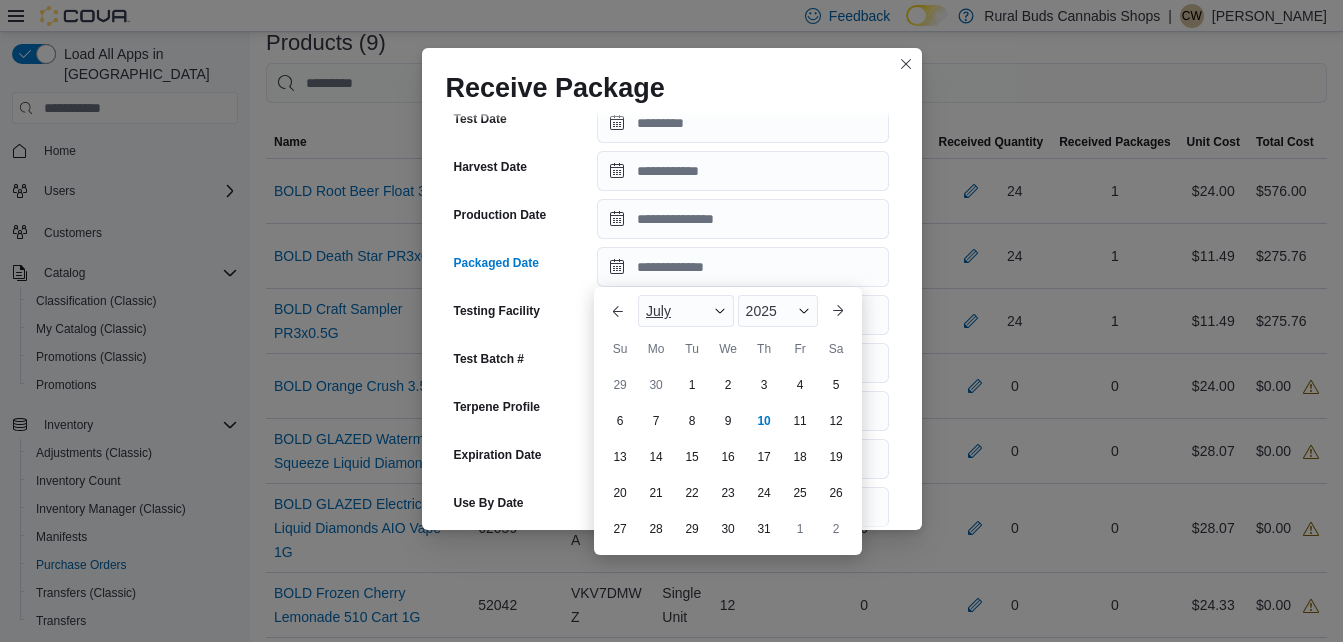 click on "July" at bounding box center (686, 311) 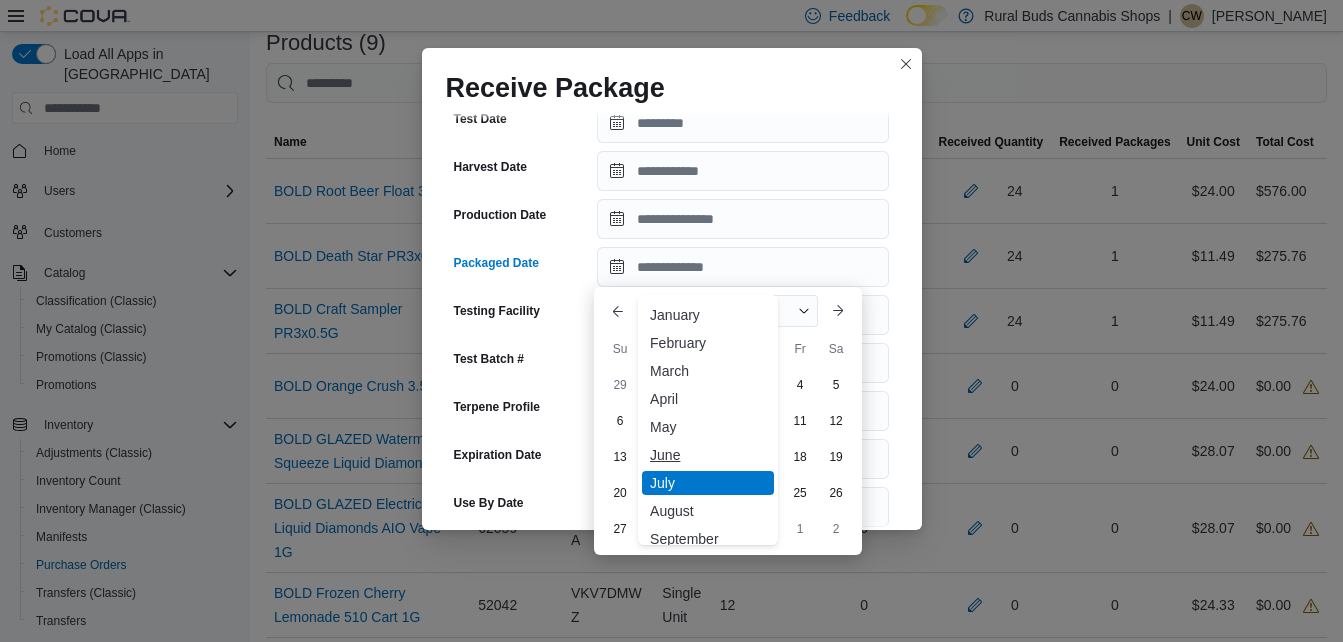 click on "June" at bounding box center (708, 455) 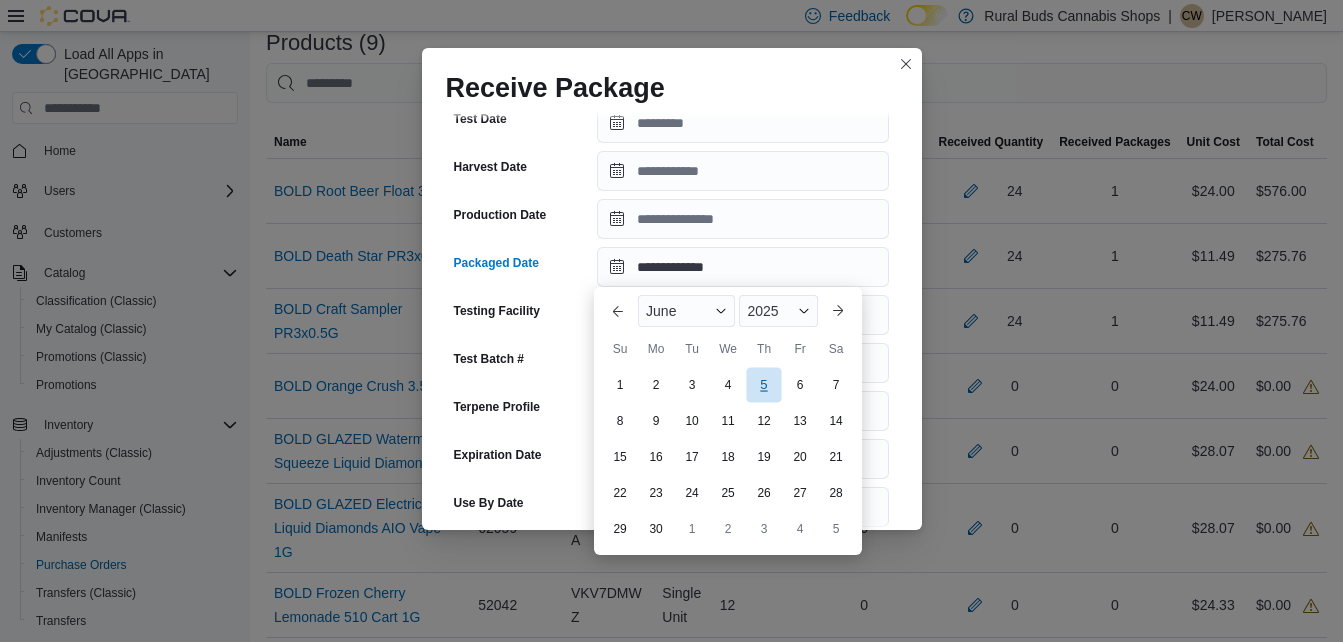 click on "5" at bounding box center (763, 385) 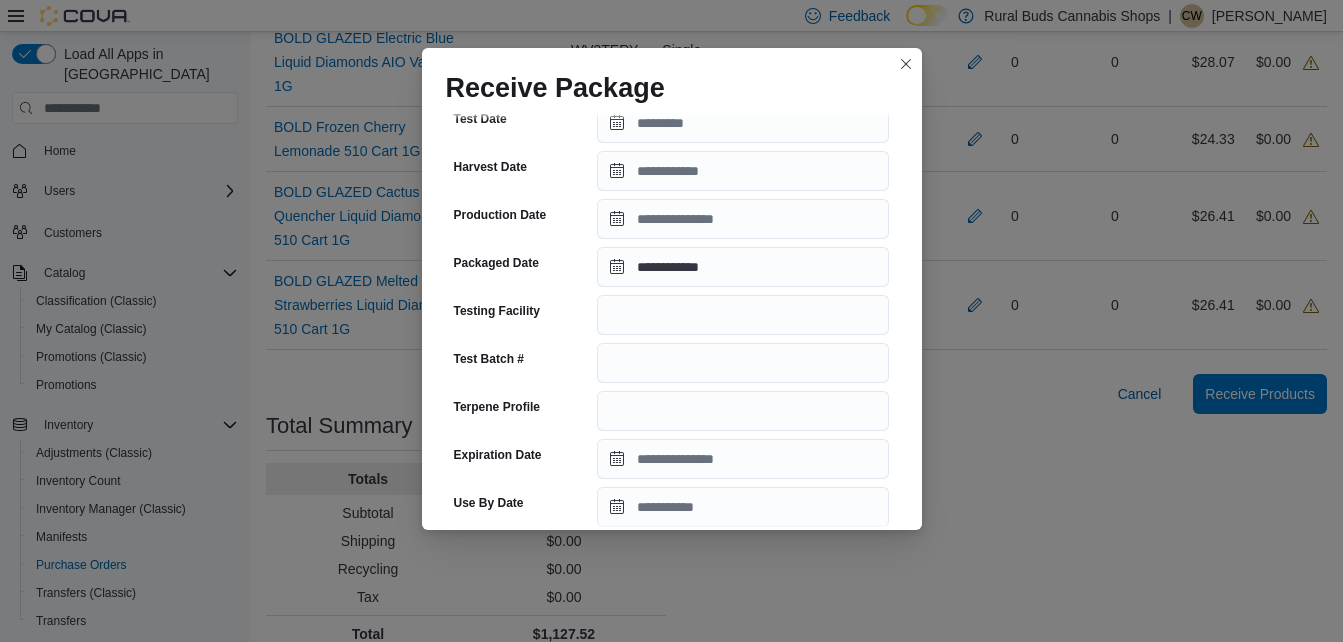 scroll, scrollTop: 933, scrollLeft: 0, axis: vertical 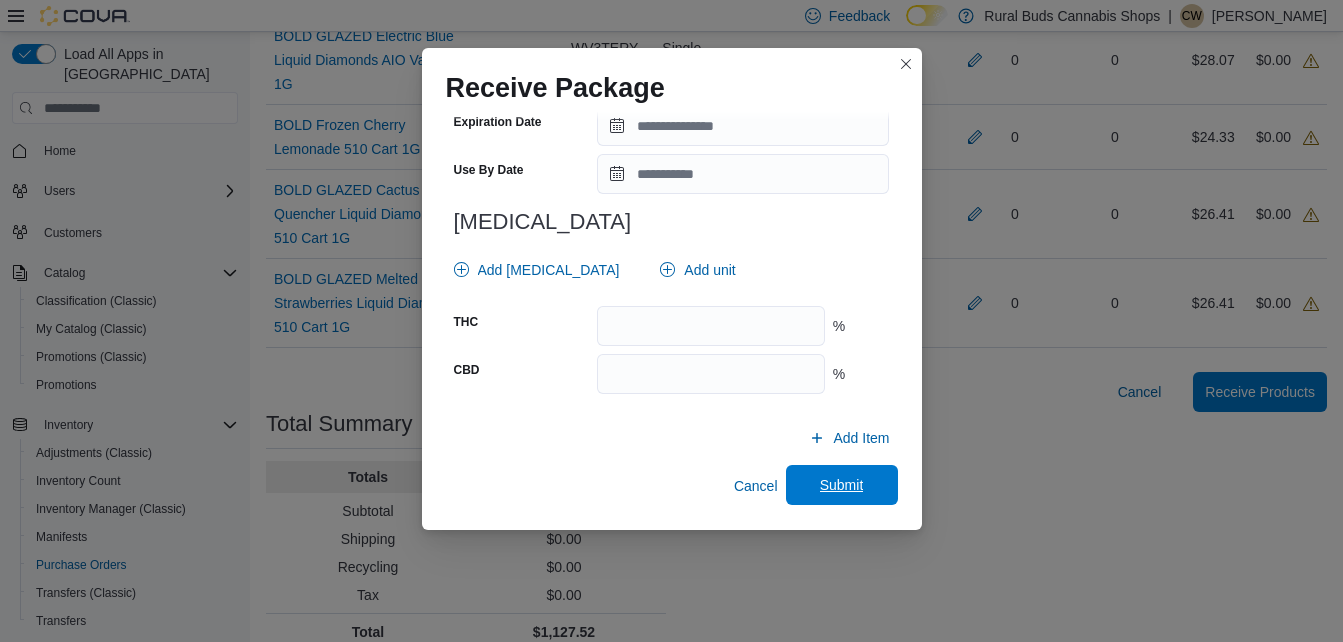 click on "Submit" at bounding box center [842, 485] 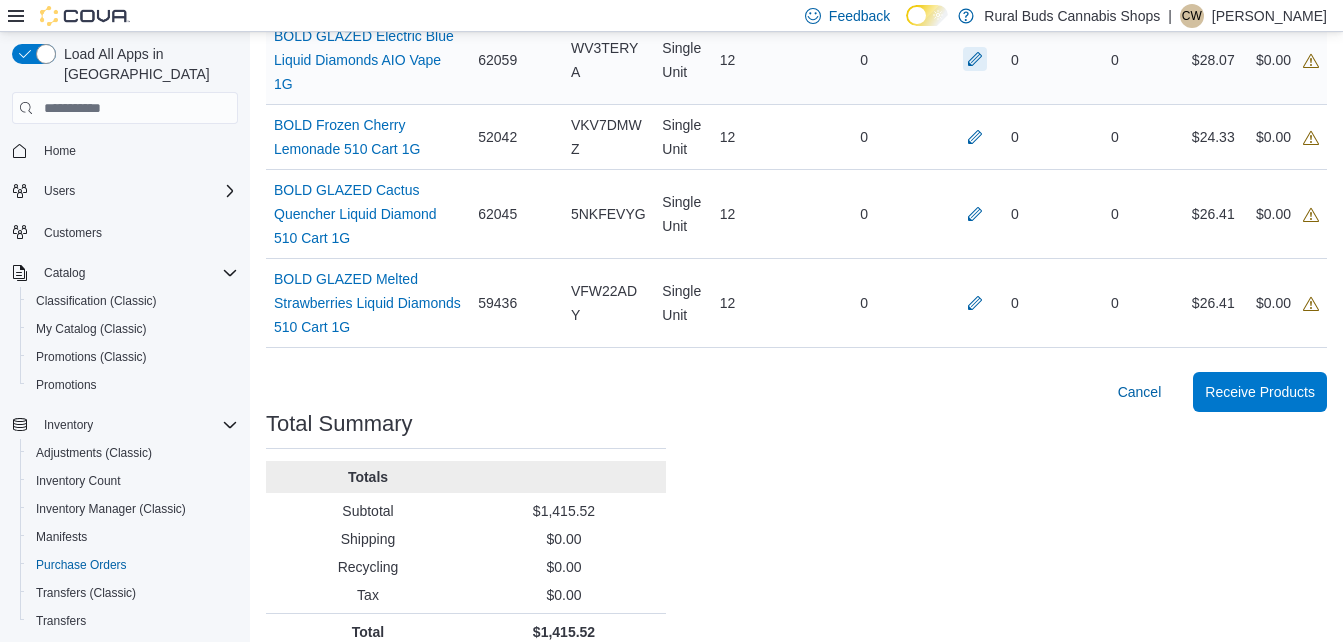 scroll, scrollTop: 530, scrollLeft: 0, axis: vertical 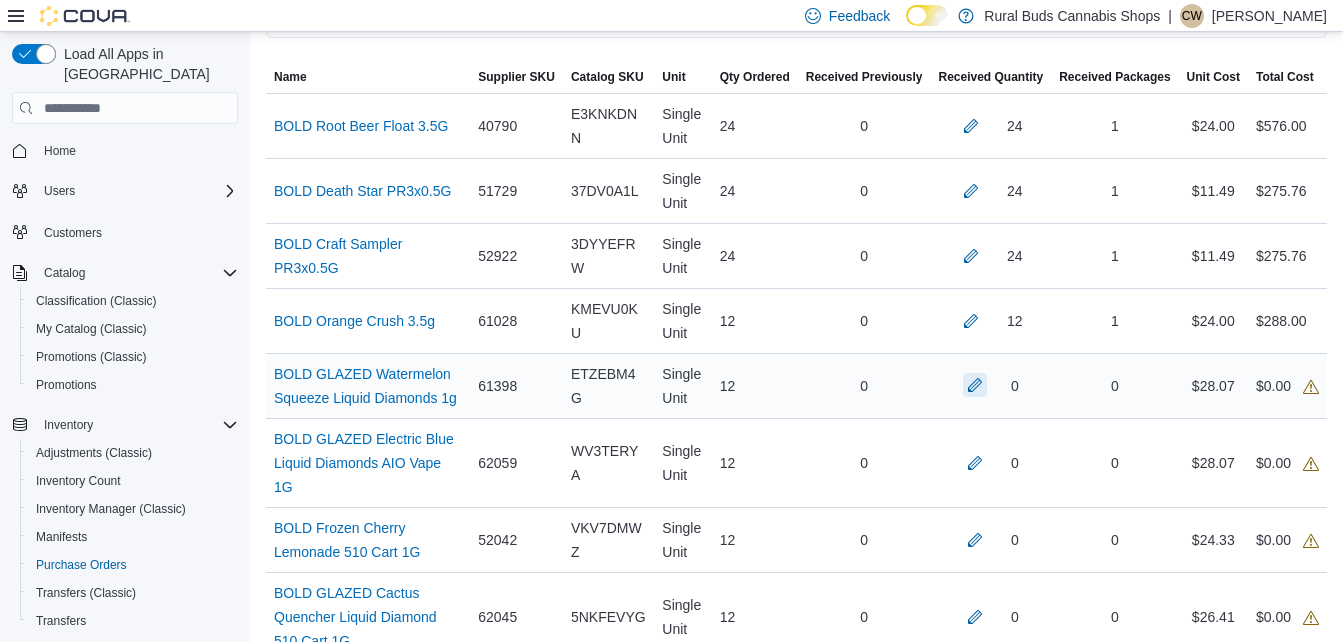click at bounding box center (975, 385) 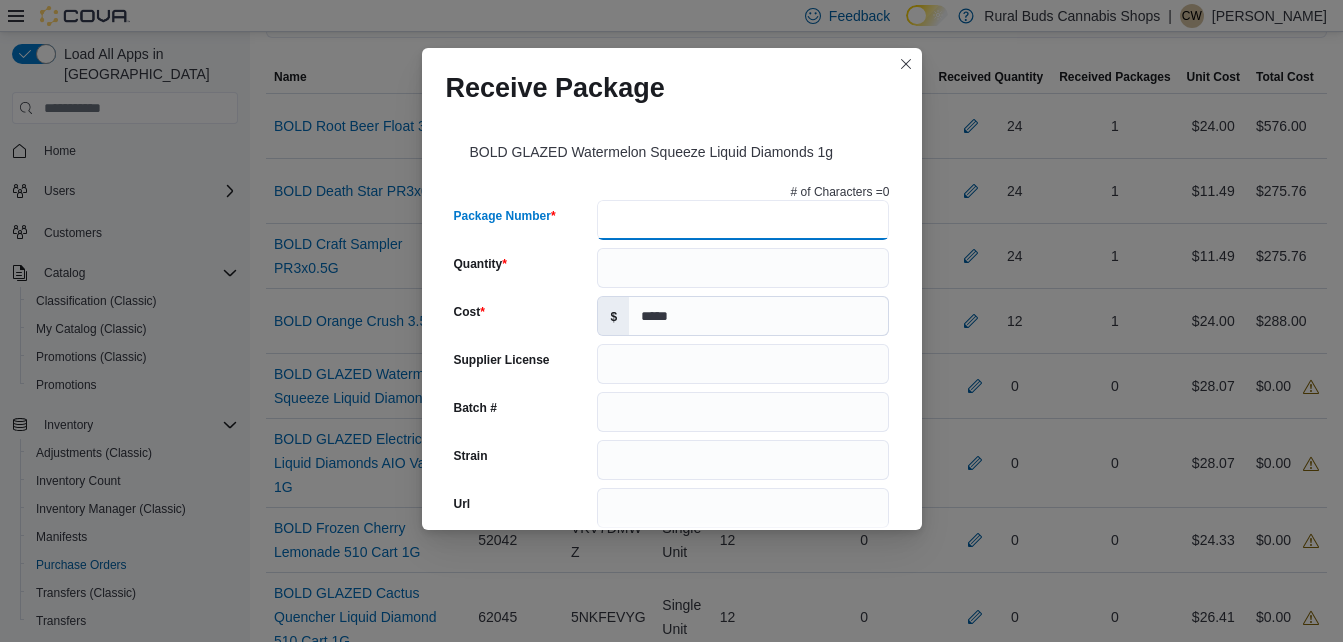 click on "Package Number" at bounding box center [743, 220] 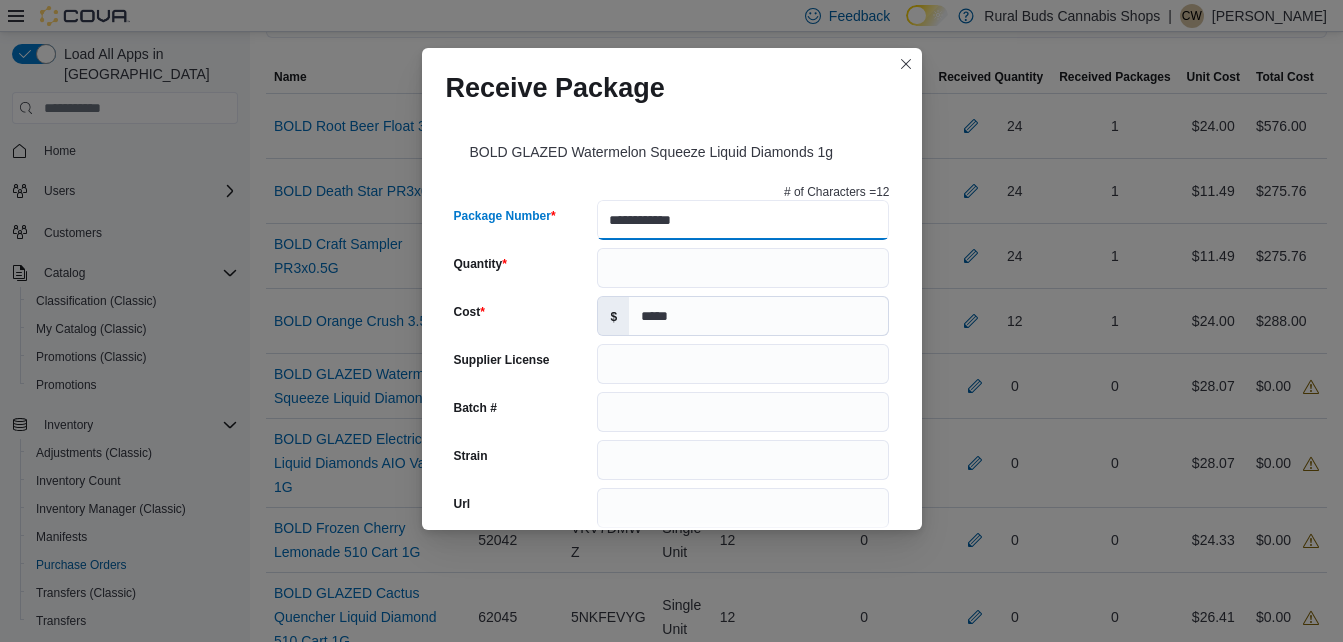 type on "**********" 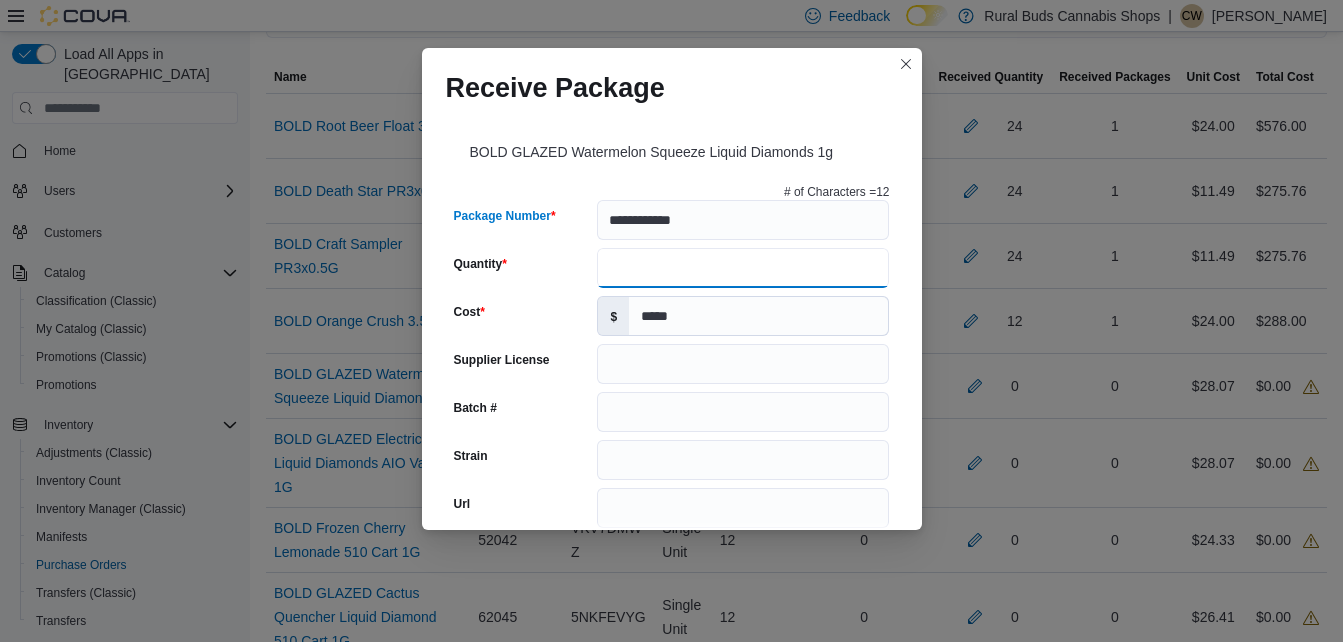 click on "Quantity" at bounding box center (743, 268) 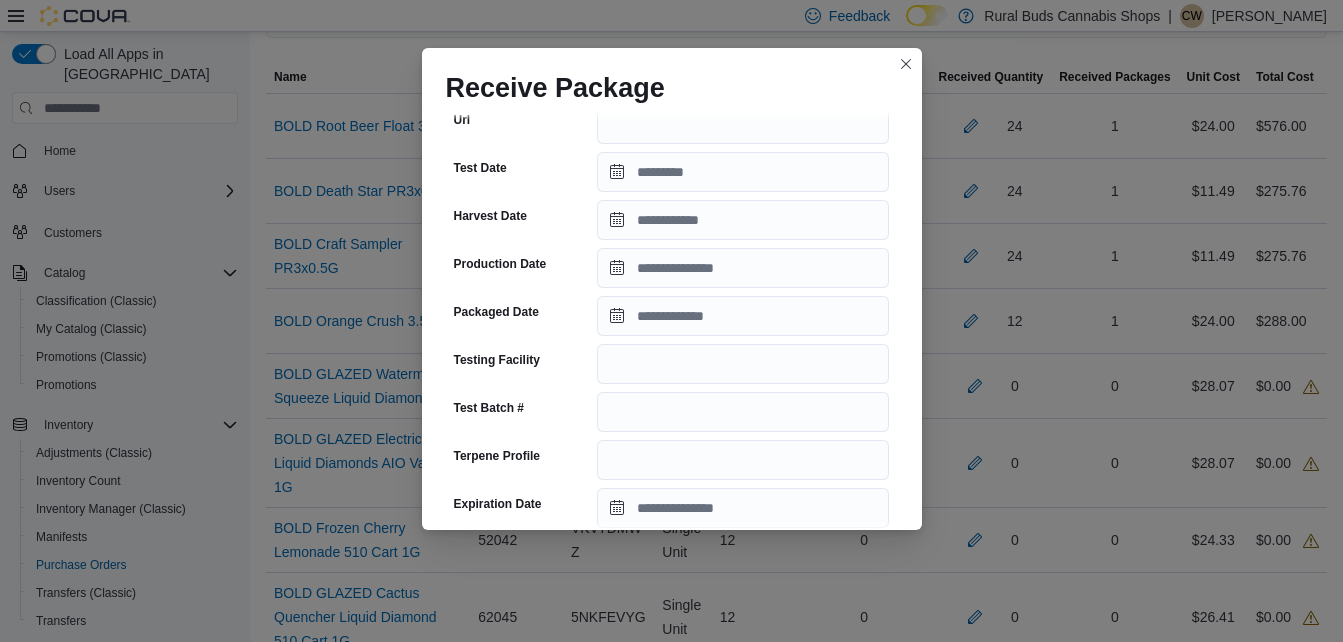 scroll, scrollTop: 500, scrollLeft: 0, axis: vertical 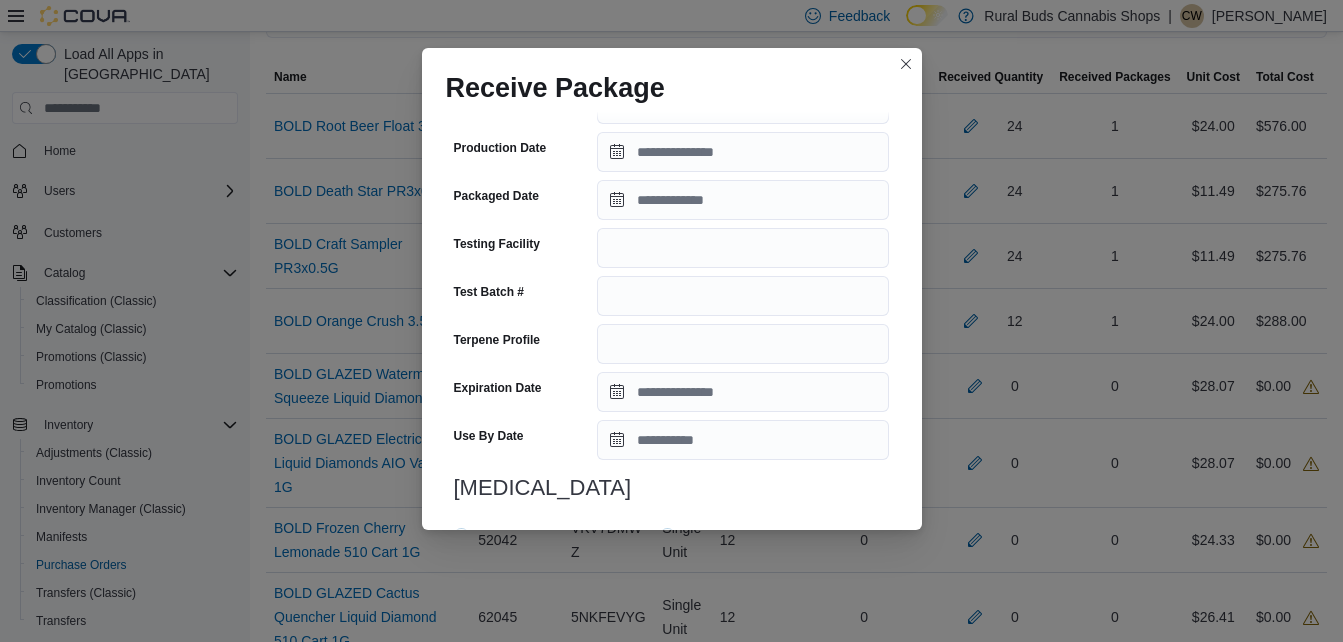 type on "**" 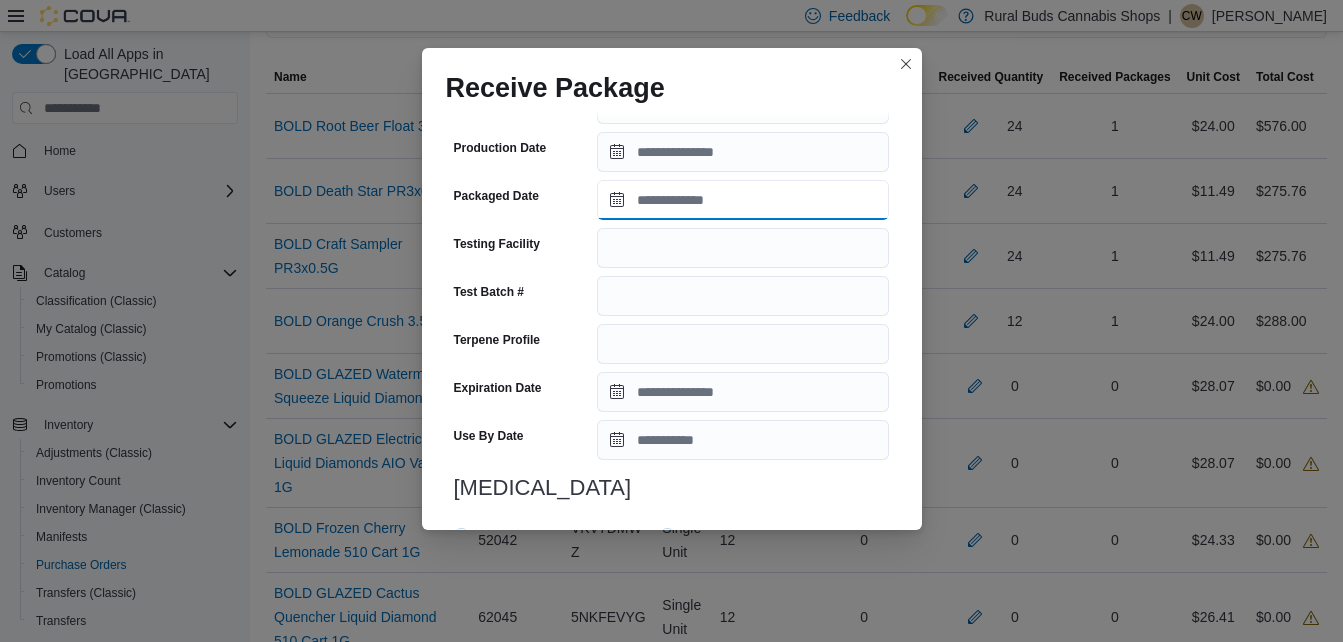click on "Packaged Date" at bounding box center (743, 200) 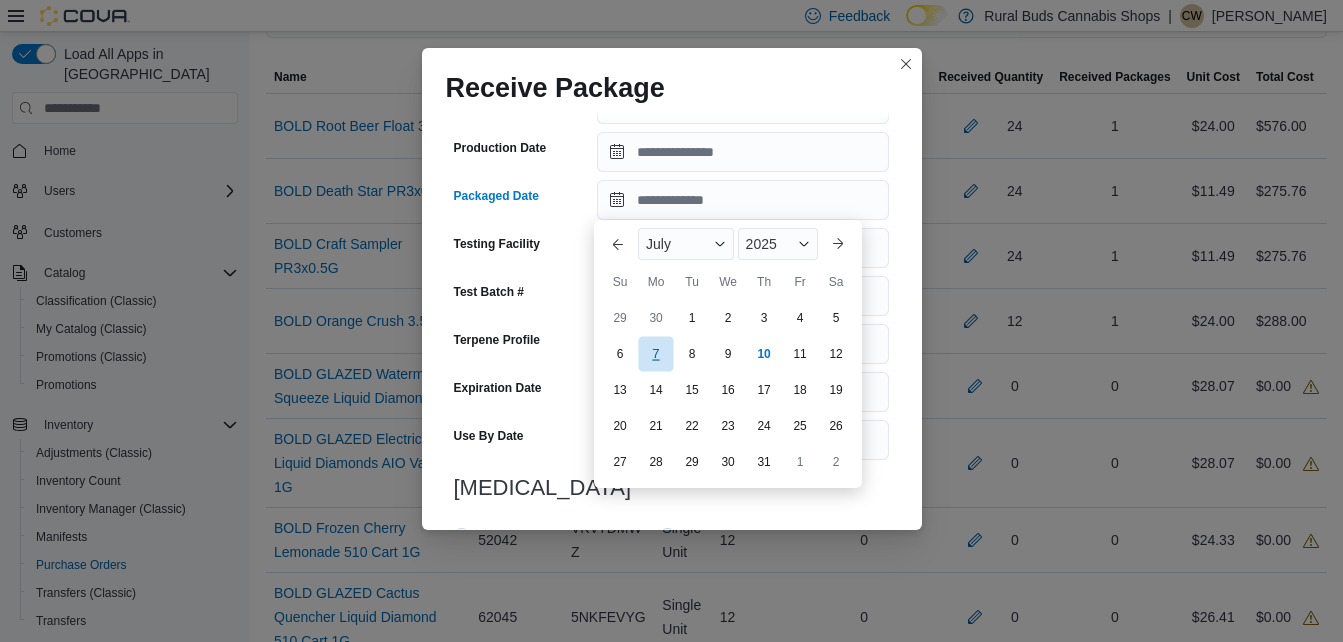 click on "7" at bounding box center (655, 354) 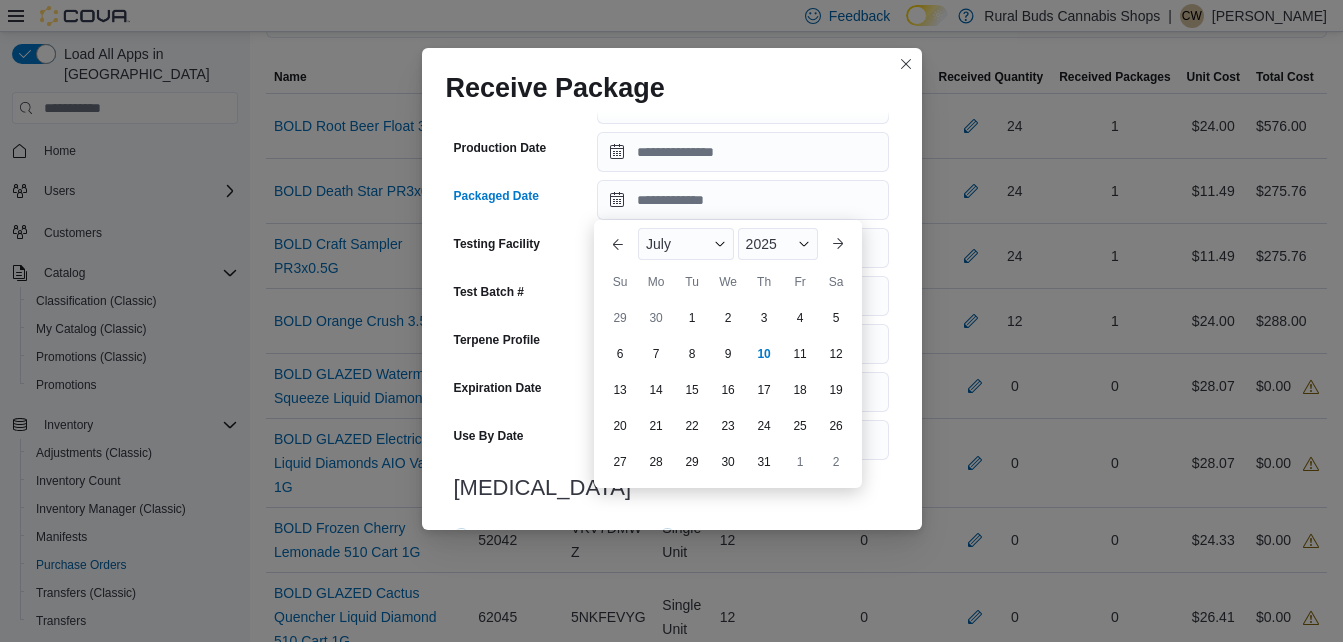 type on "**********" 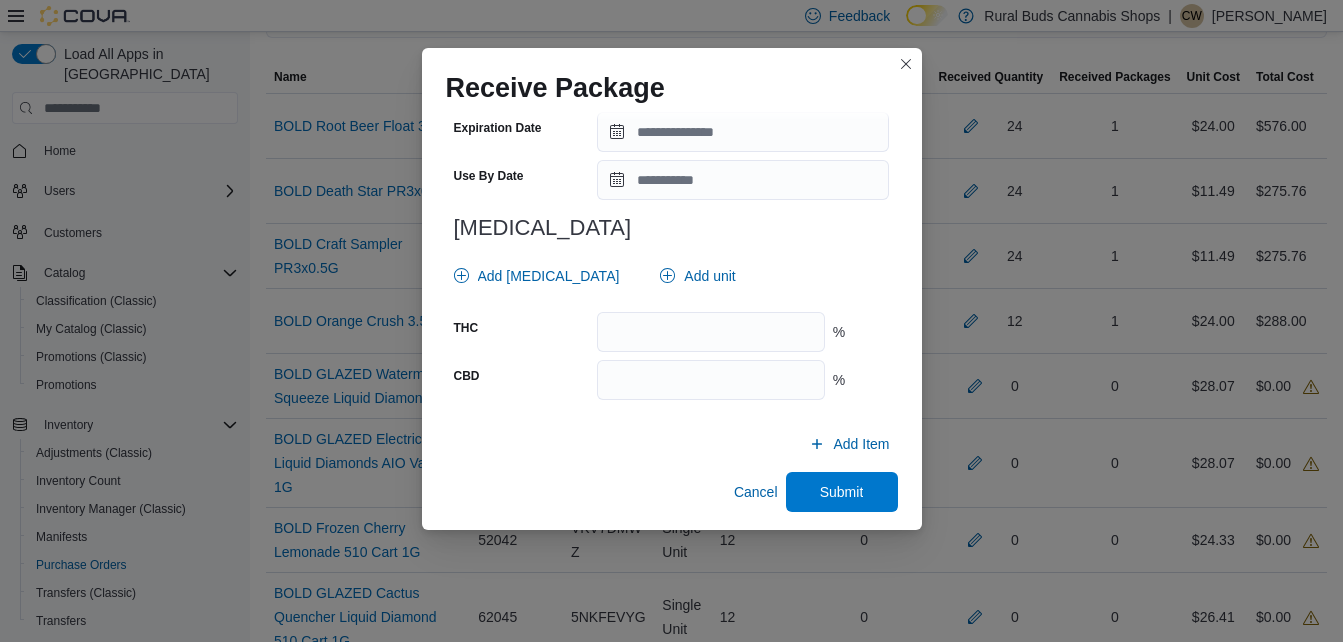 scroll, scrollTop: 766, scrollLeft: 0, axis: vertical 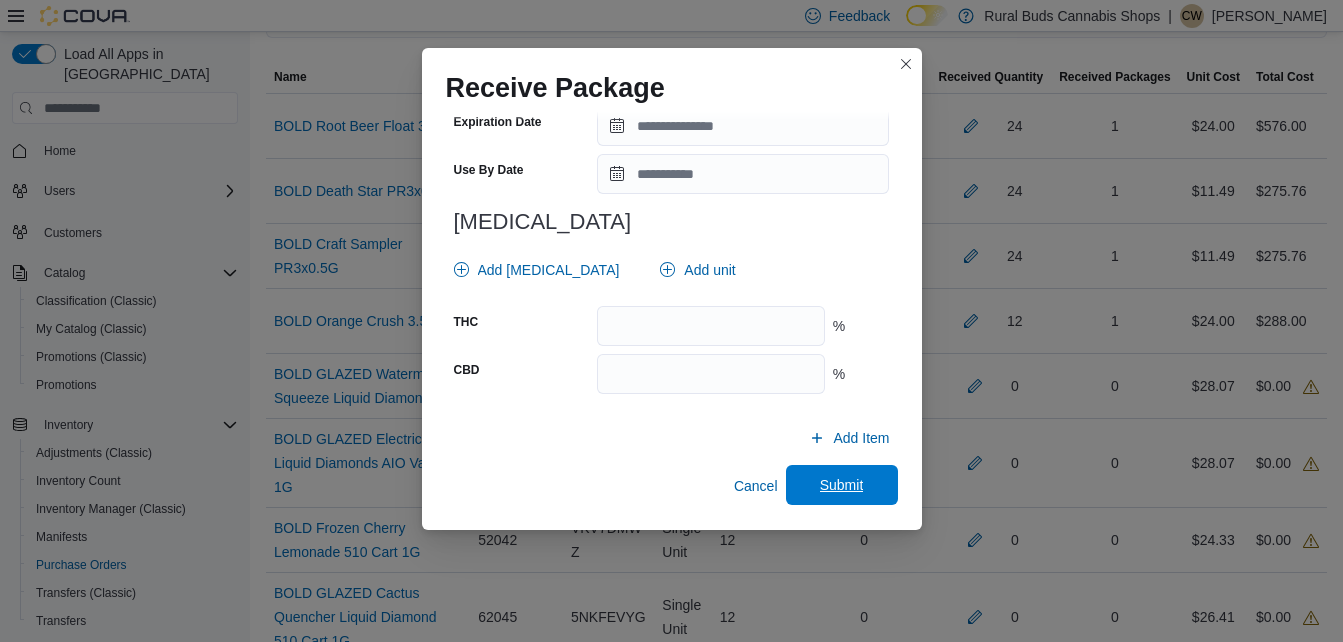 click on "Submit" at bounding box center (842, 485) 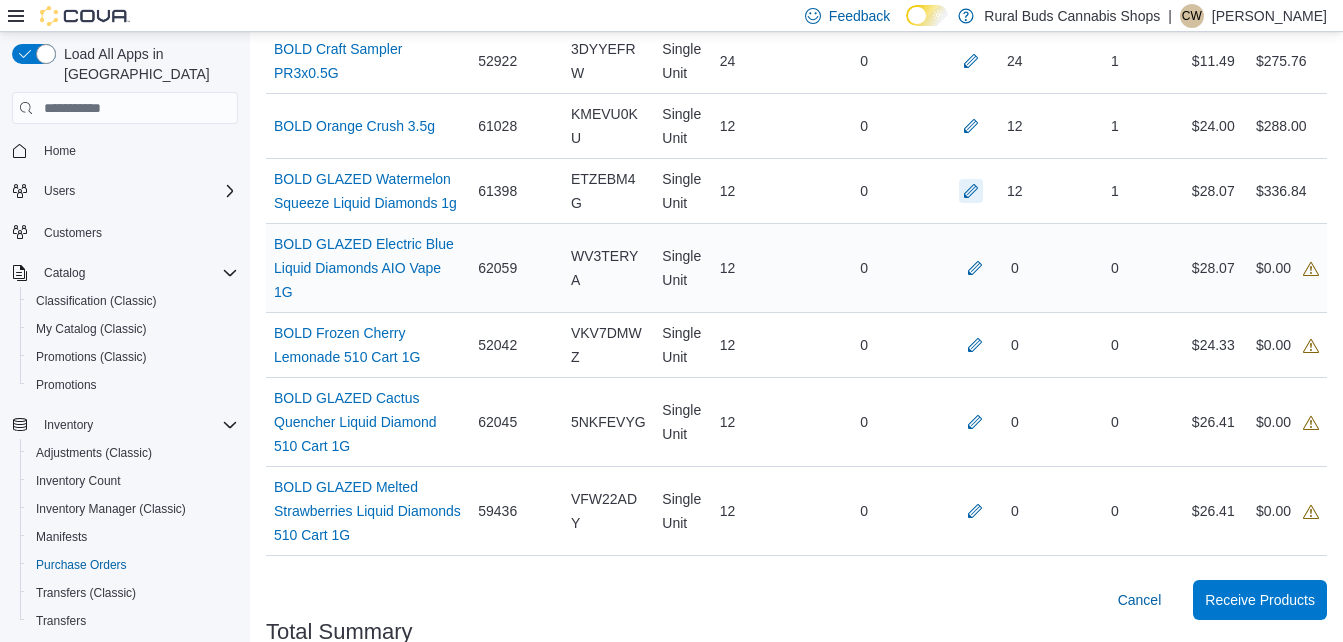 scroll, scrollTop: 730, scrollLeft: 0, axis: vertical 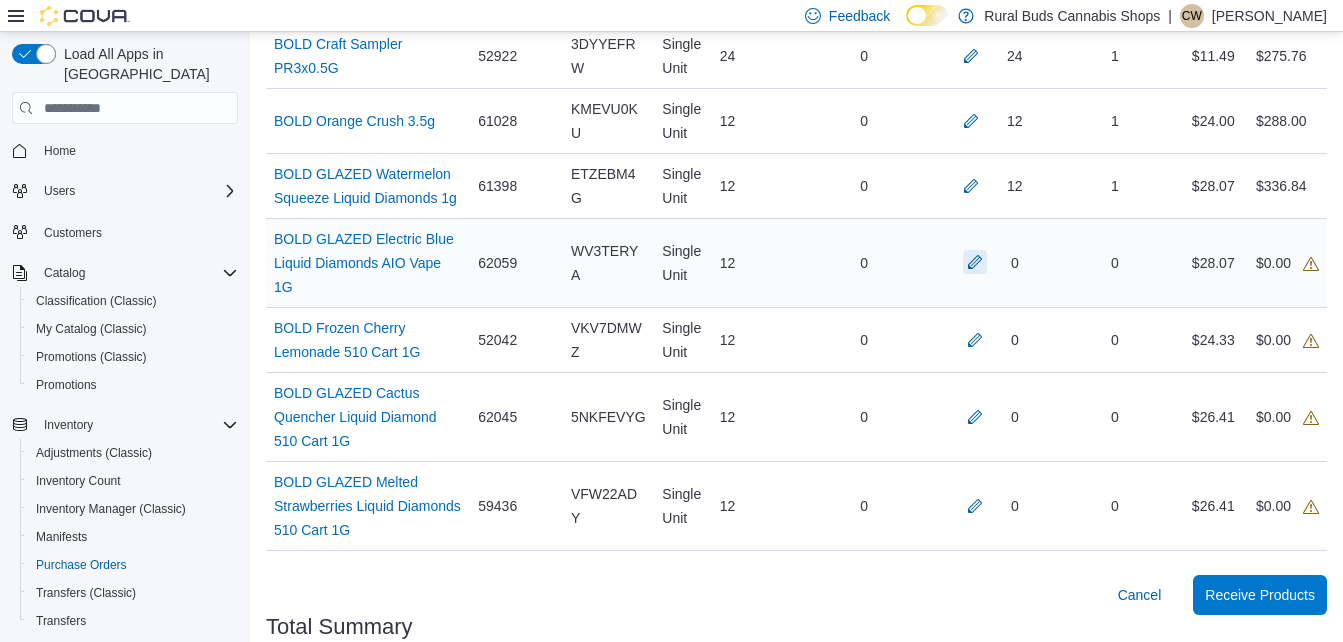 click at bounding box center [975, 262] 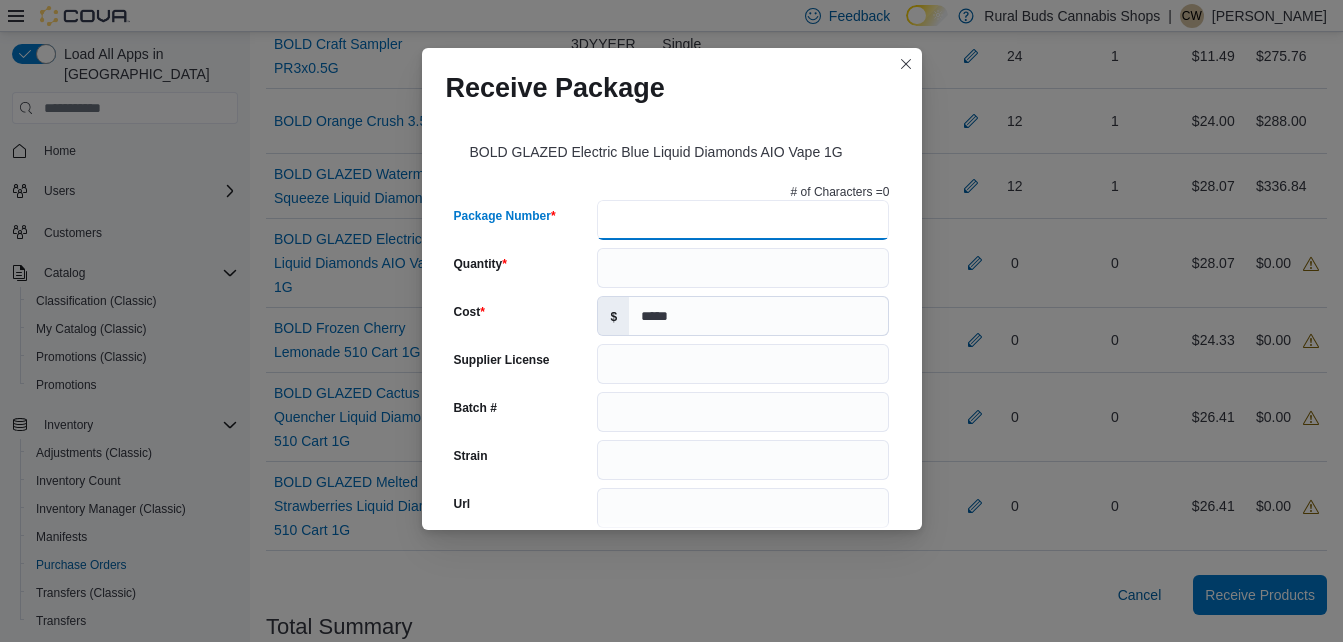 click on "Package Number" at bounding box center [743, 220] 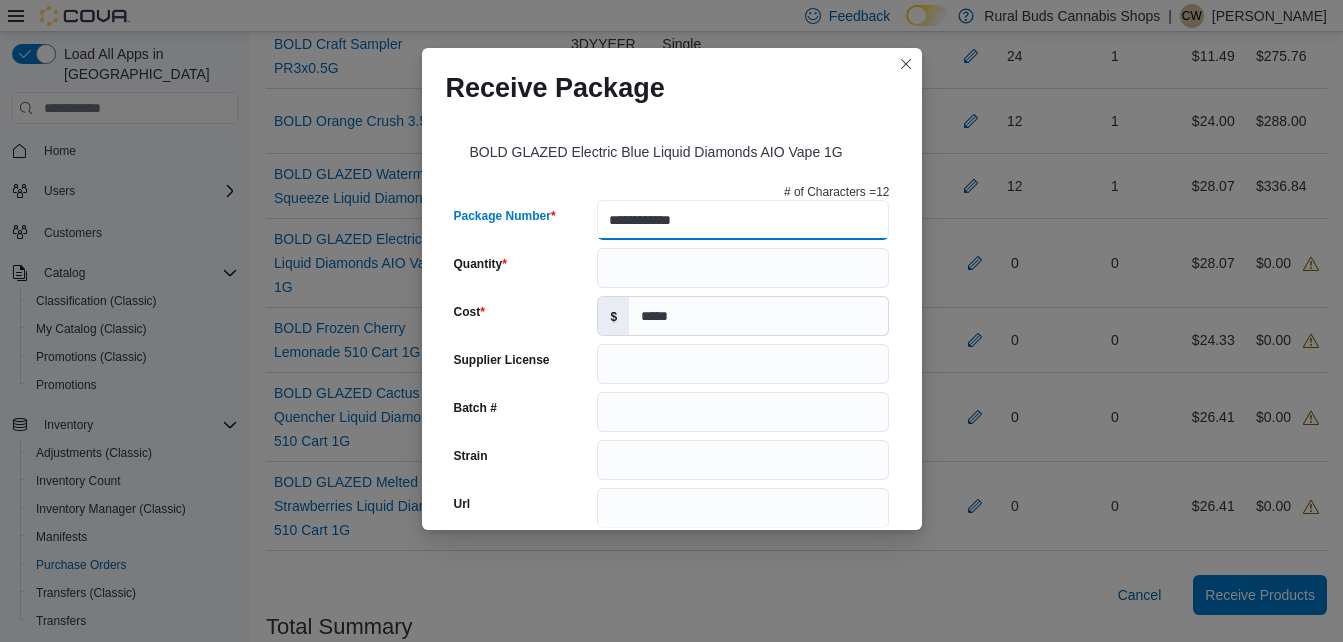 type on "**********" 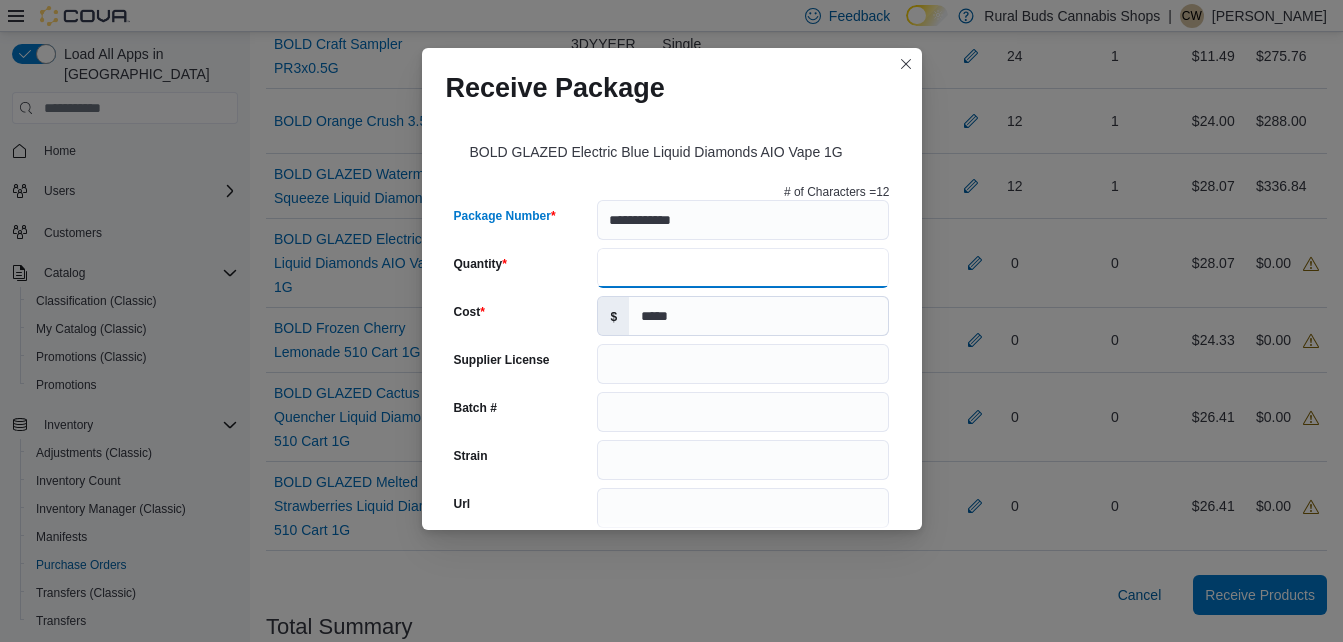 click on "Quantity" at bounding box center [743, 268] 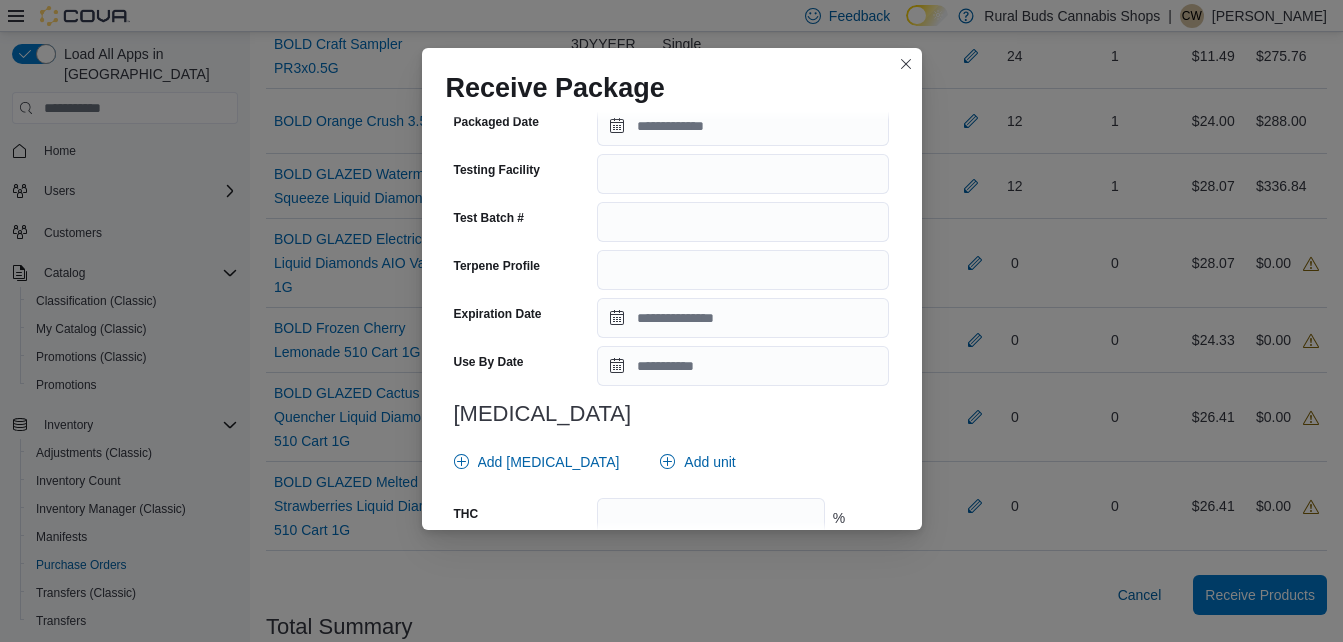 scroll, scrollTop: 567, scrollLeft: 0, axis: vertical 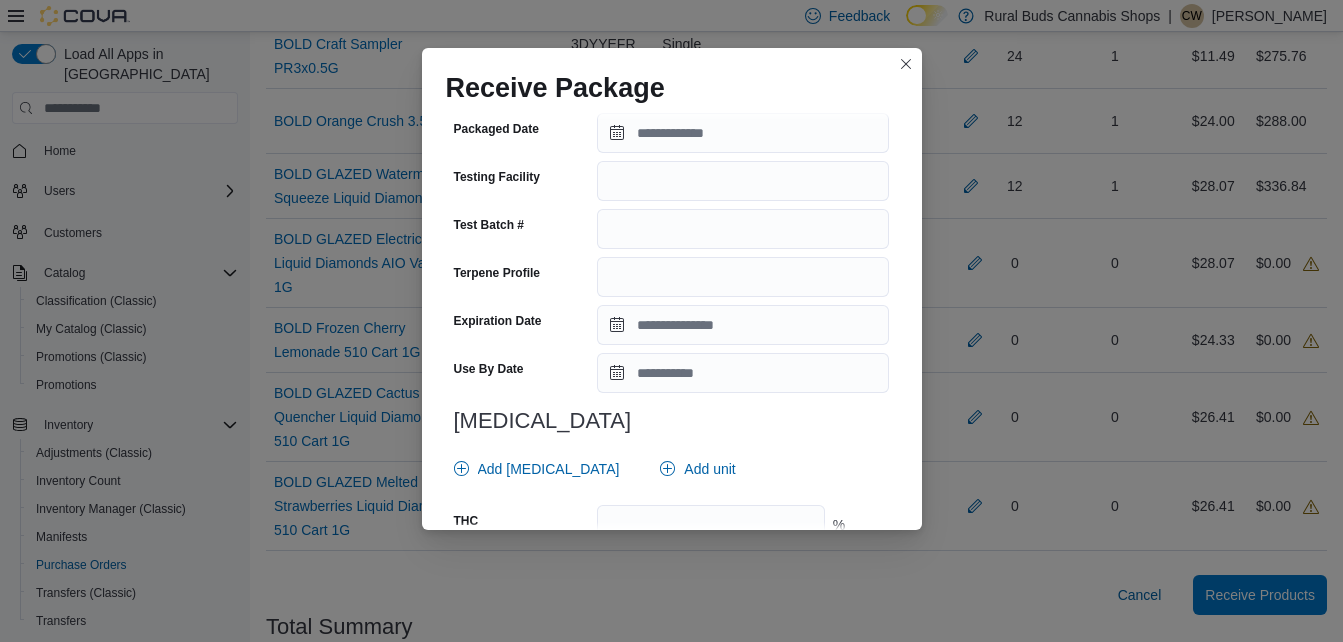 type on "**" 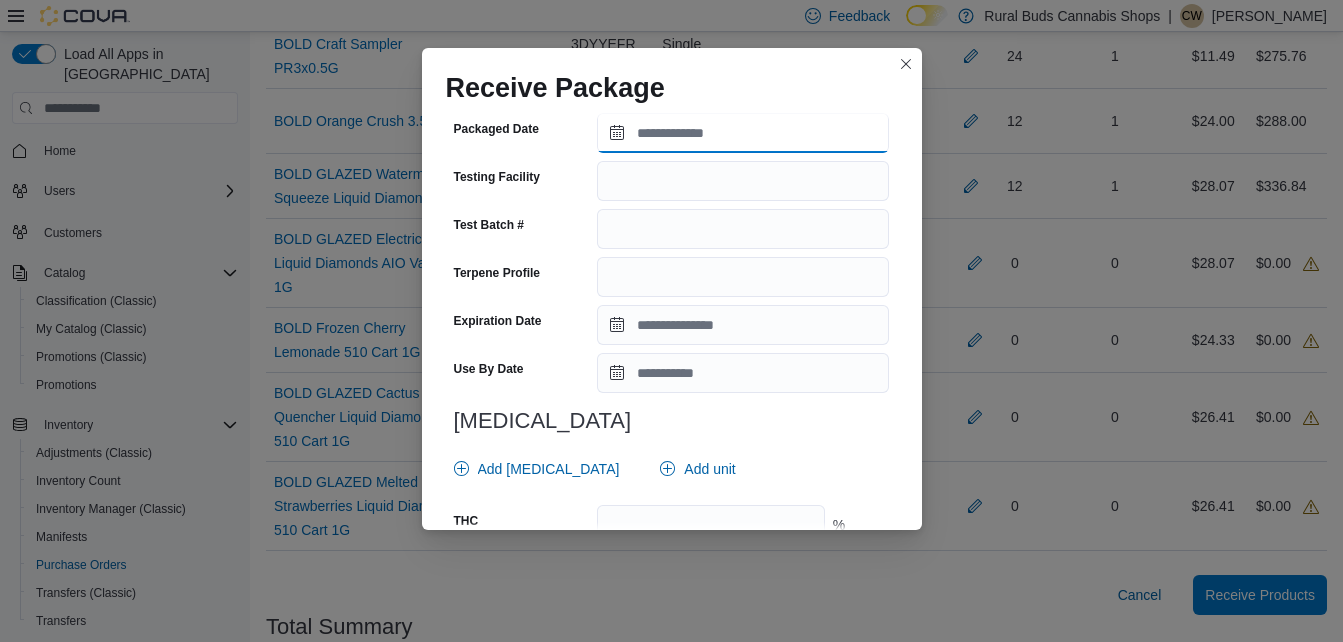 click on "Packaged Date" at bounding box center [743, 133] 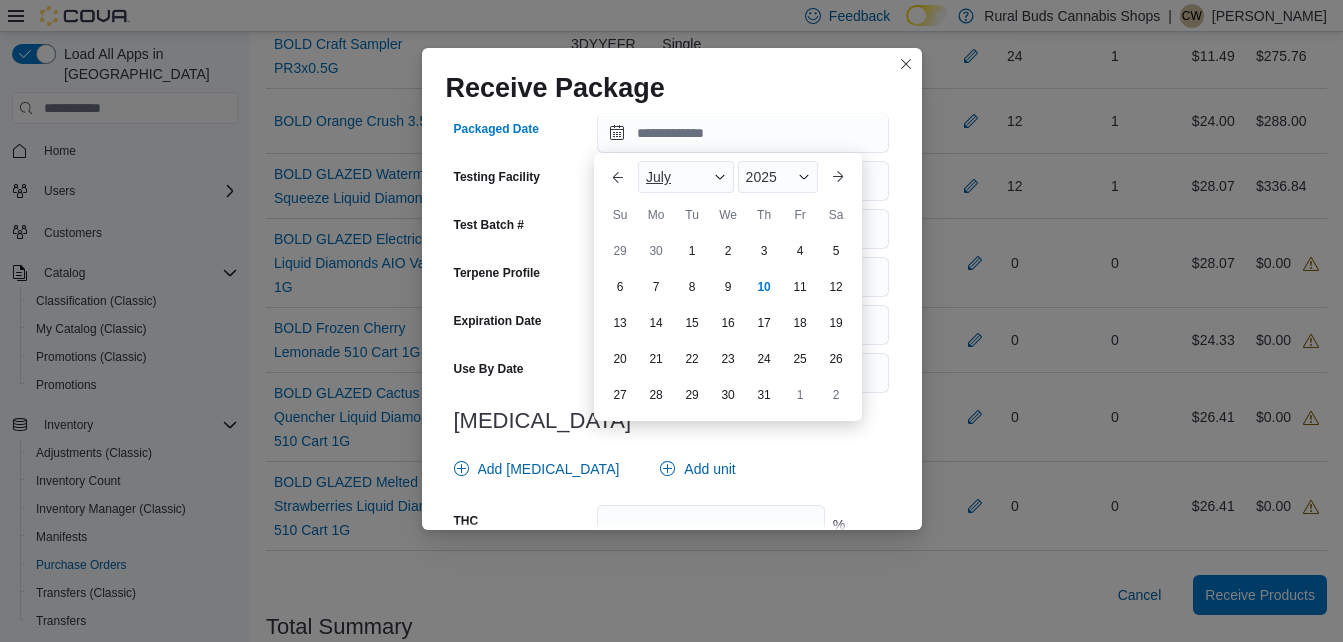 click on "July" at bounding box center [686, 177] 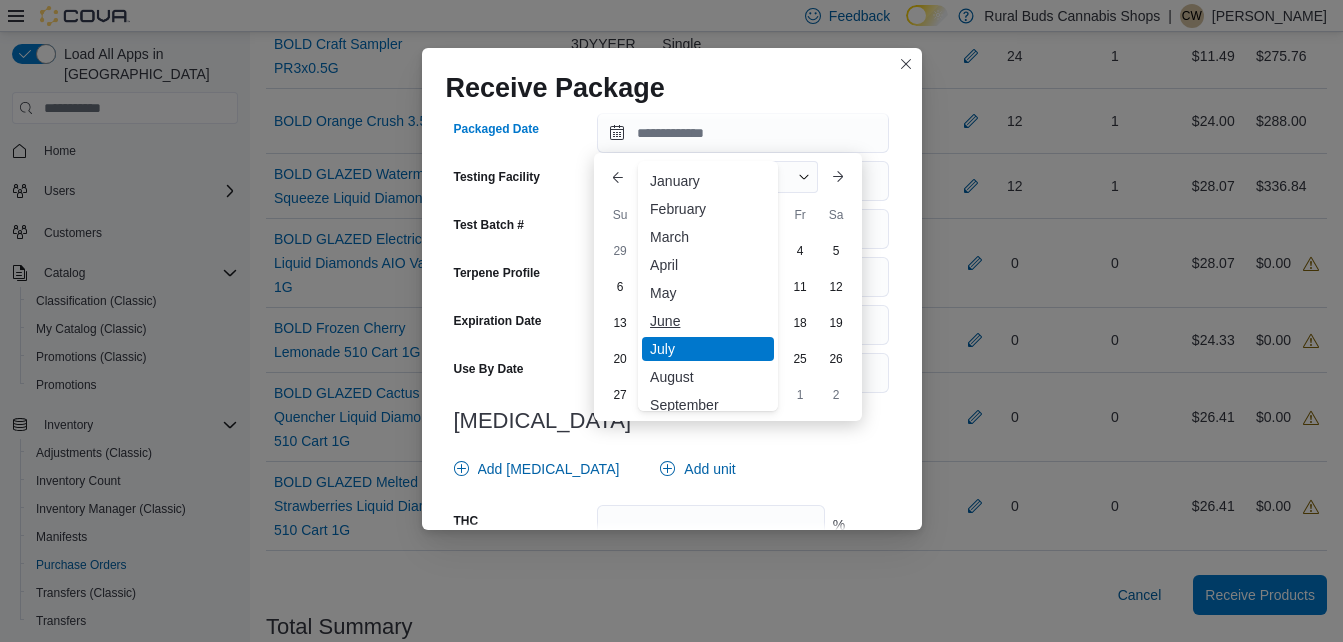 click on "June" at bounding box center (708, 321) 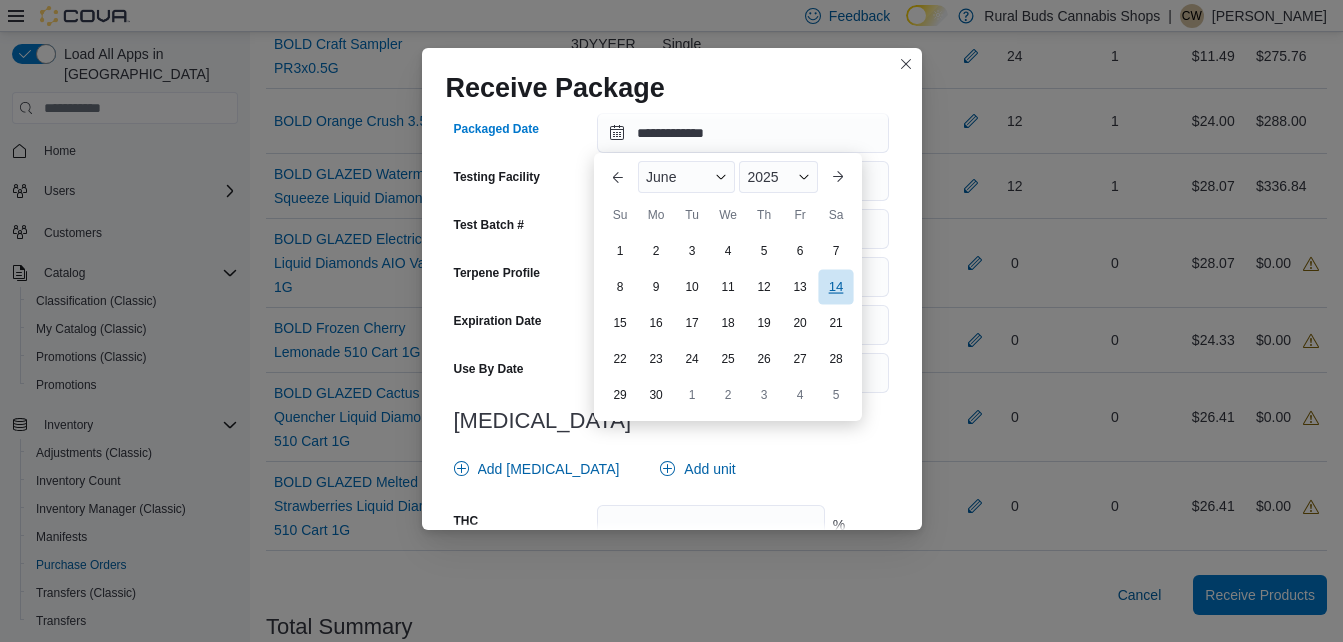 click on "14" at bounding box center (835, 287) 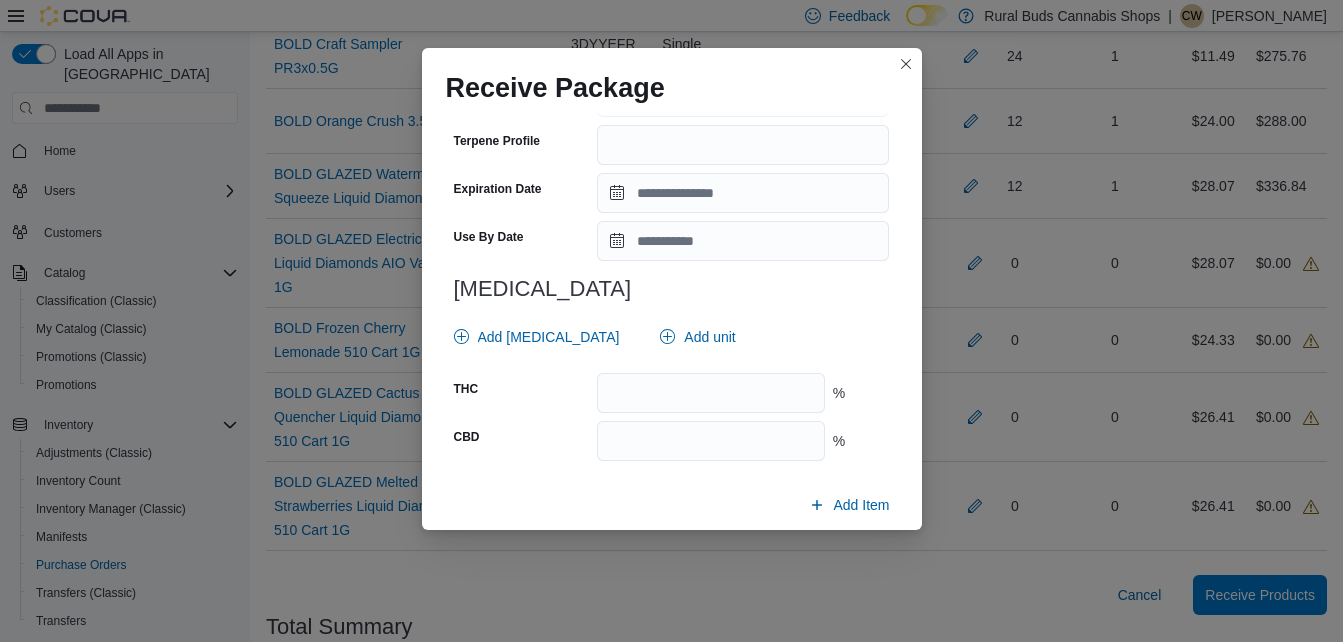 scroll, scrollTop: 766, scrollLeft: 0, axis: vertical 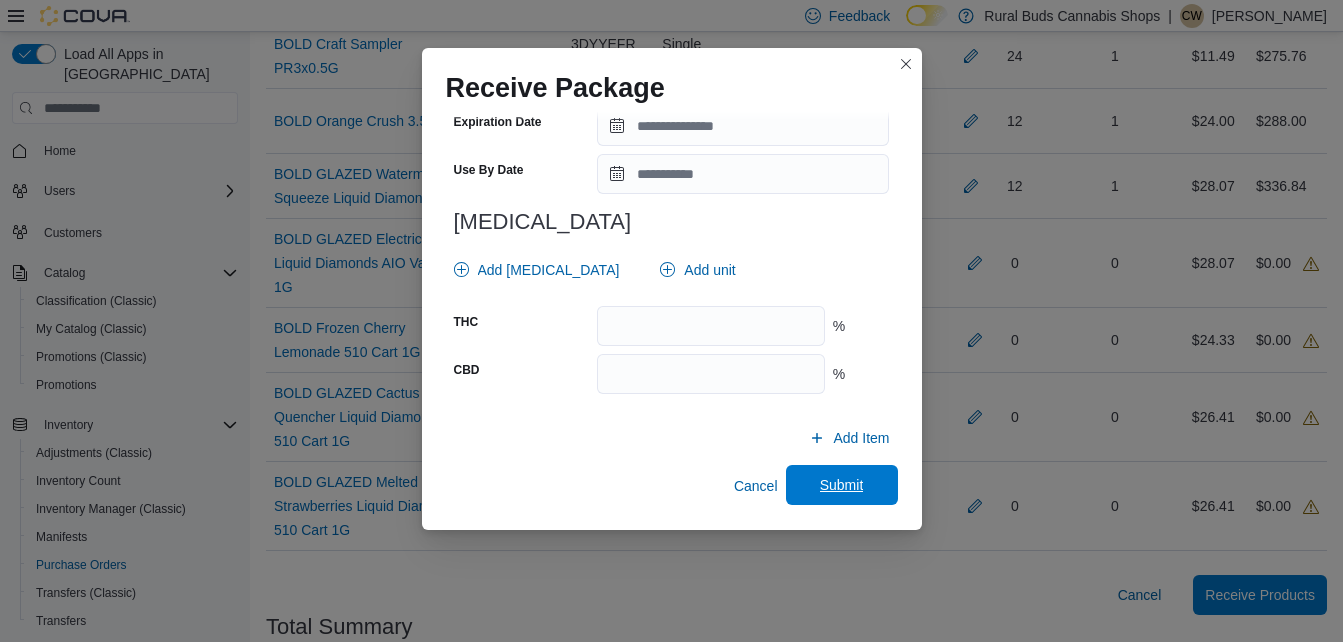 click on "Submit" at bounding box center (842, 485) 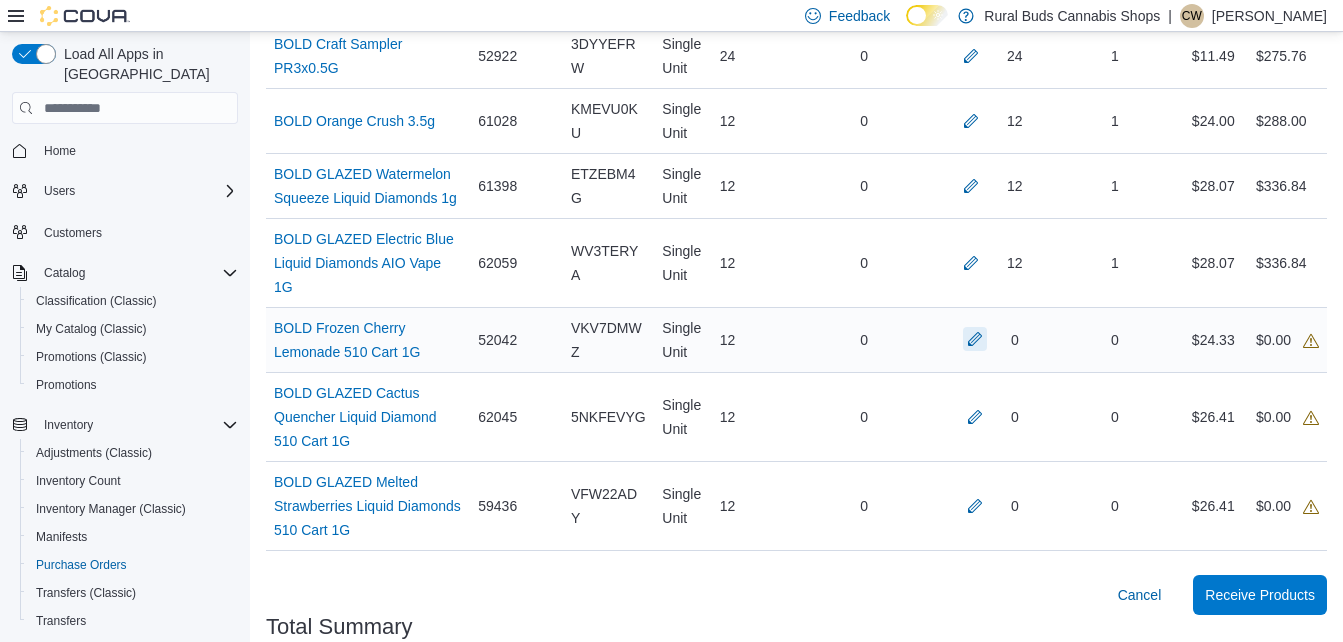 click at bounding box center (975, 339) 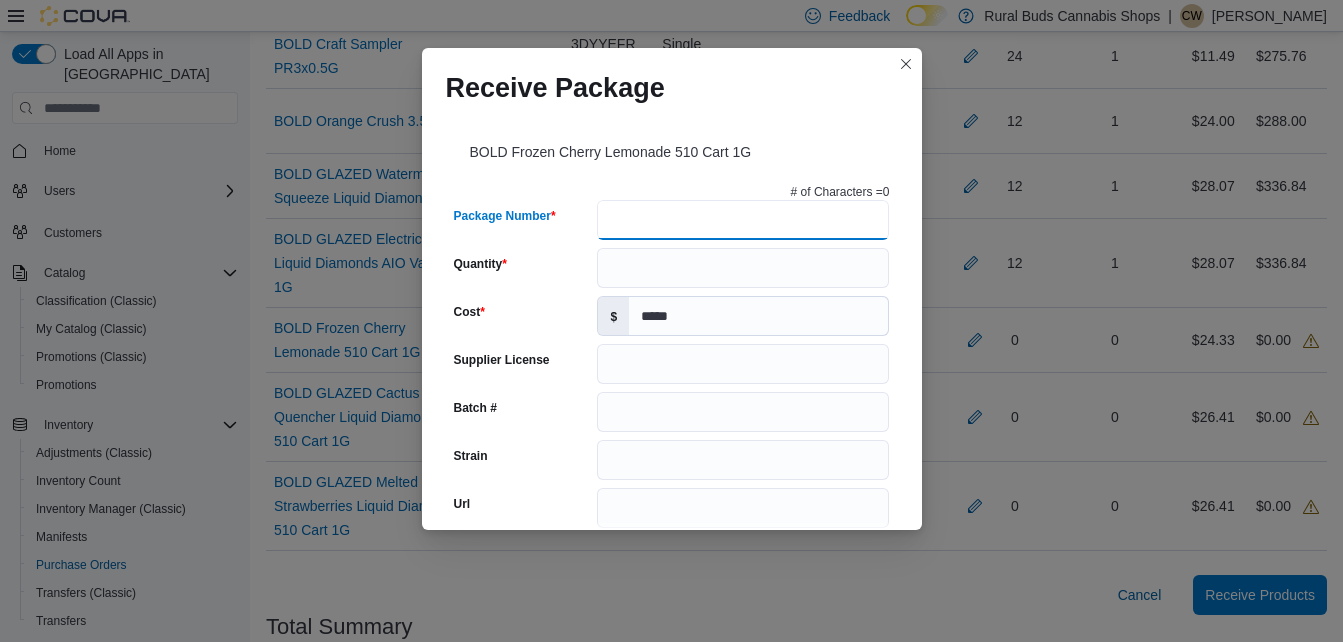 click on "Package Number" at bounding box center (743, 220) 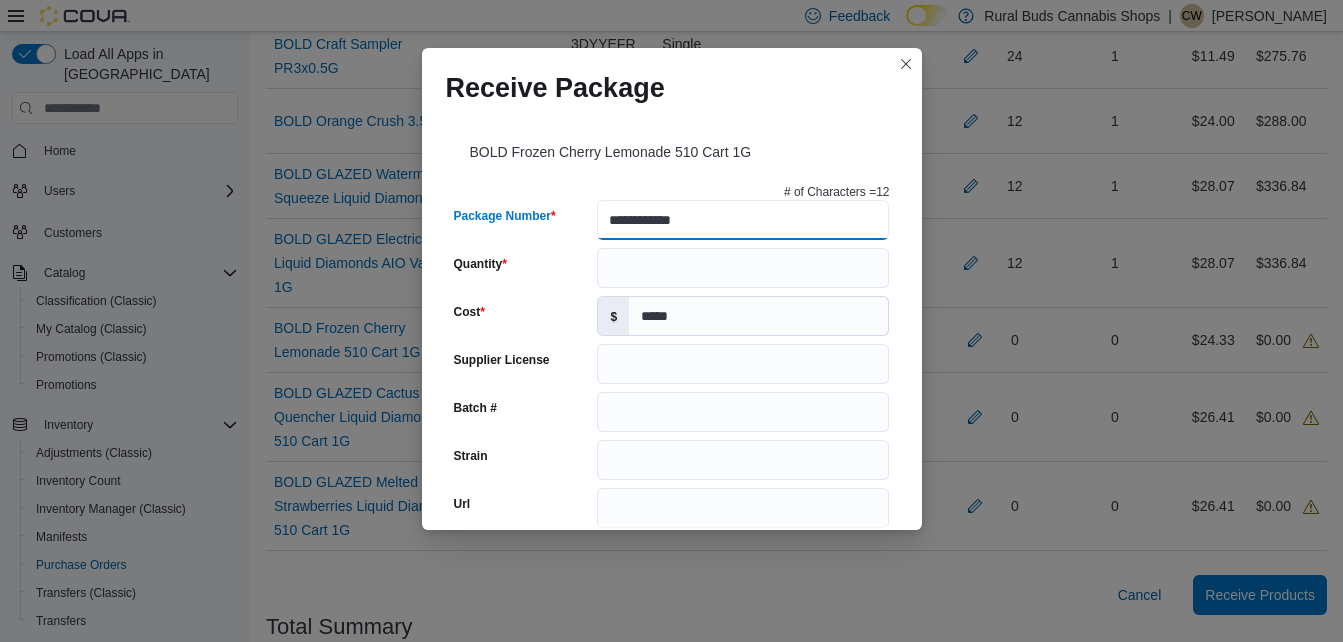 type on "**********" 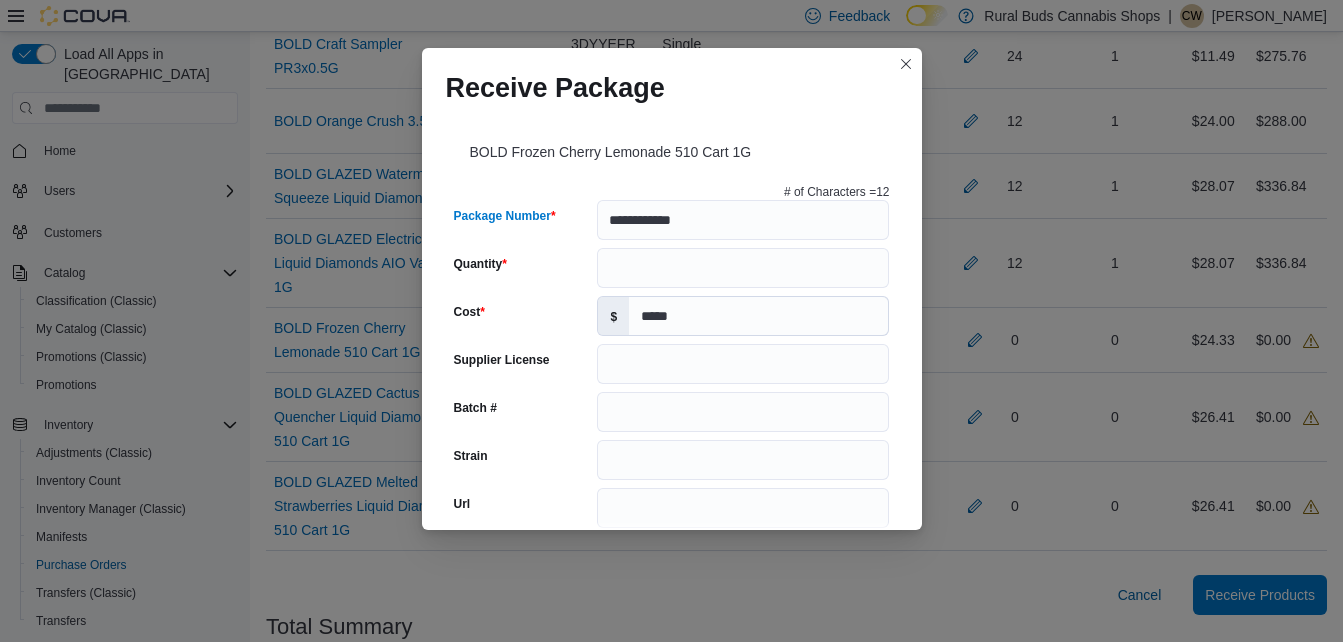 click on "**********" at bounding box center [672, 676] 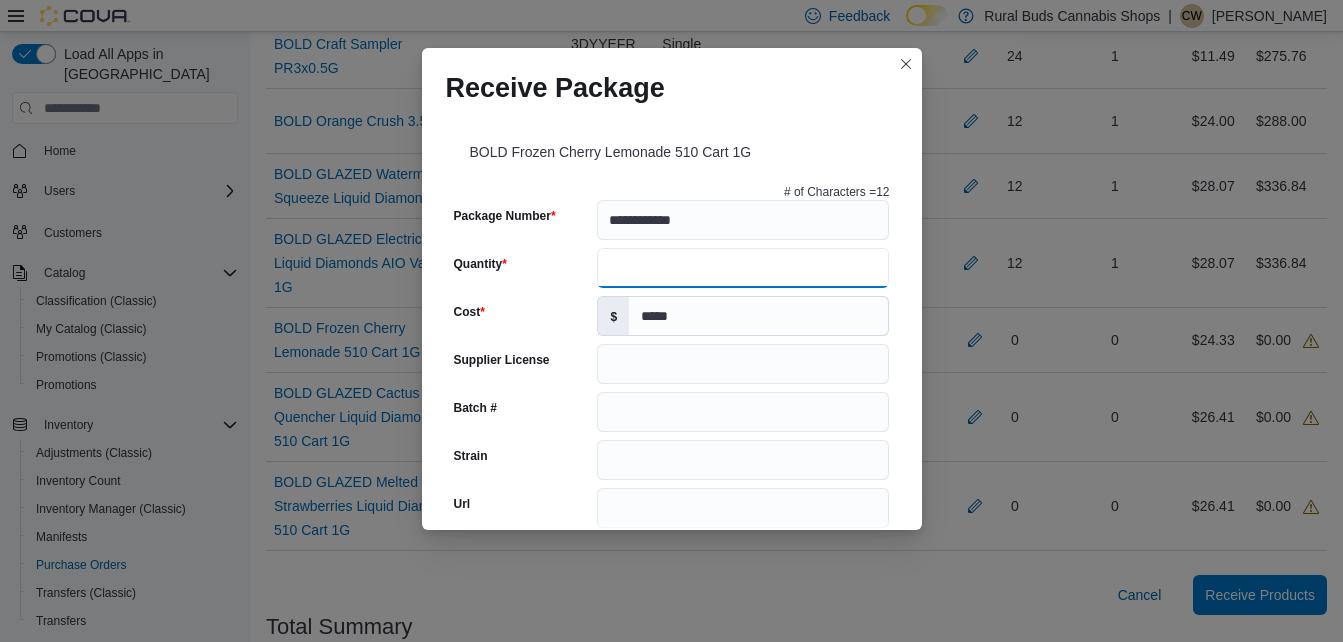 click on "Quantity" at bounding box center [743, 268] 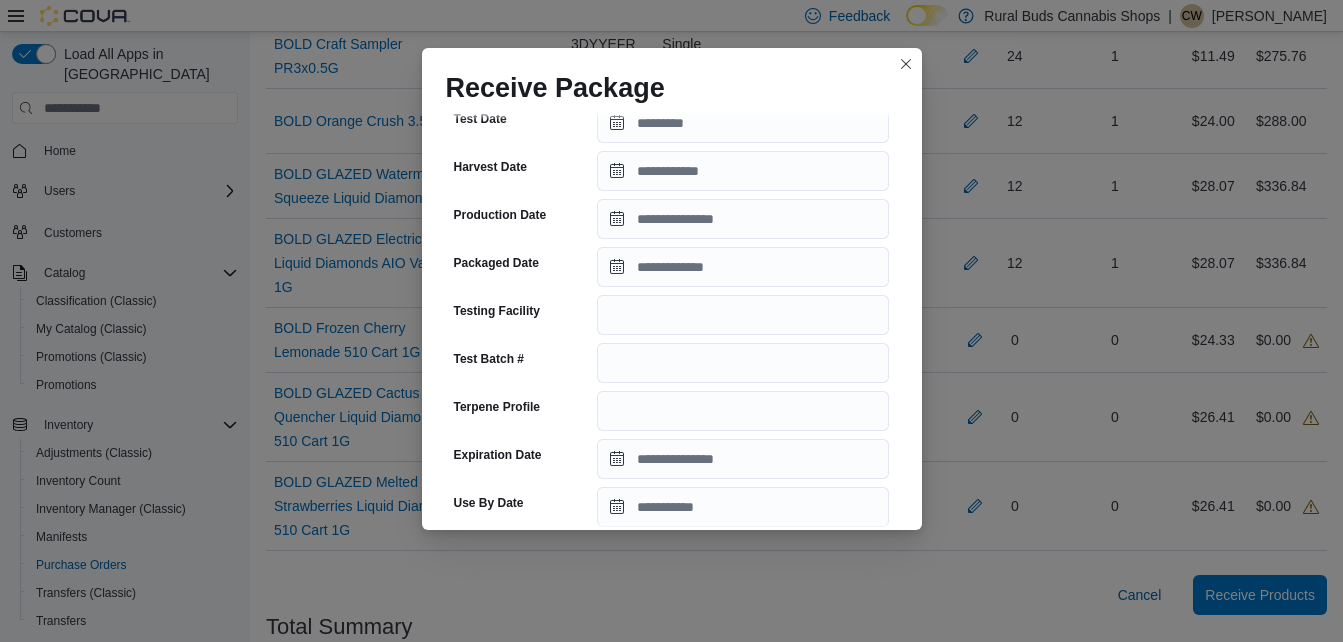 scroll, scrollTop: 467, scrollLeft: 0, axis: vertical 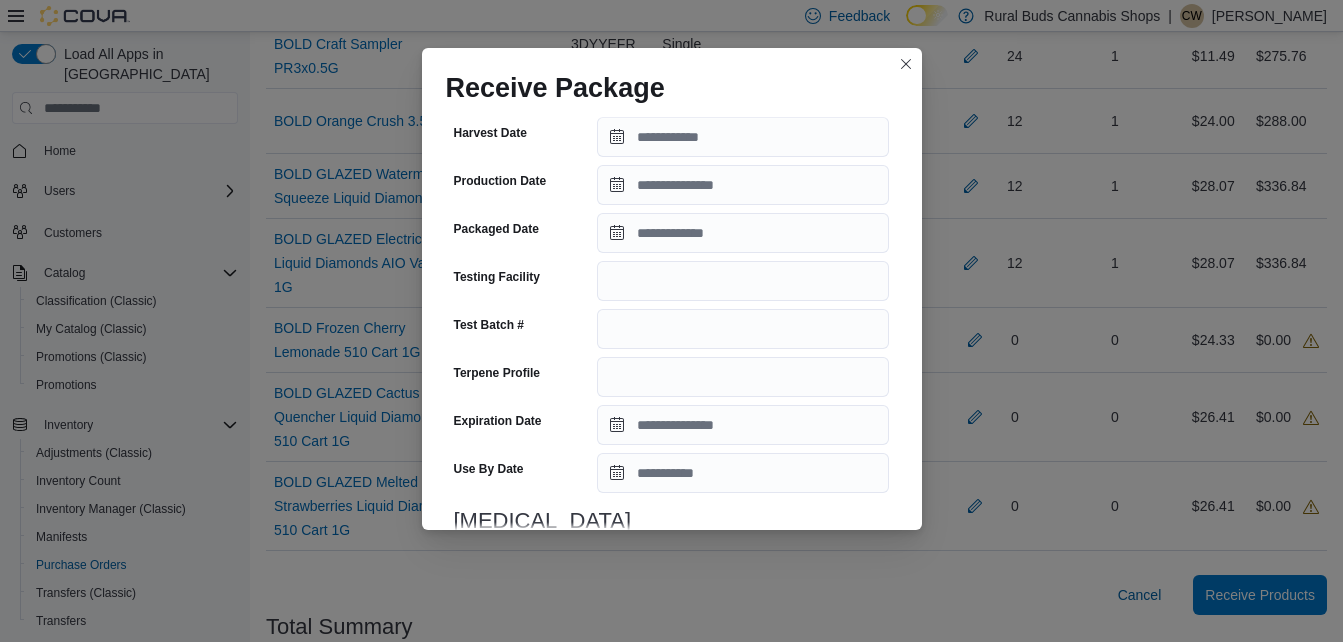 type on "**" 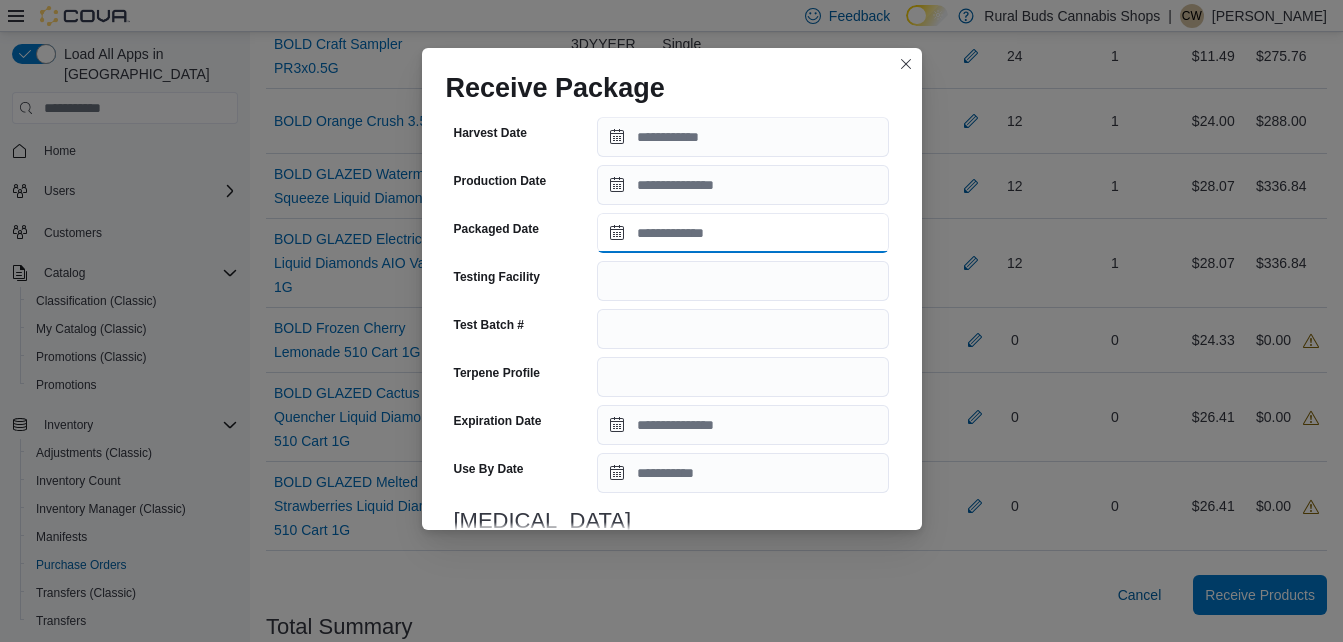 click on "Packaged Date" at bounding box center [743, 233] 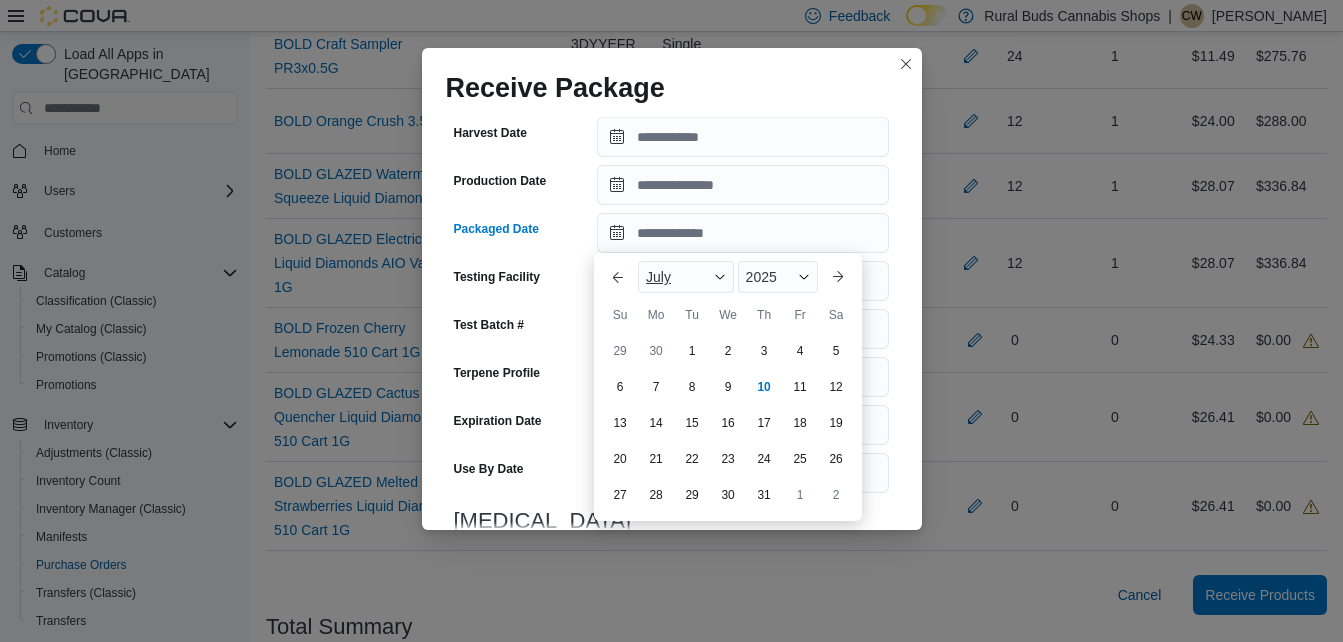 click on "July" at bounding box center (686, 277) 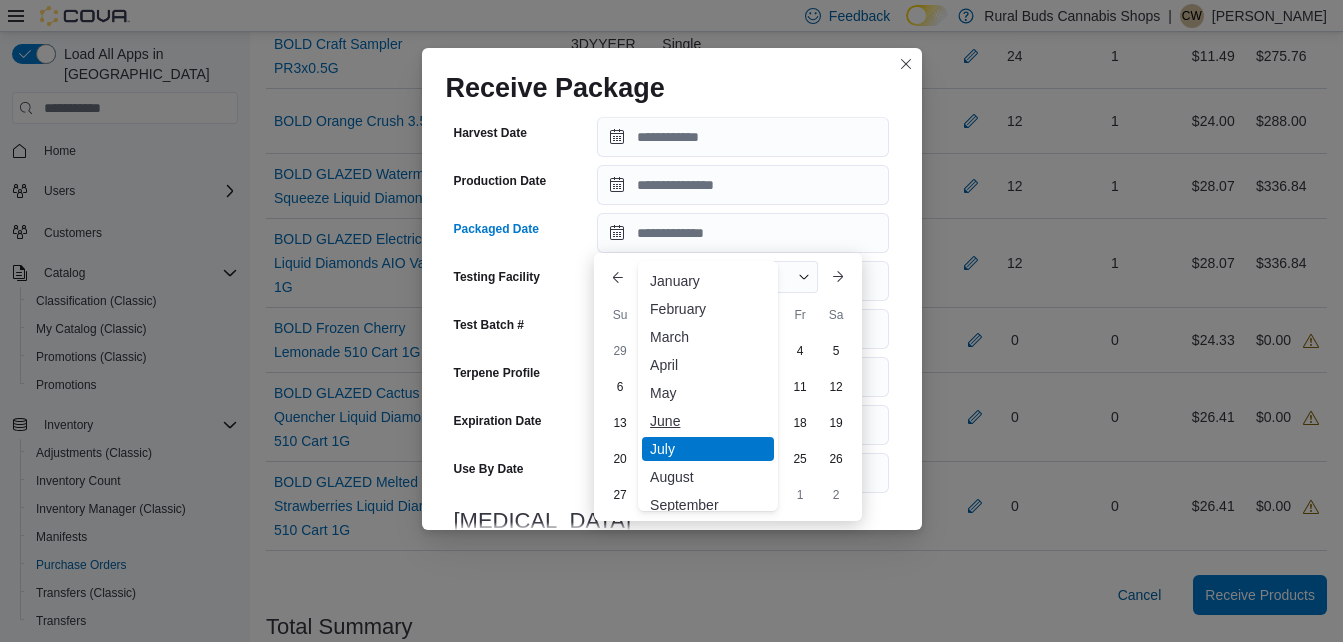 click on "June" at bounding box center (708, 421) 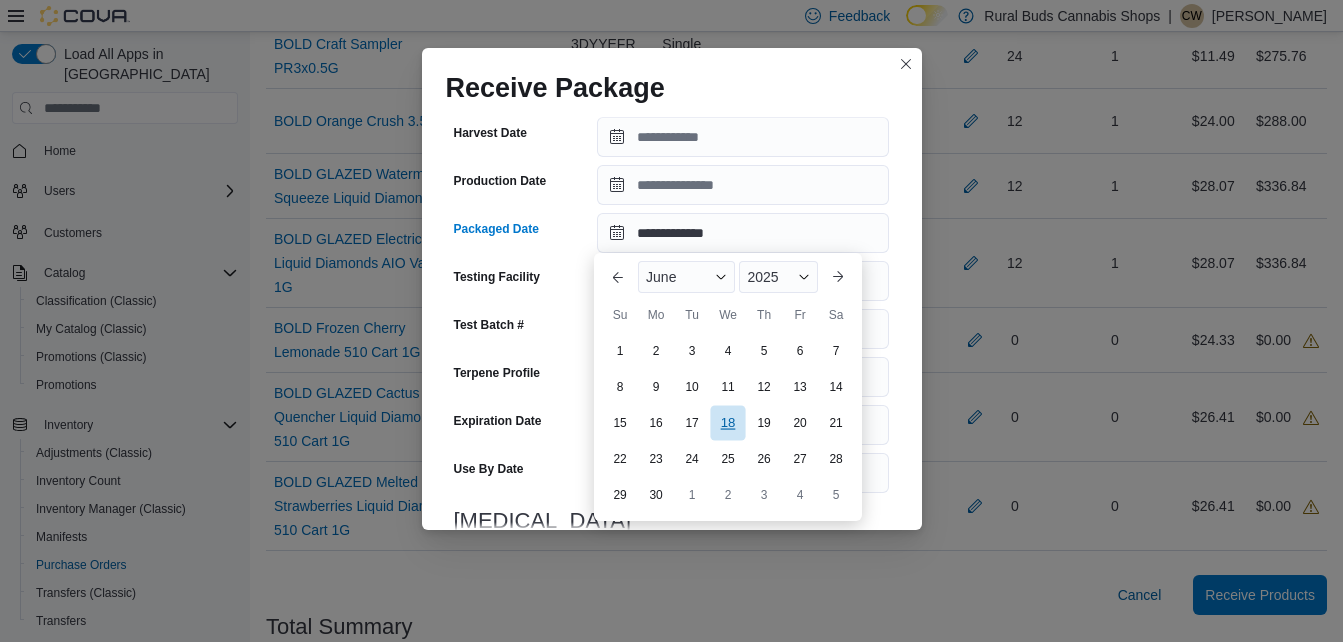 click on "18" at bounding box center [727, 423] 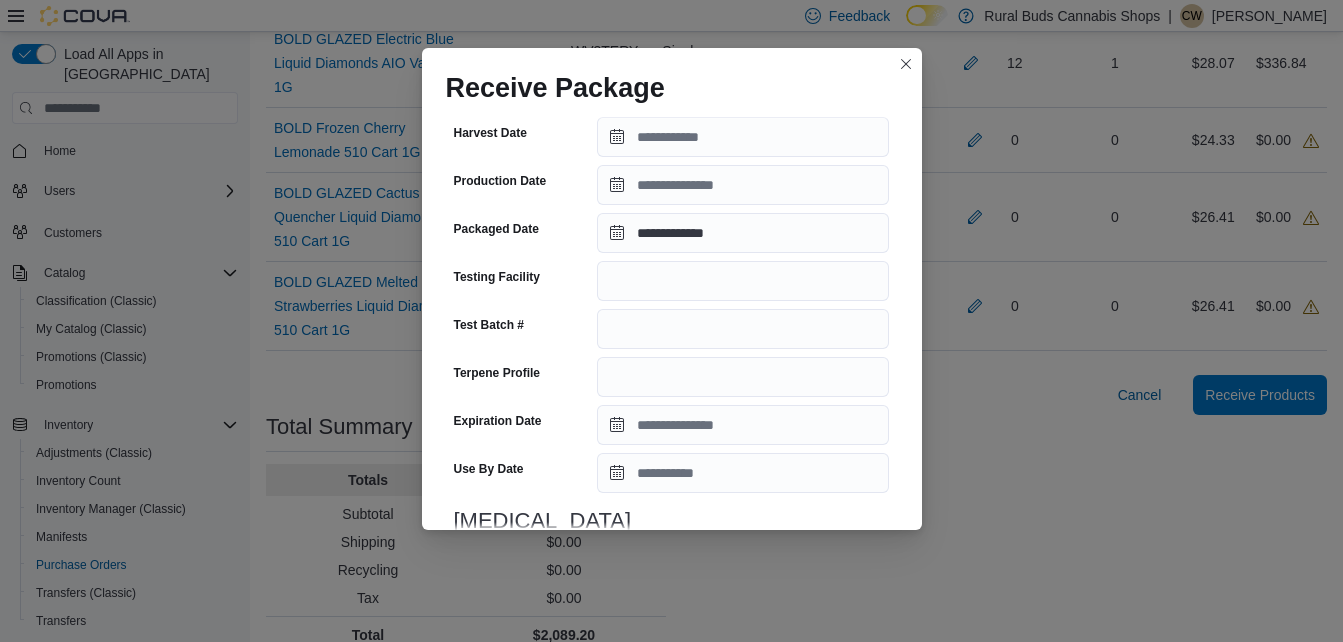 scroll, scrollTop: 933, scrollLeft: 0, axis: vertical 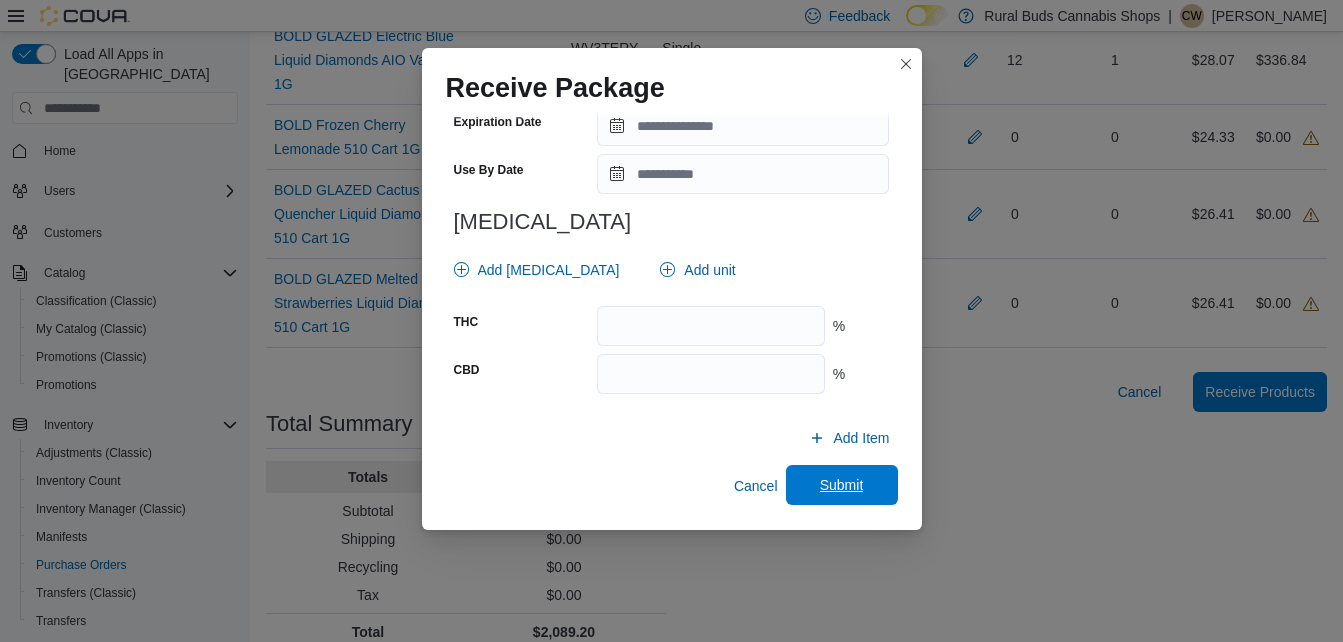 click on "Submit" at bounding box center (842, 485) 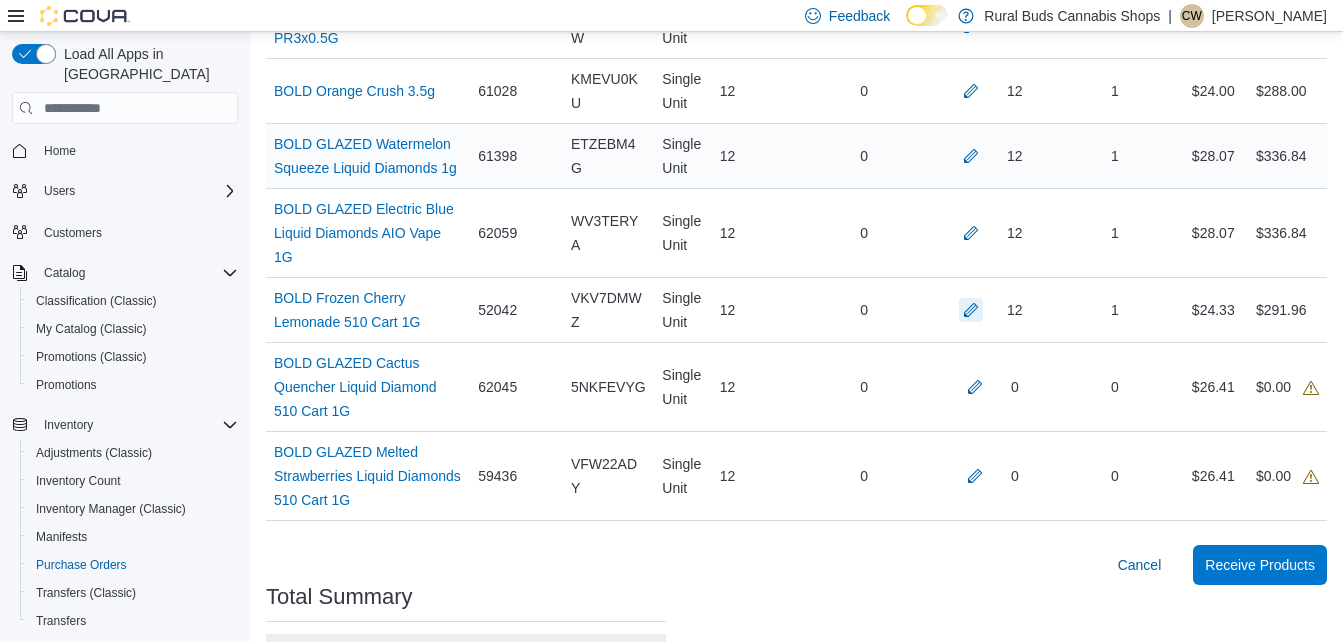 scroll, scrollTop: 766, scrollLeft: 0, axis: vertical 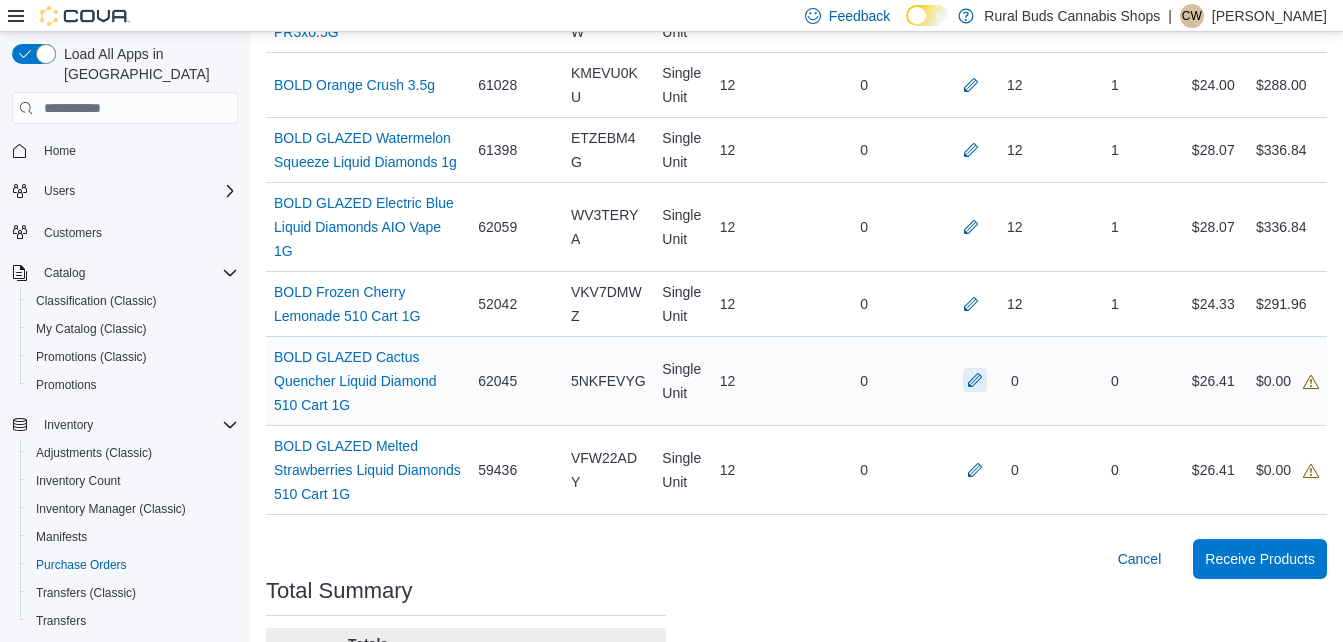 click at bounding box center [975, 380] 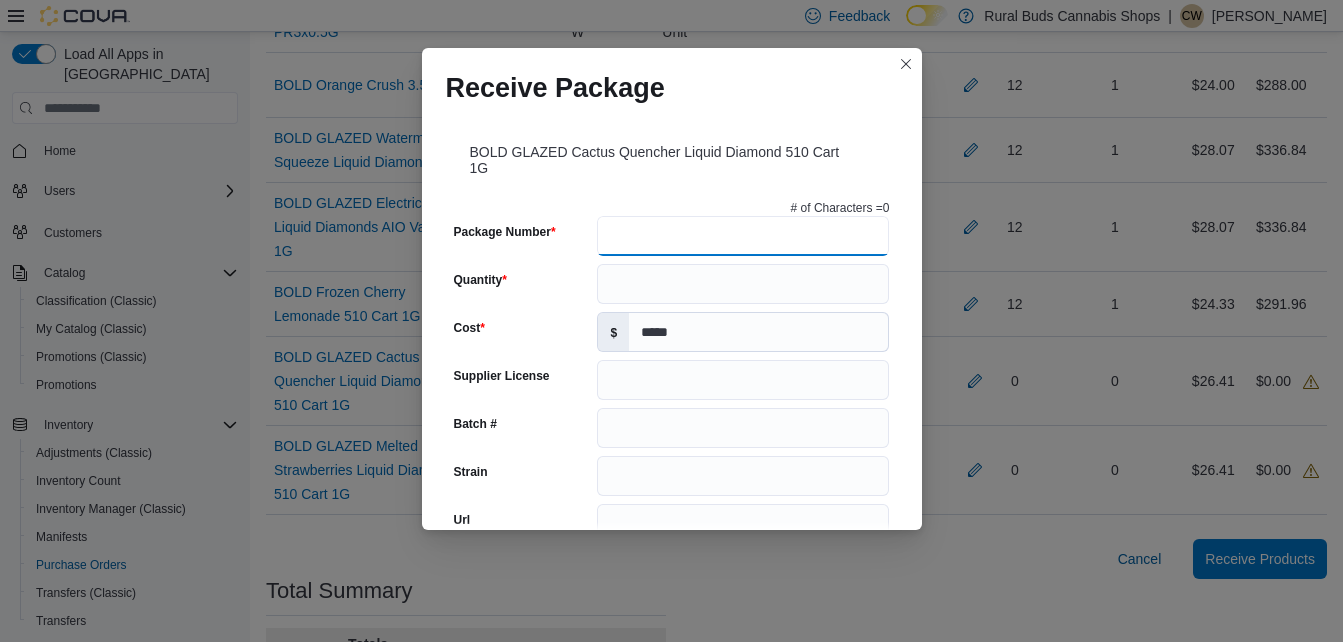 click on "Package Number" at bounding box center (743, 236) 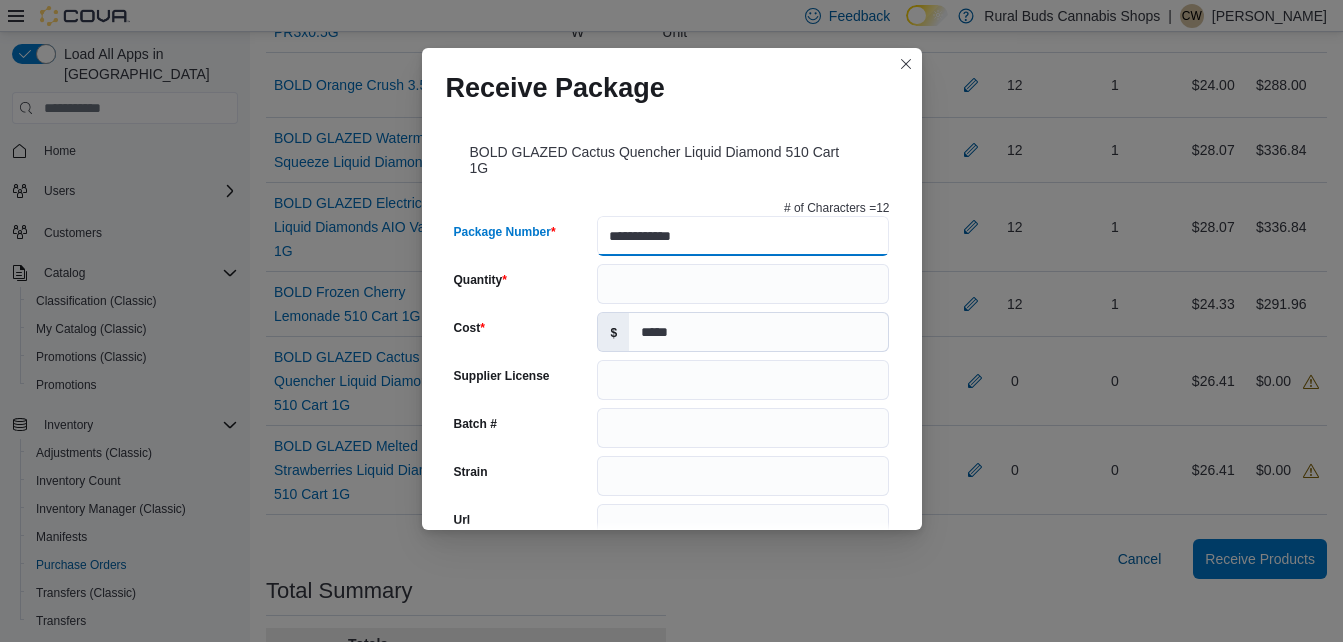 type on "**********" 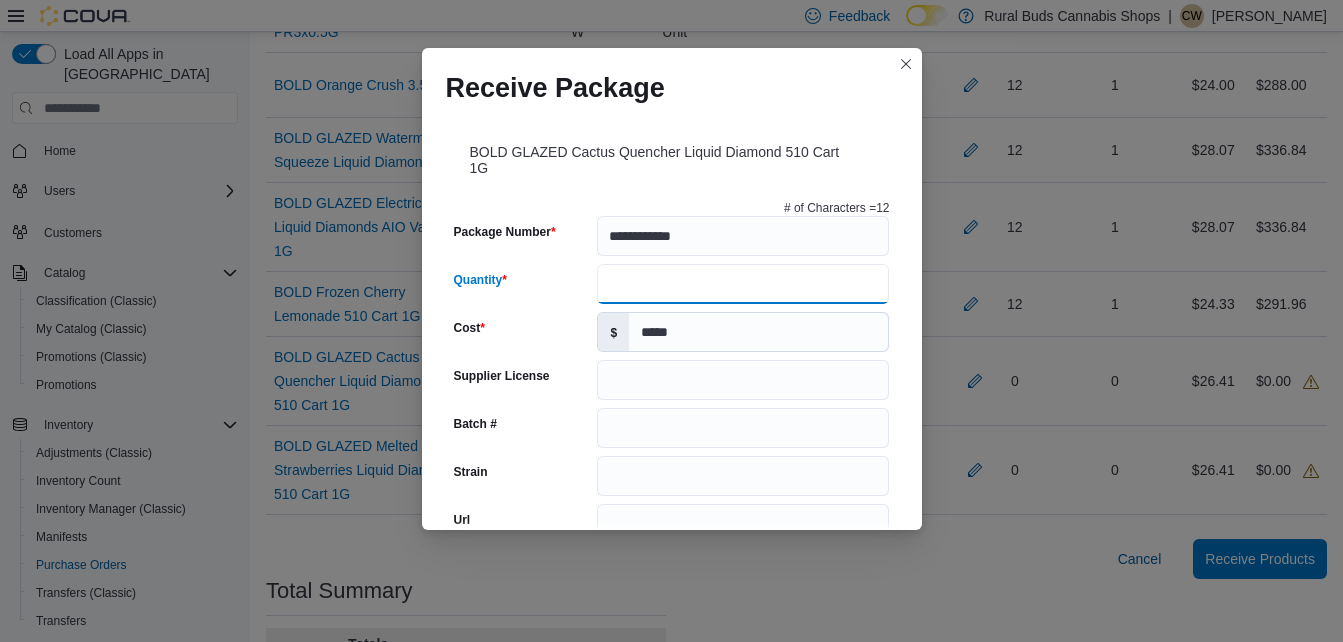 click on "Quantity" at bounding box center [743, 284] 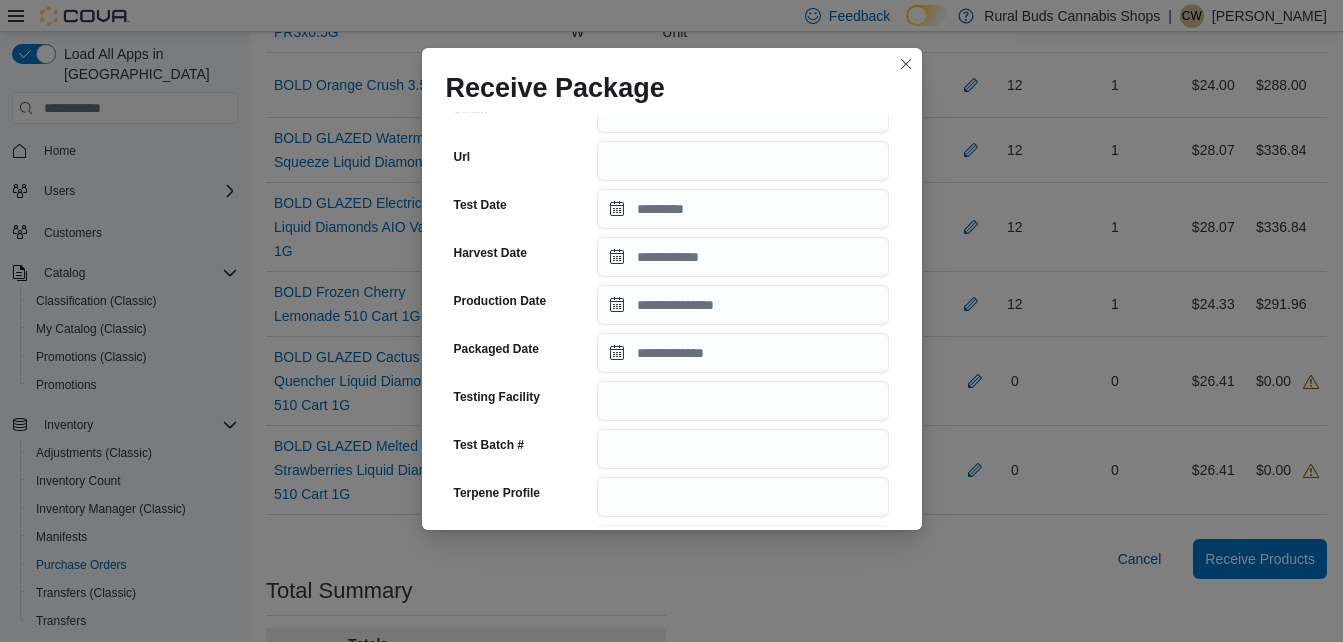 scroll, scrollTop: 367, scrollLeft: 0, axis: vertical 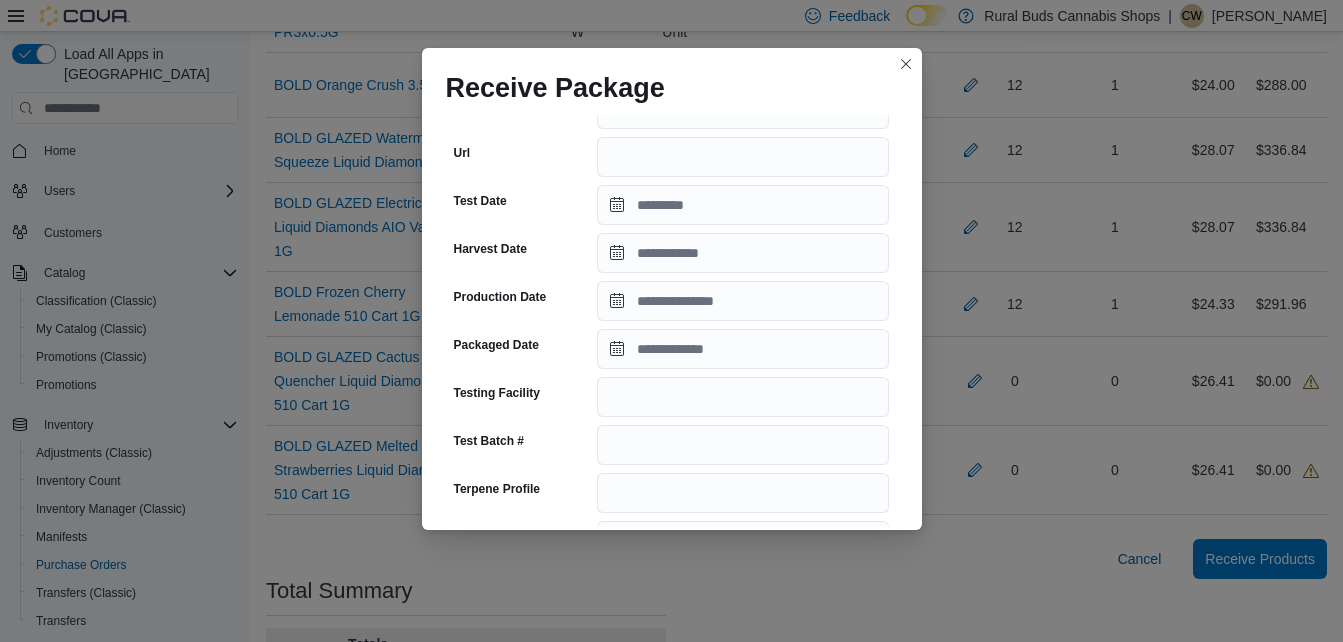 type on "**" 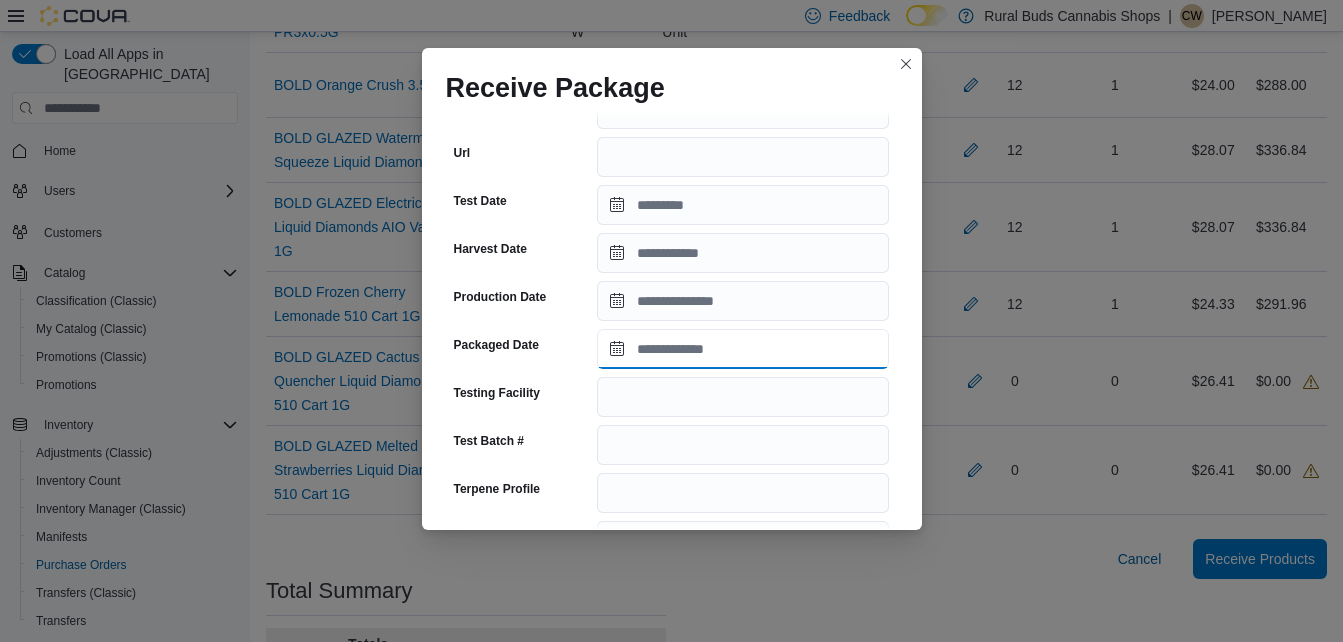 click on "Packaged Date" at bounding box center [743, 349] 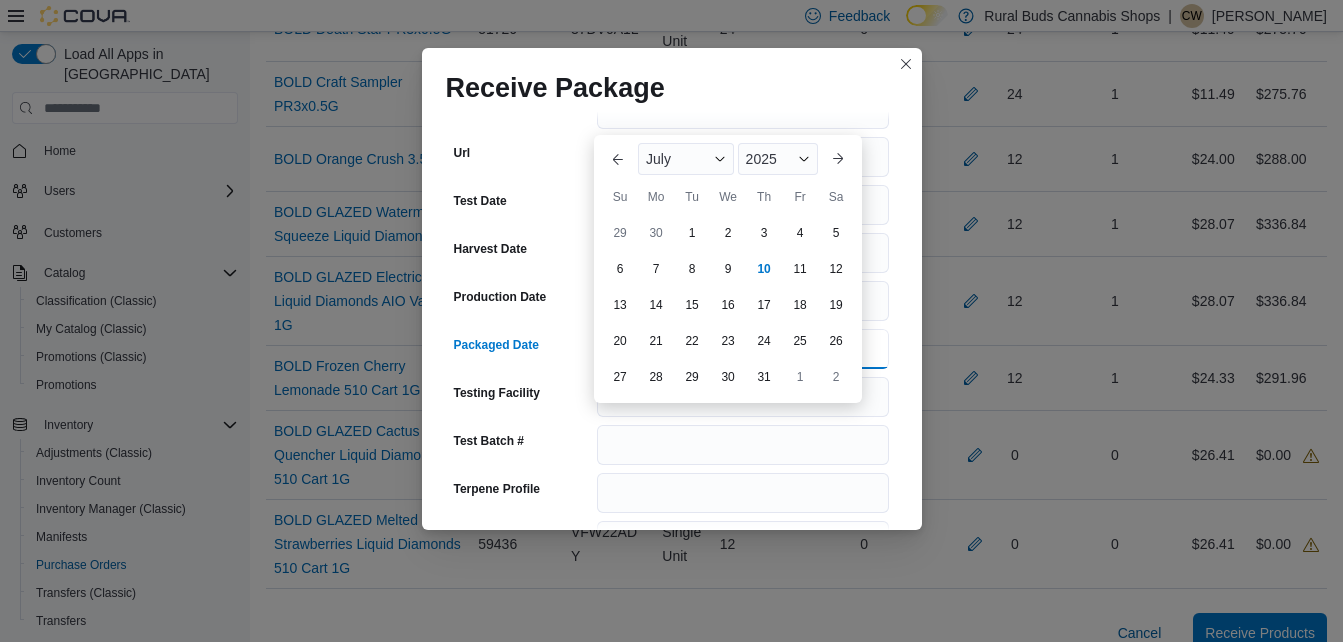 scroll, scrollTop: 666, scrollLeft: 0, axis: vertical 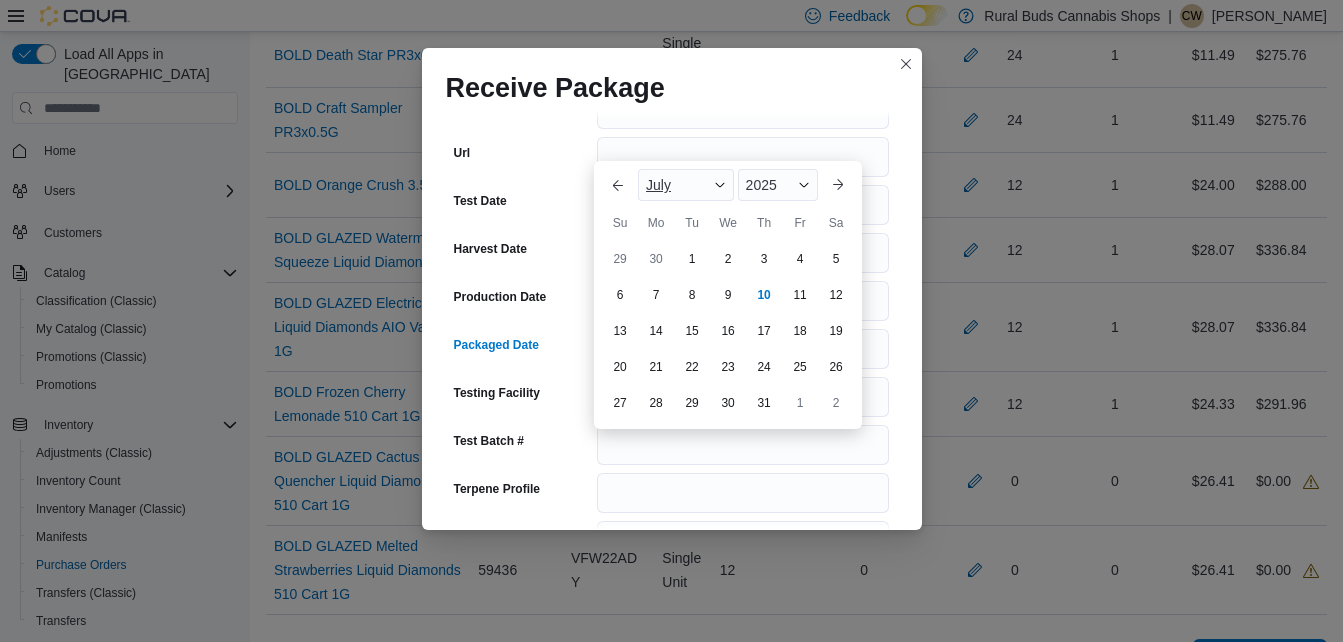 click on "July" at bounding box center (686, 185) 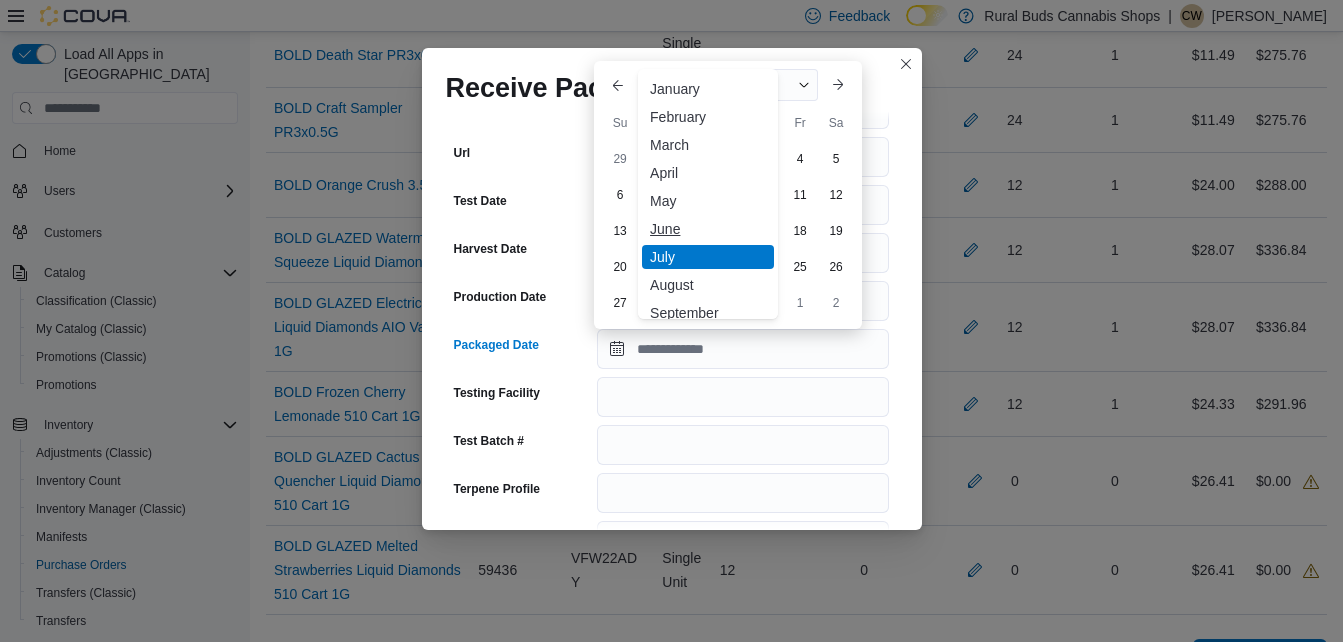 click on "June" at bounding box center (708, 229) 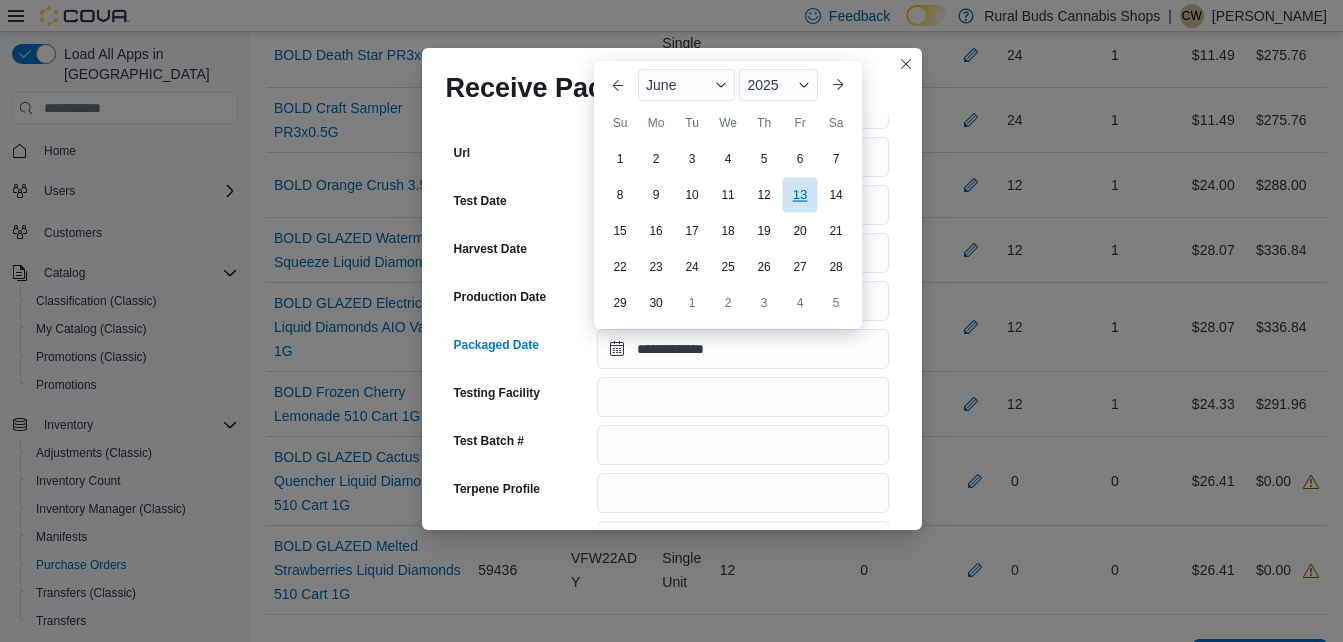 click on "13" at bounding box center [799, 195] 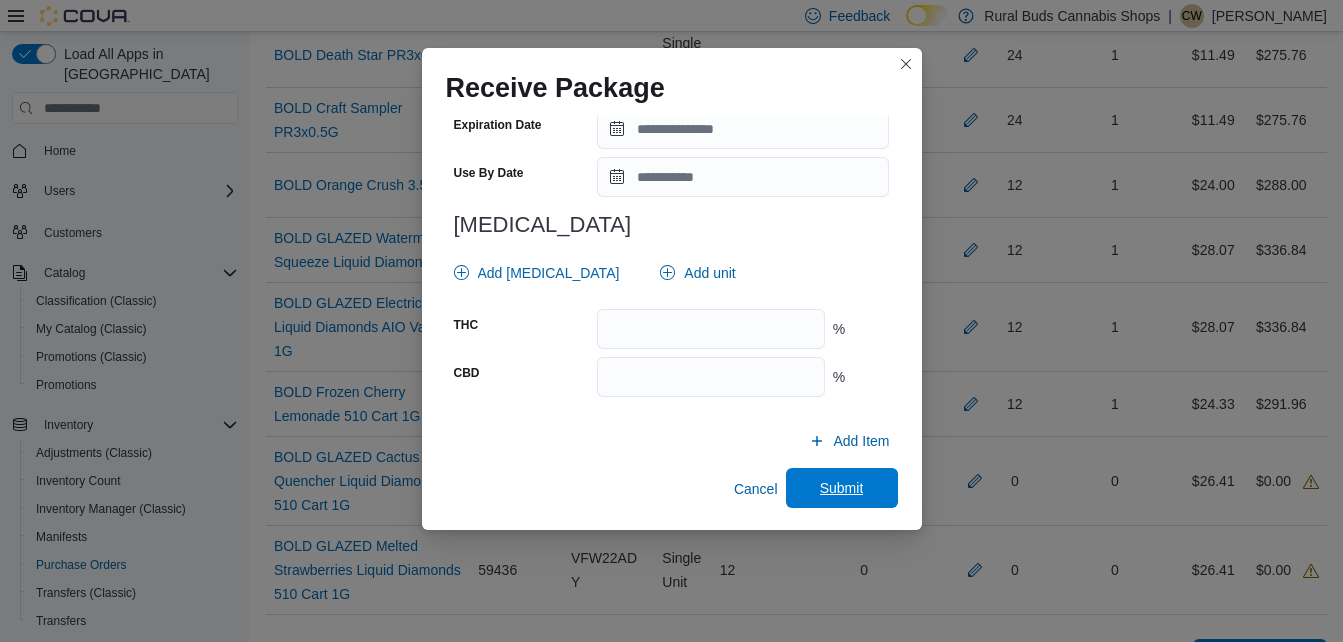 scroll, scrollTop: 782, scrollLeft: 0, axis: vertical 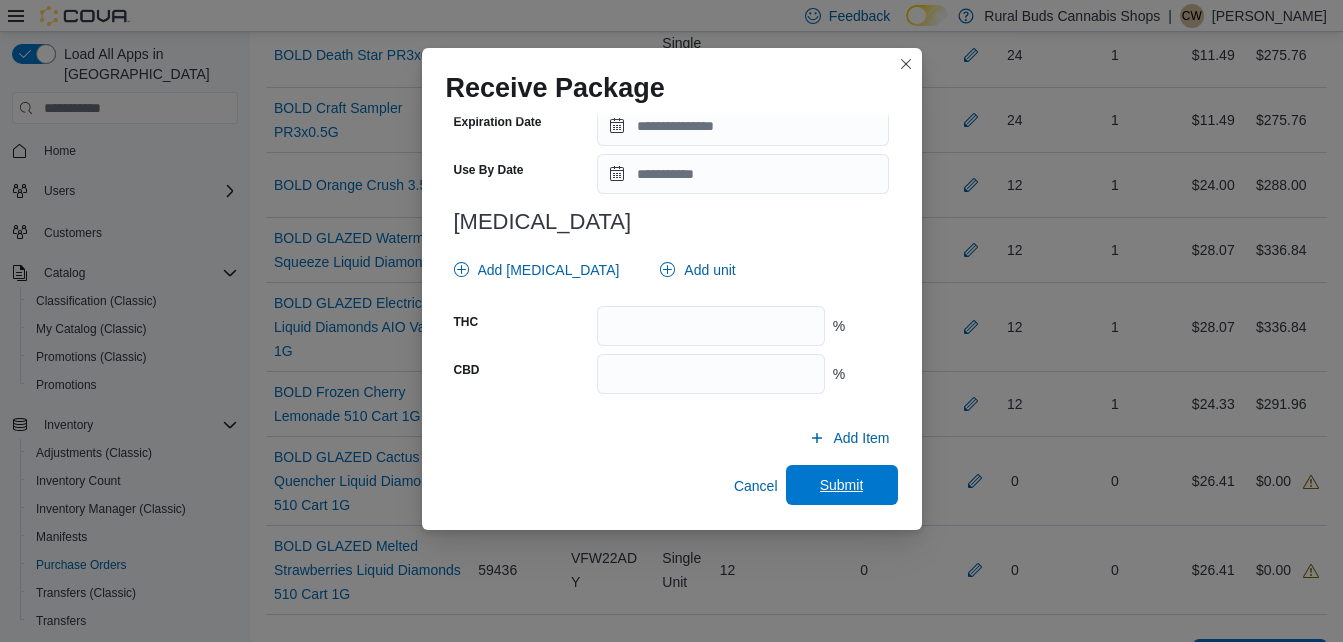 click on "Submit" at bounding box center [842, 485] 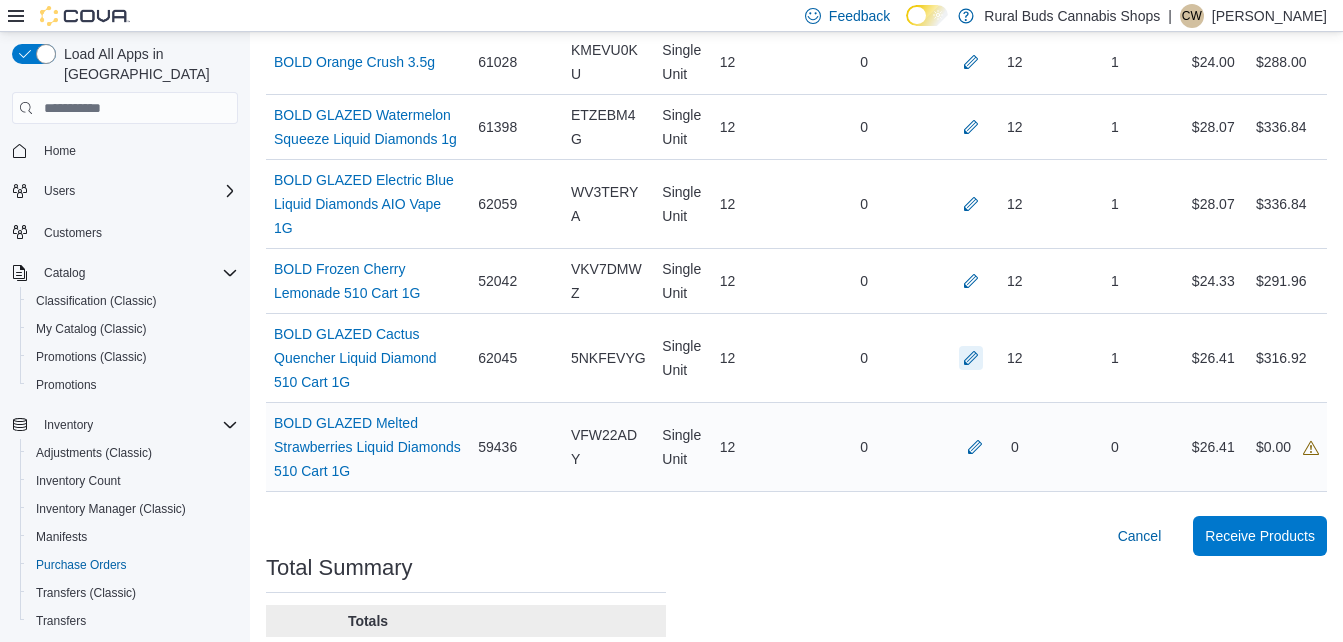 scroll, scrollTop: 800, scrollLeft: 0, axis: vertical 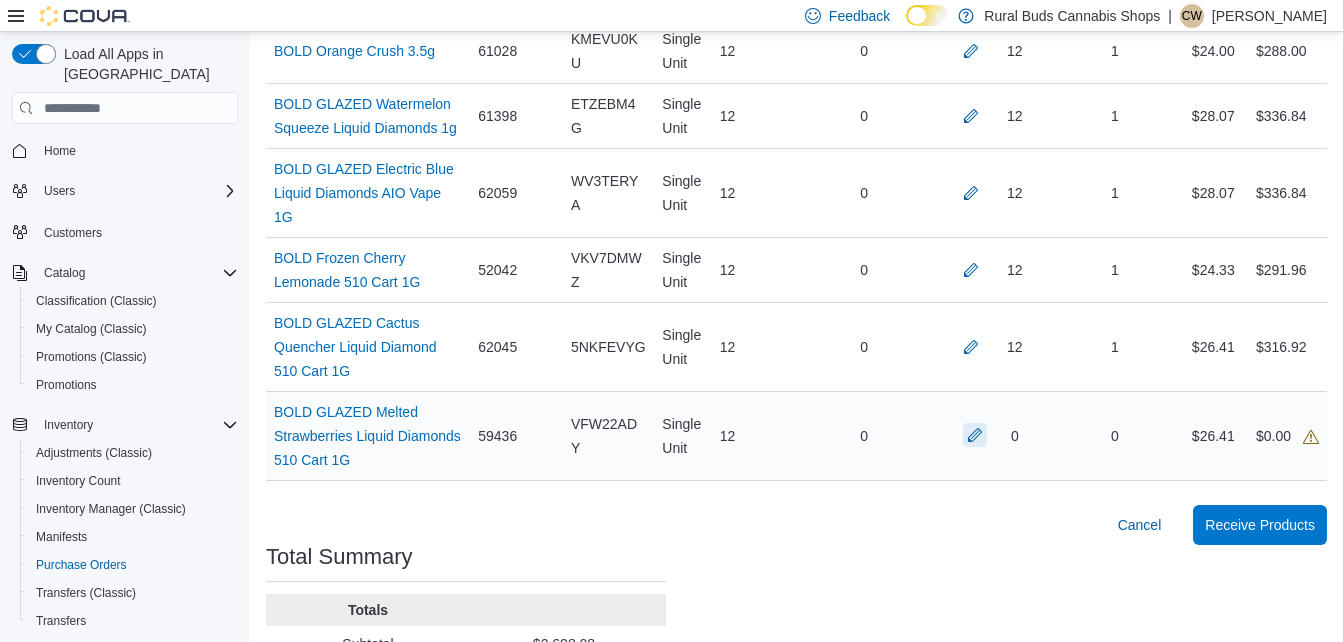 click at bounding box center (975, 435) 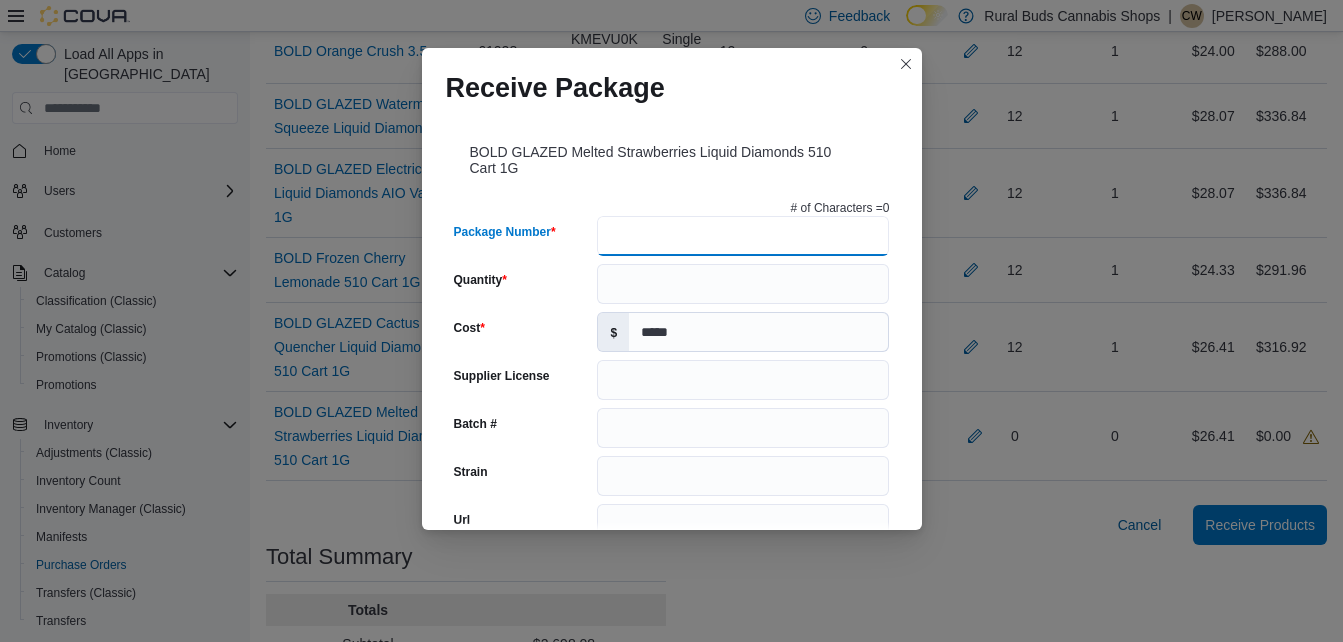 click on "Package Number" at bounding box center [743, 236] 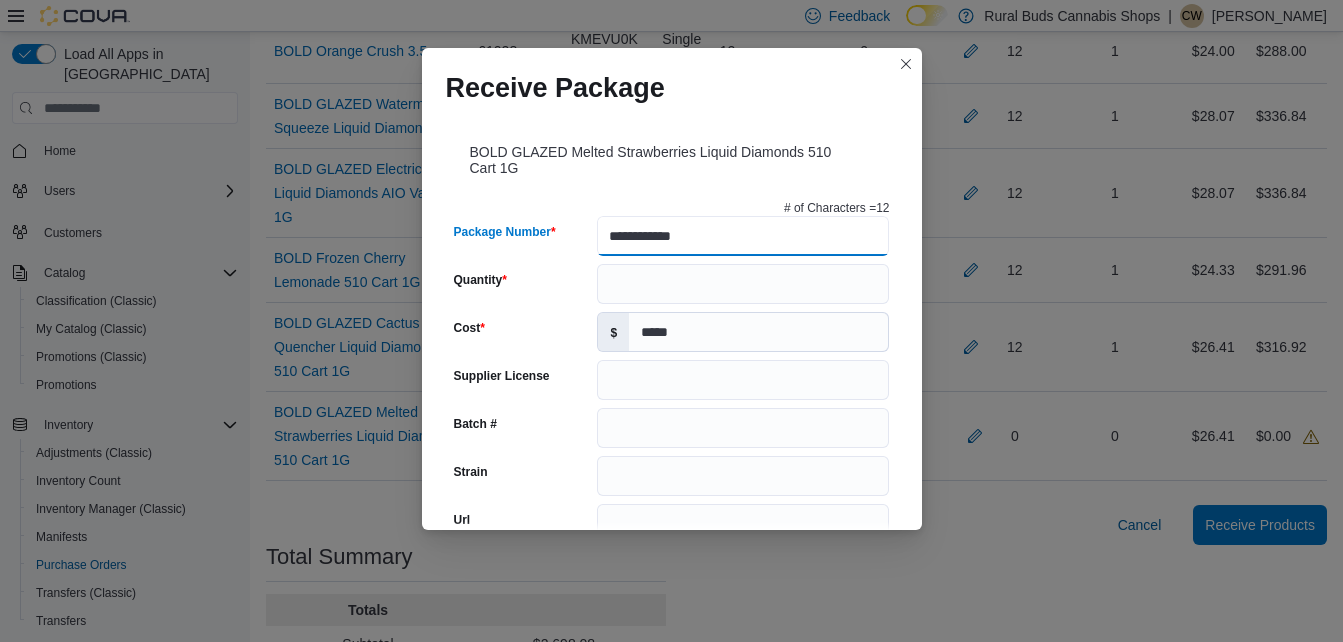 type on "**********" 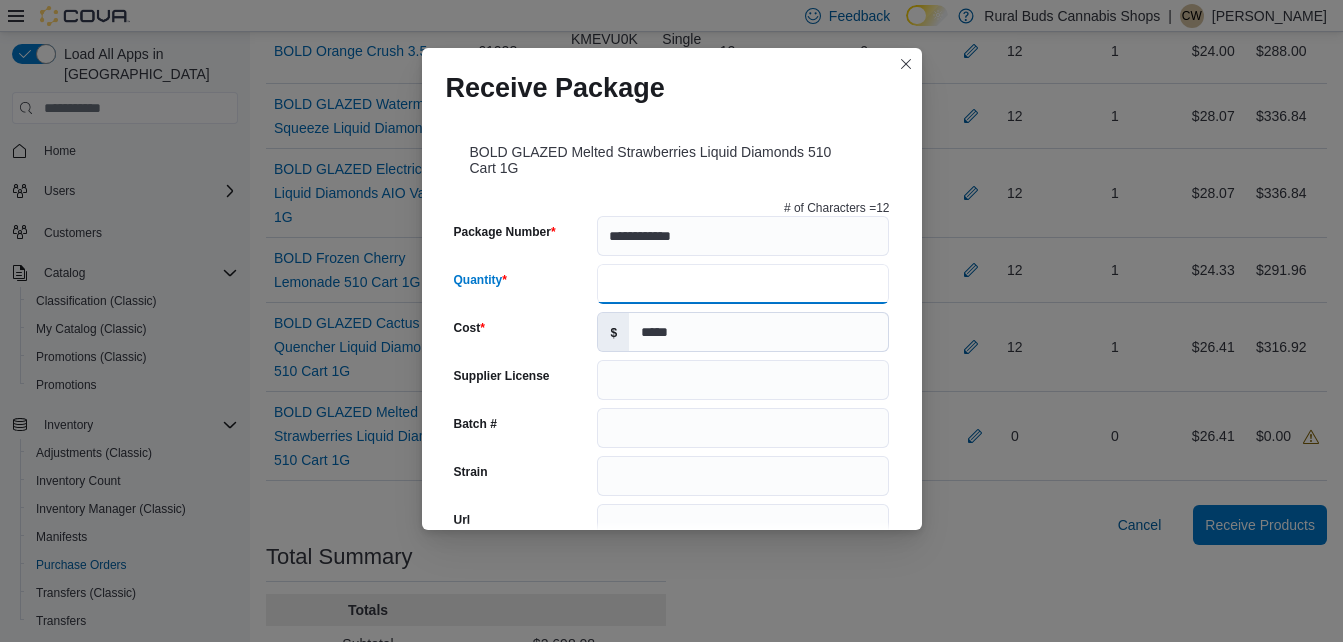 click on "Quantity" at bounding box center (743, 284) 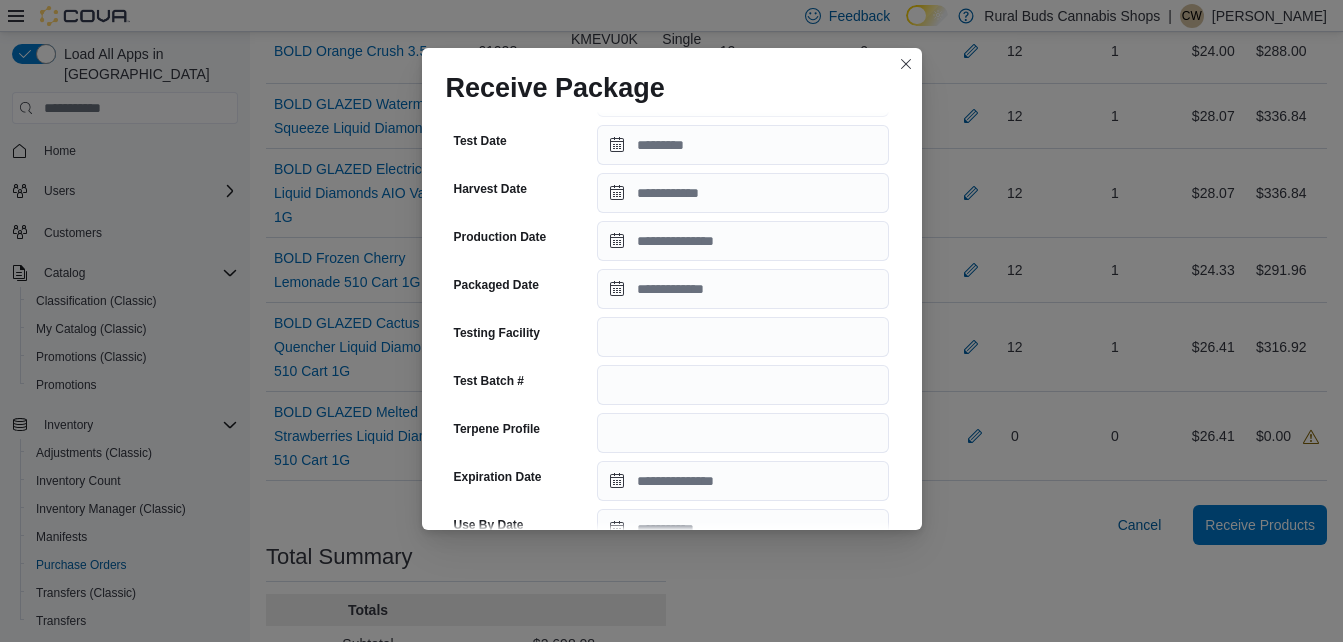 scroll, scrollTop: 433, scrollLeft: 0, axis: vertical 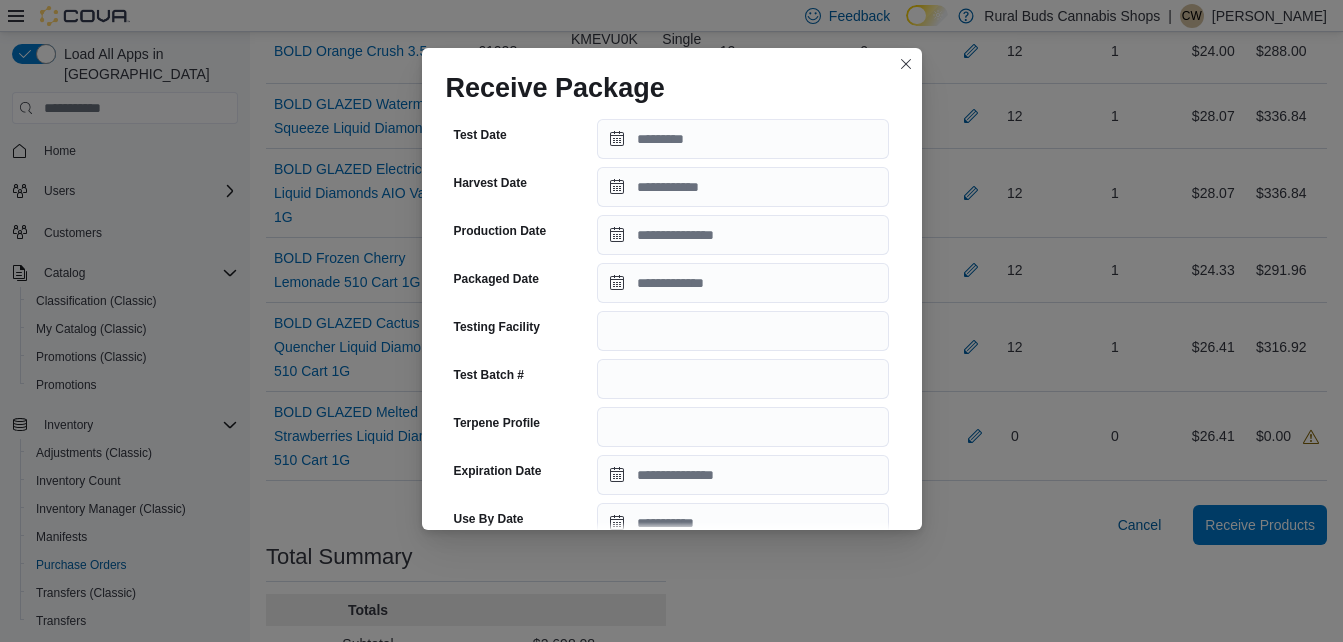 type on "**" 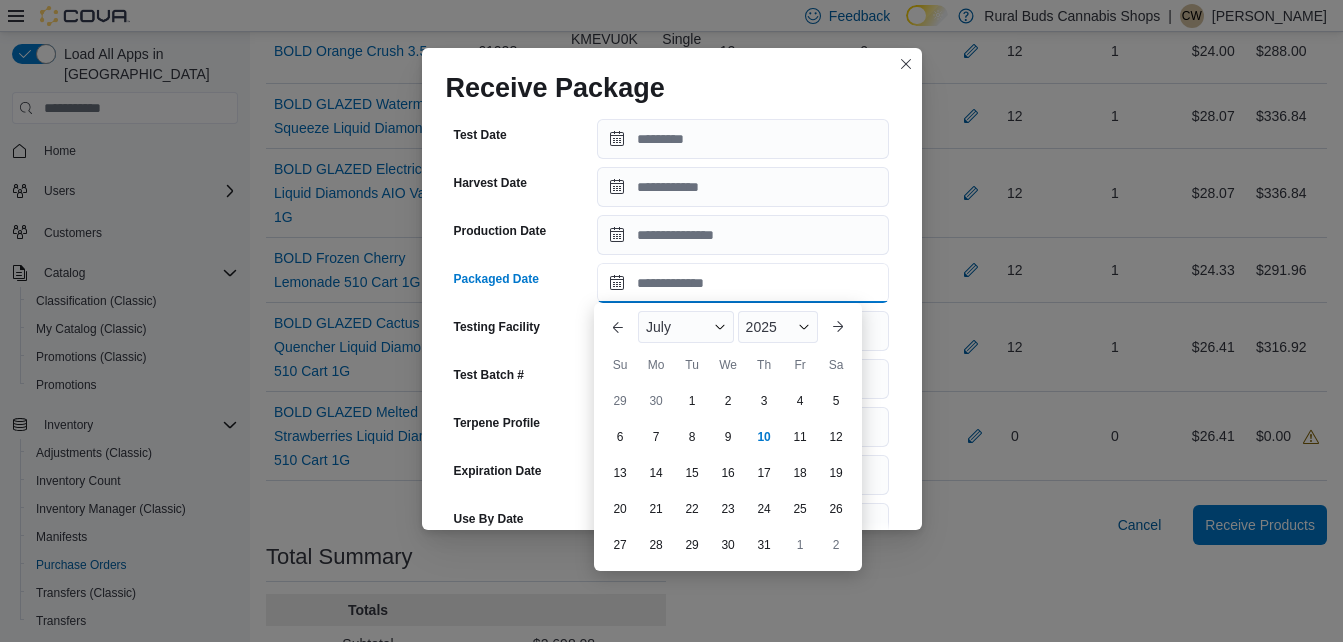 click on "Packaged Date" at bounding box center (743, 283) 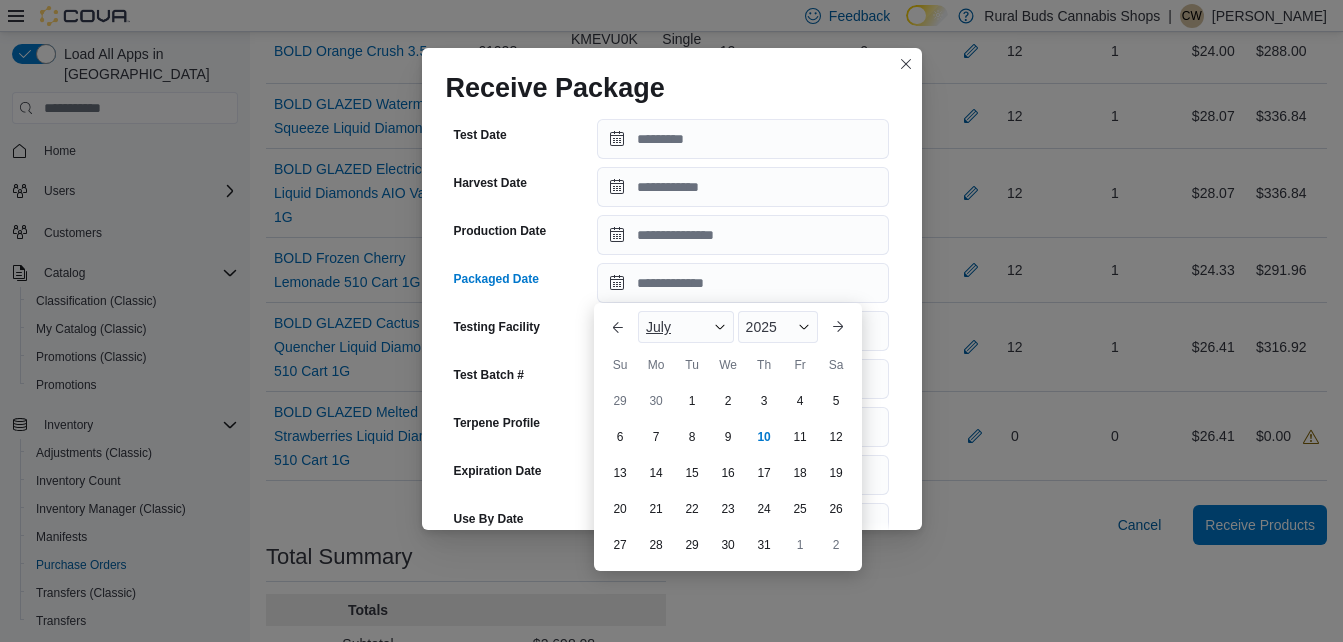 click on "July" at bounding box center (686, 327) 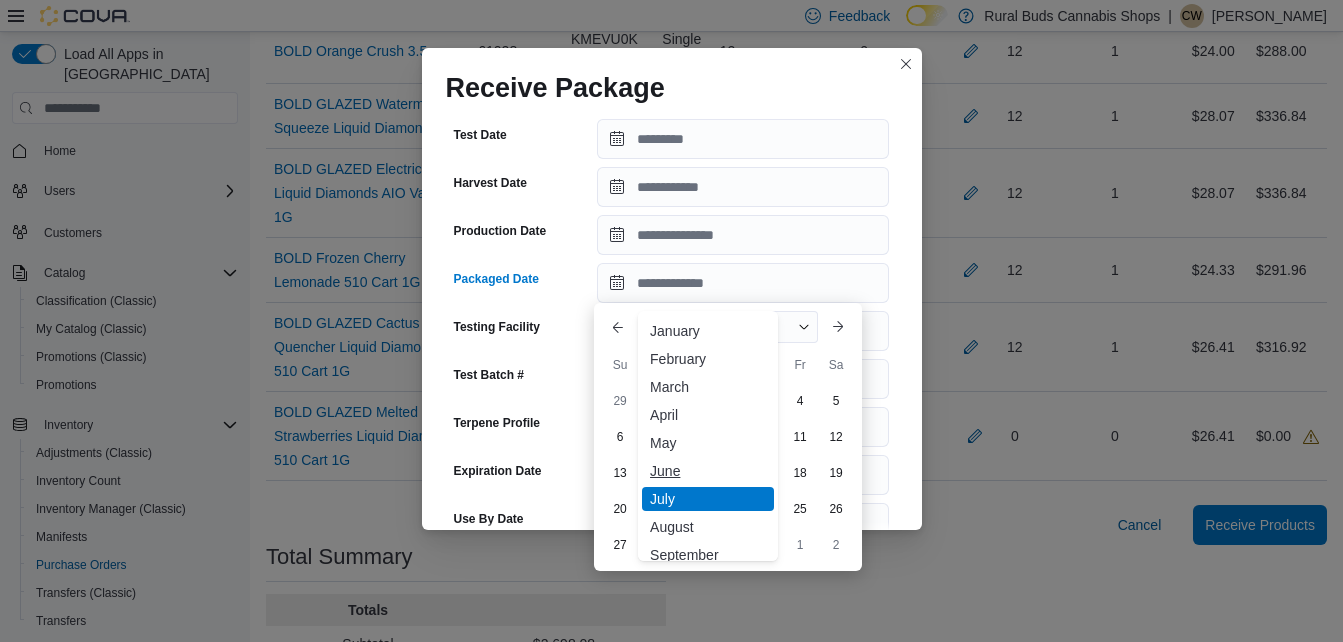 click on "June" at bounding box center (708, 471) 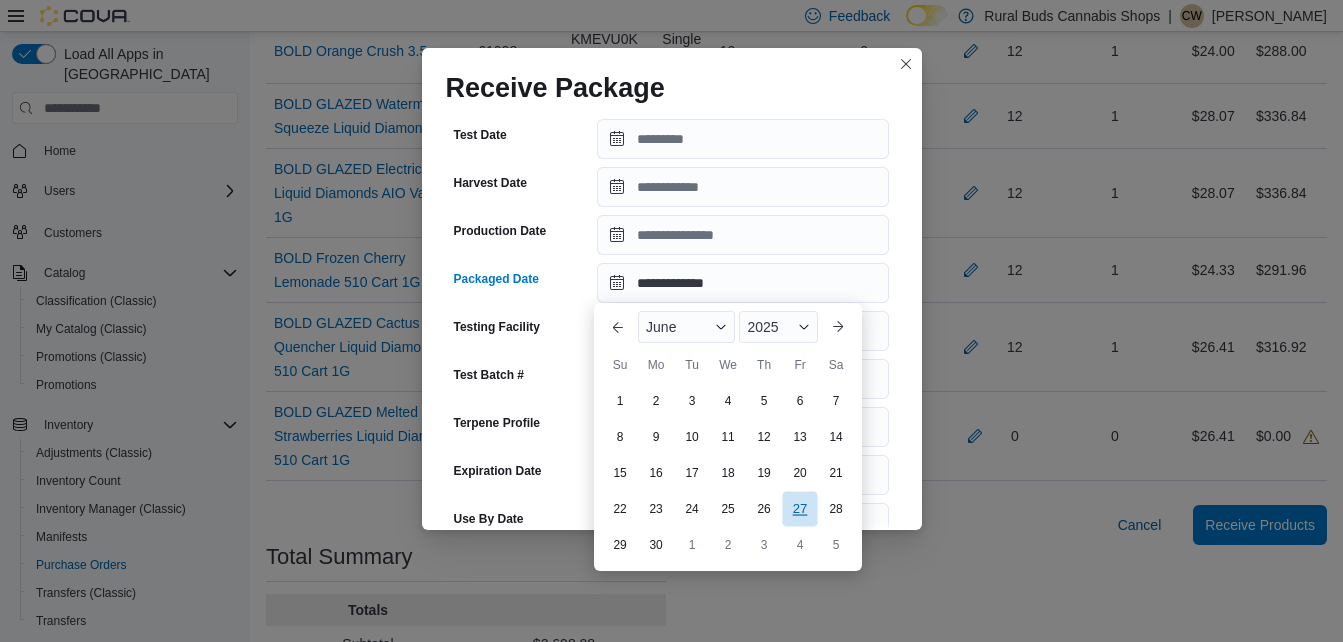 click on "27" at bounding box center [799, 509] 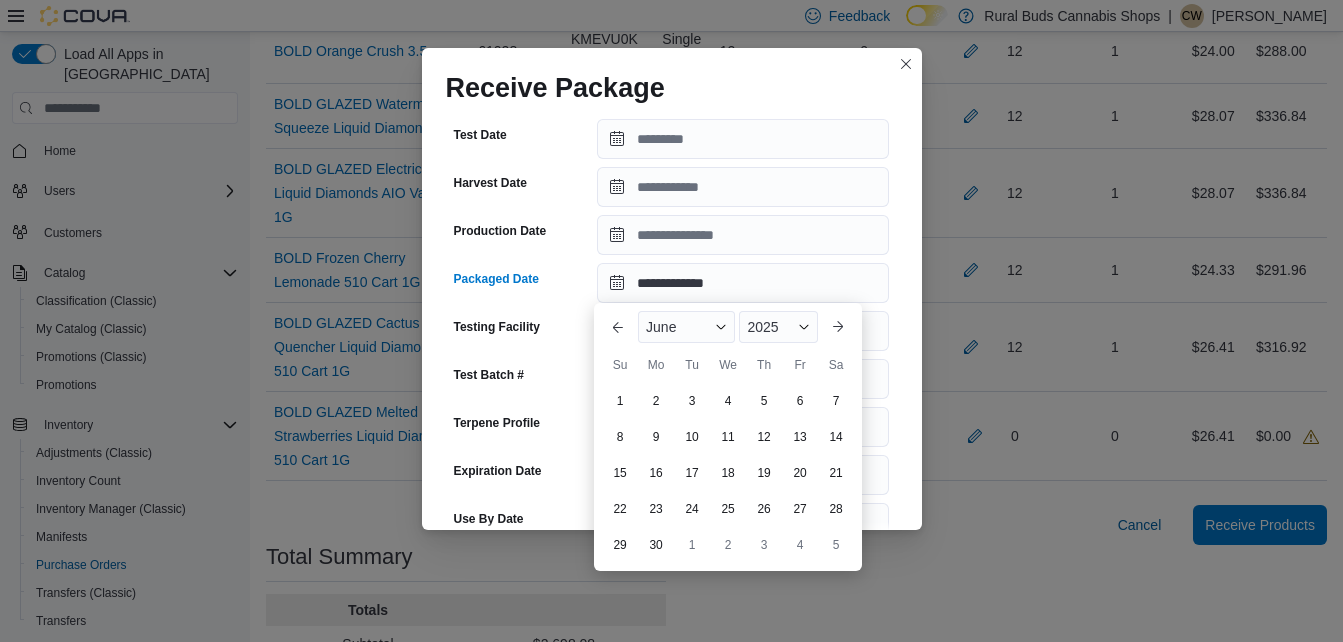 type on "**********" 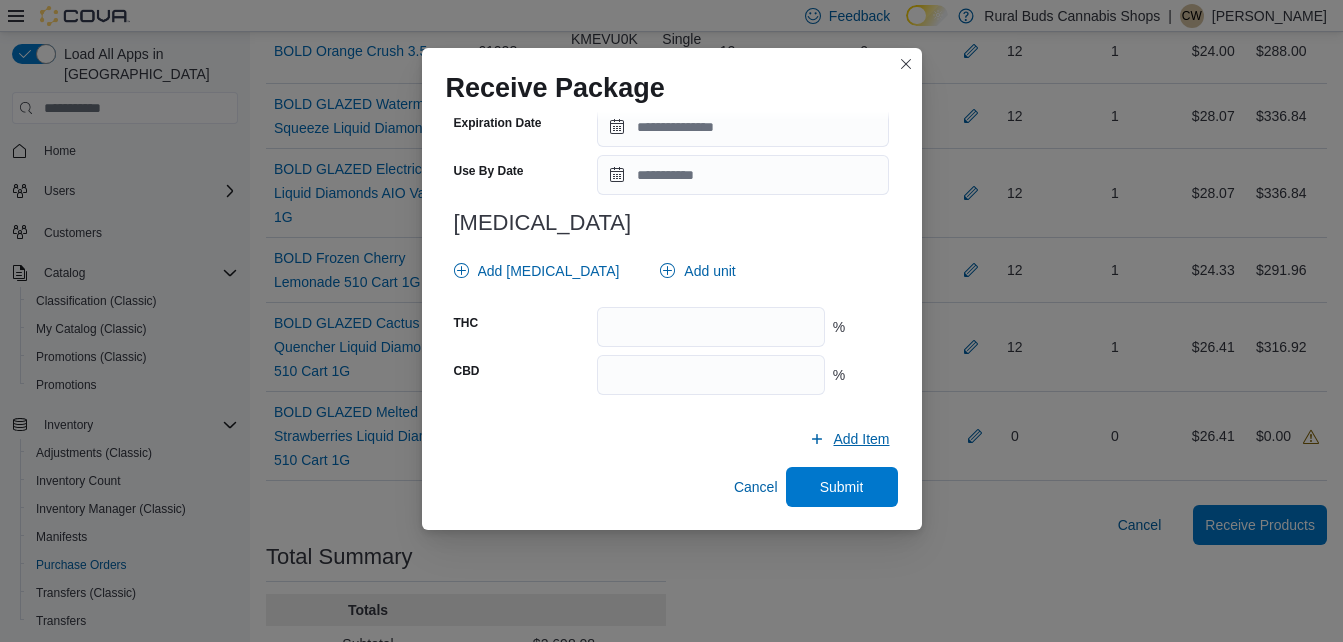 scroll, scrollTop: 782, scrollLeft: 0, axis: vertical 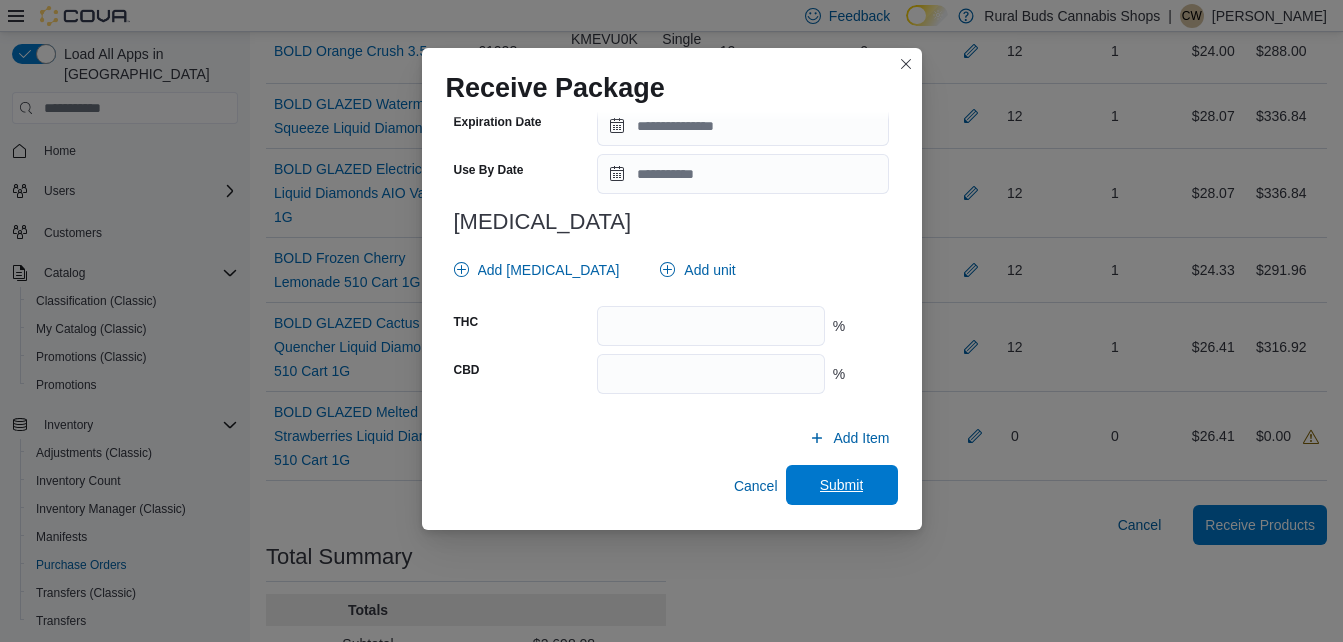 click on "Submit" at bounding box center [842, 485] 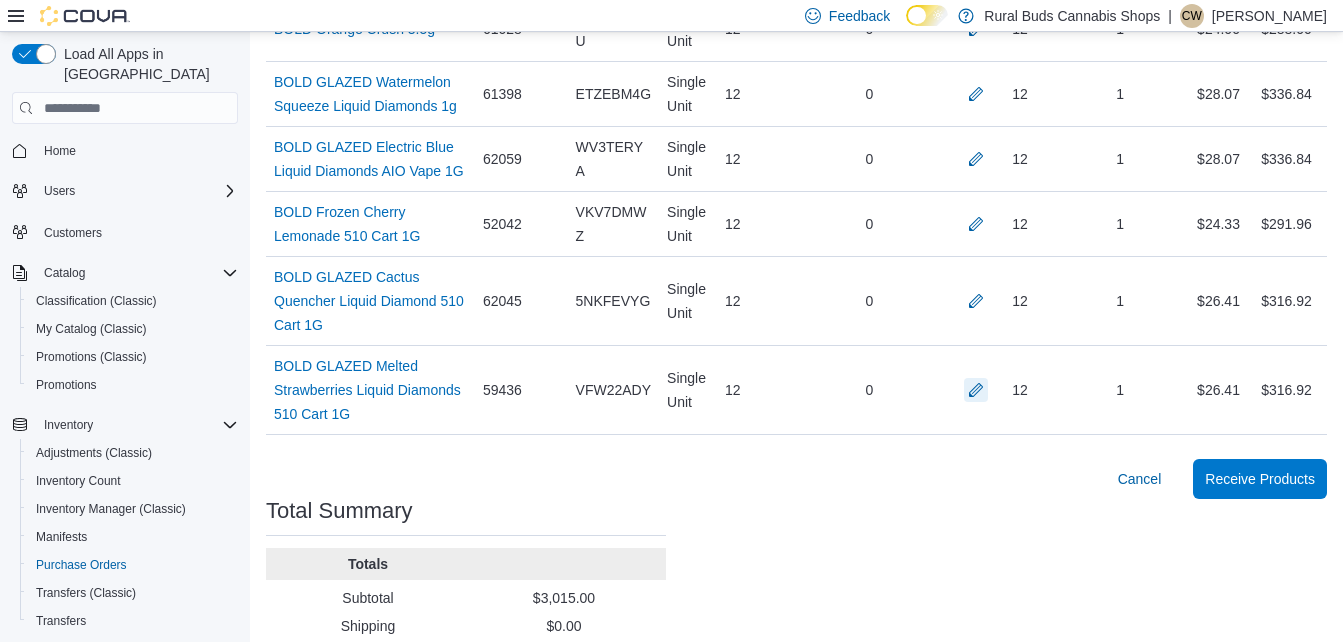 scroll, scrollTop: 933, scrollLeft: 0, axis: vertical 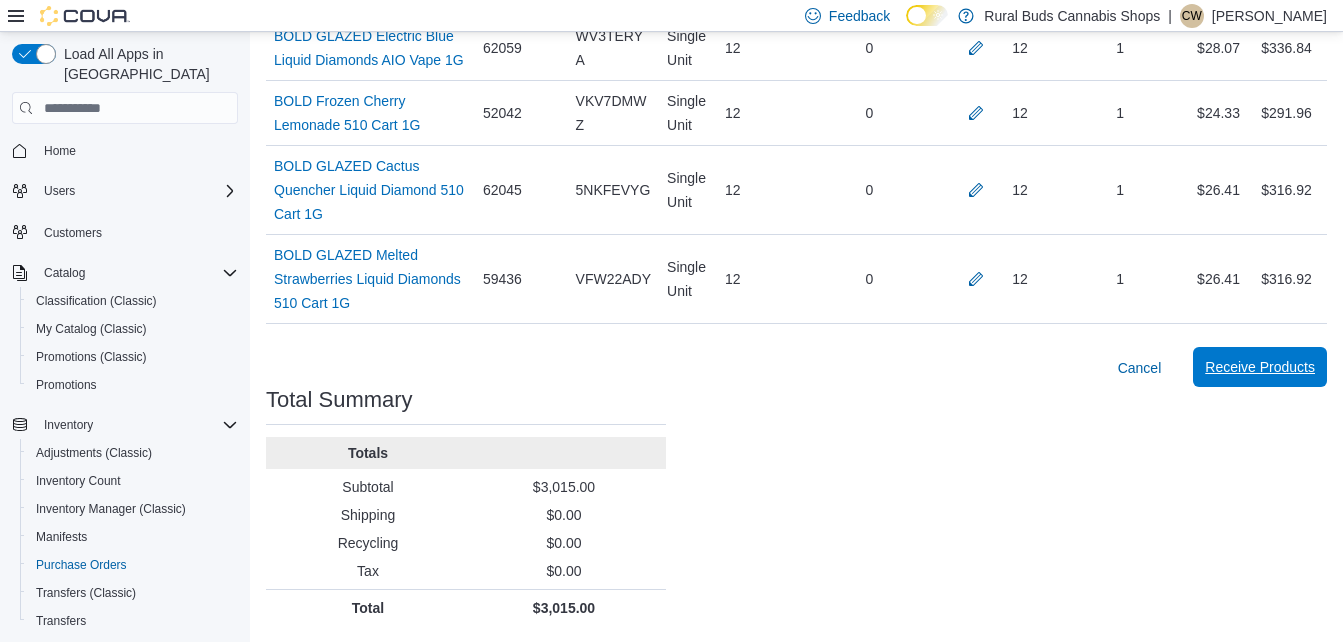 click on "Receive Products" at bounding box center [1260, 367] 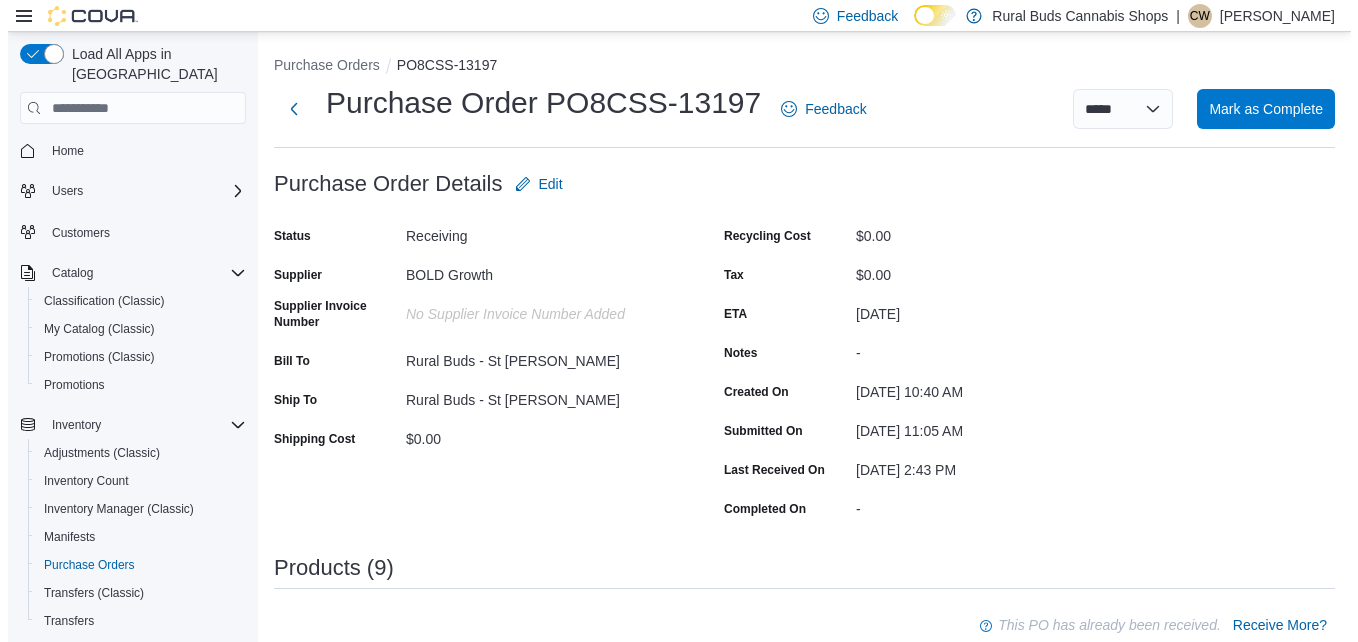 scroll, scrollTop: 0, scrollLeft: 0, axis: both 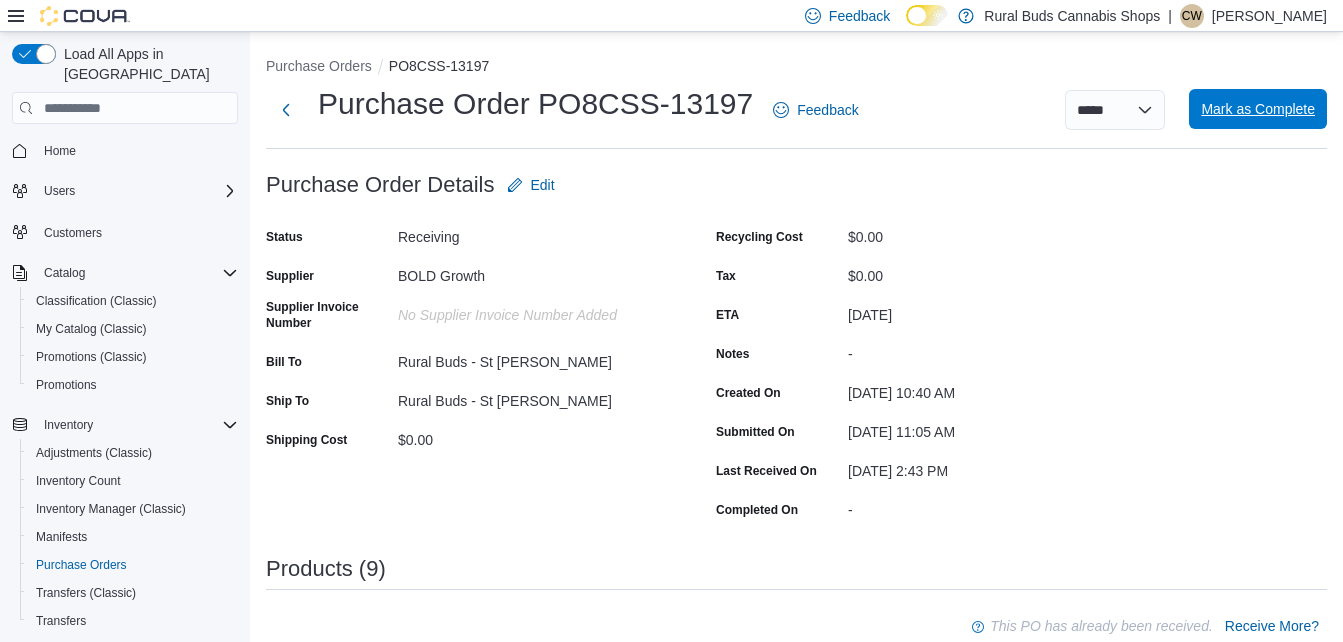 click on "Mark as Complete" at bounding box center [1258, 109] 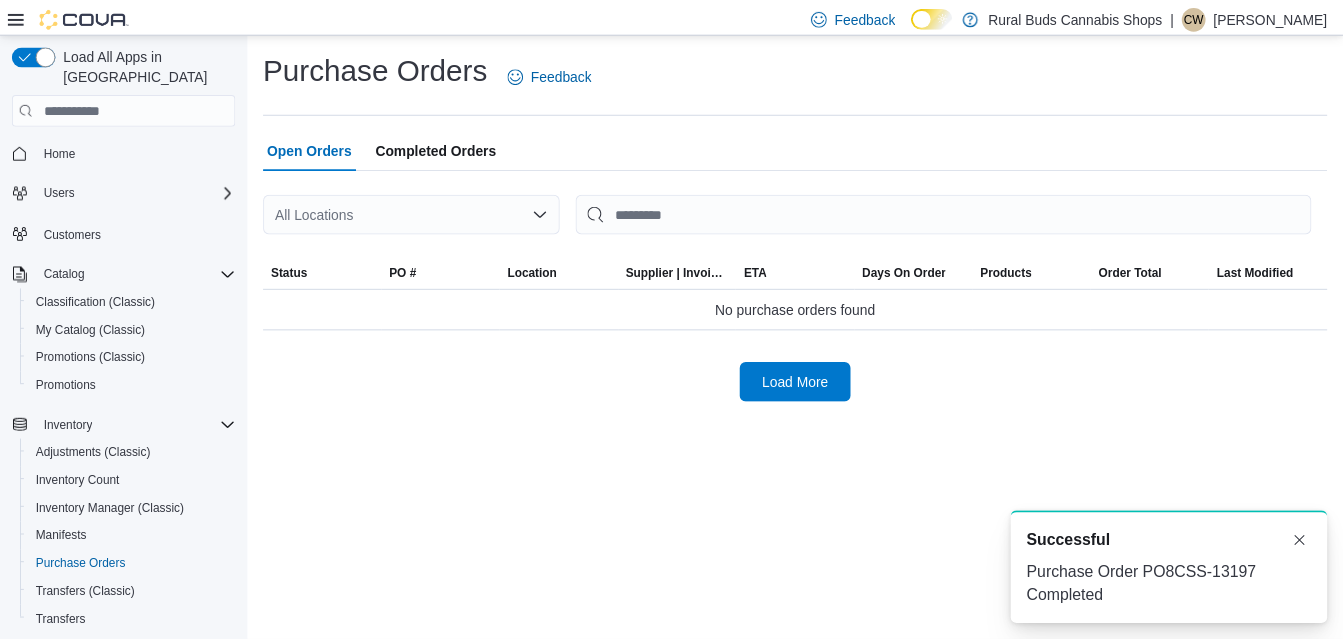 scroll, scrollTop: 0, scrollLeft: 0, axis: both 